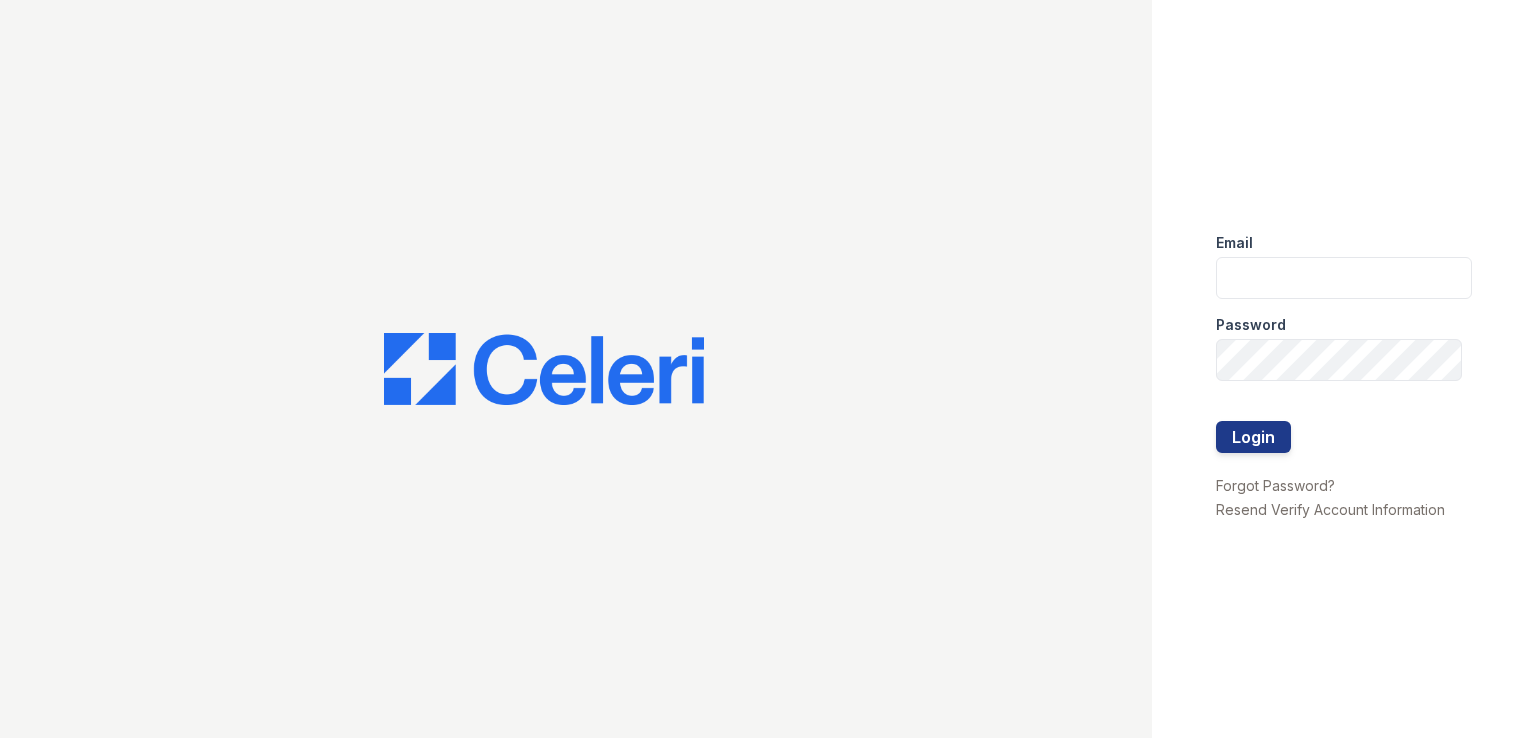 scroll, scrollTop: 0, scrollLeft: 0, axis: both 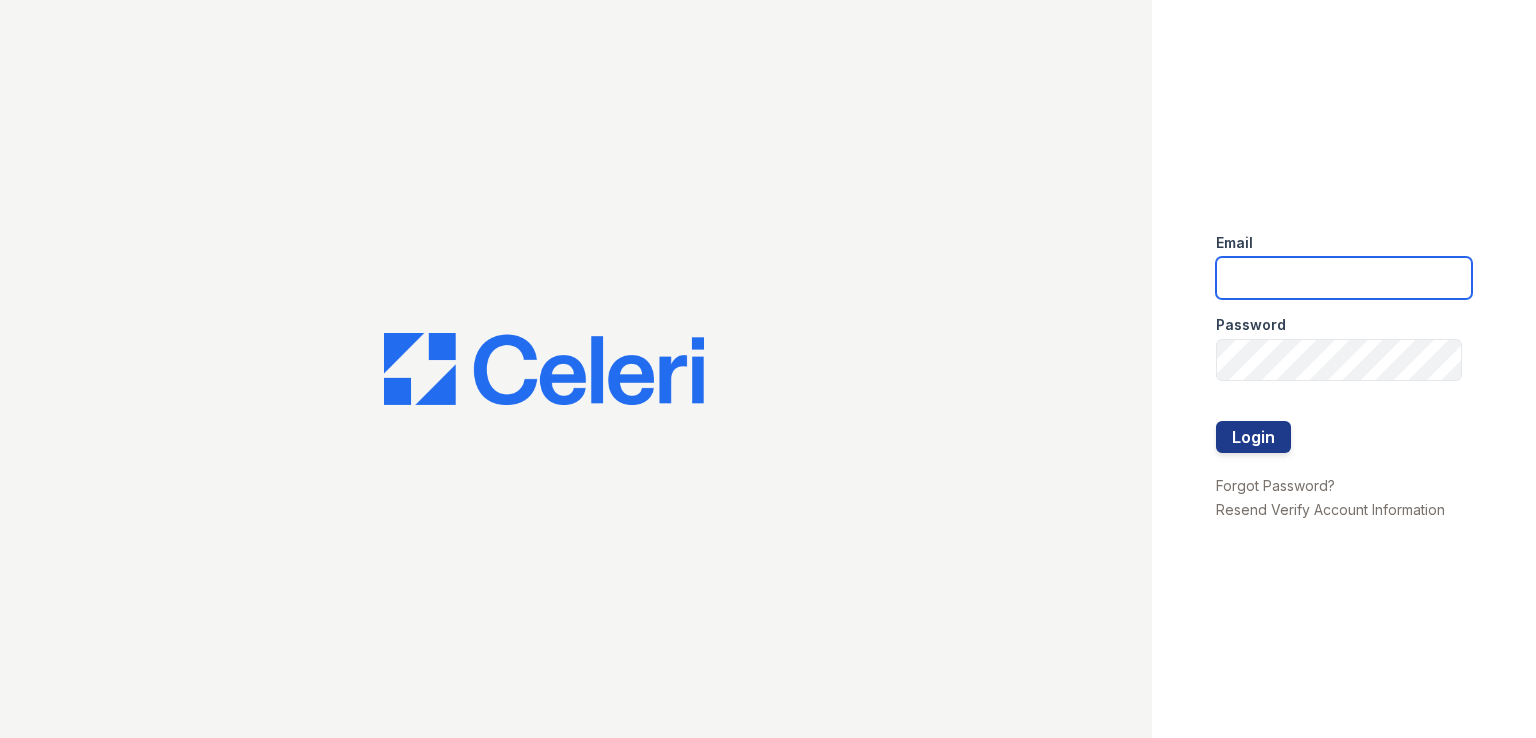 click at bounding box center [1344, 278] 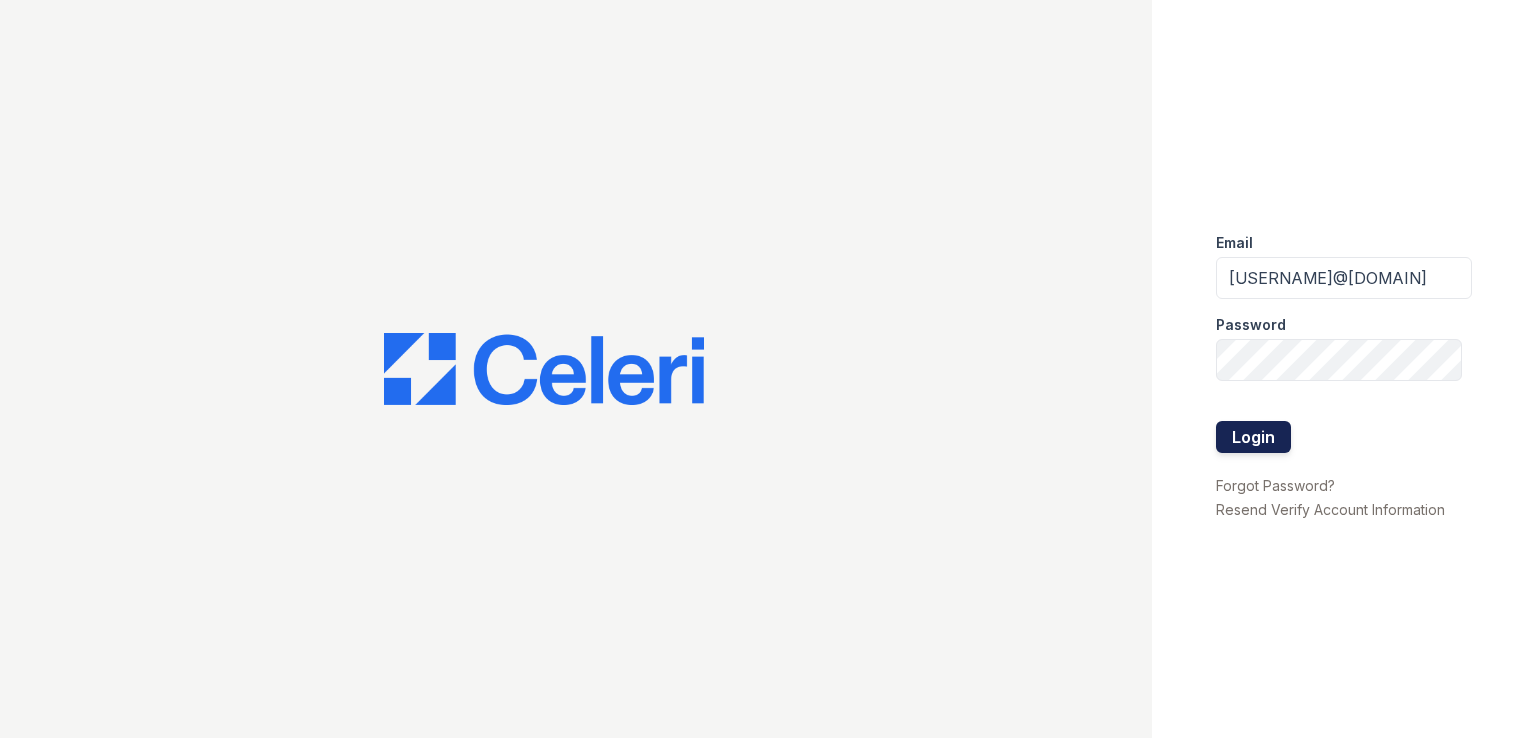 click on "Login" at bounding box center (1253, 437) 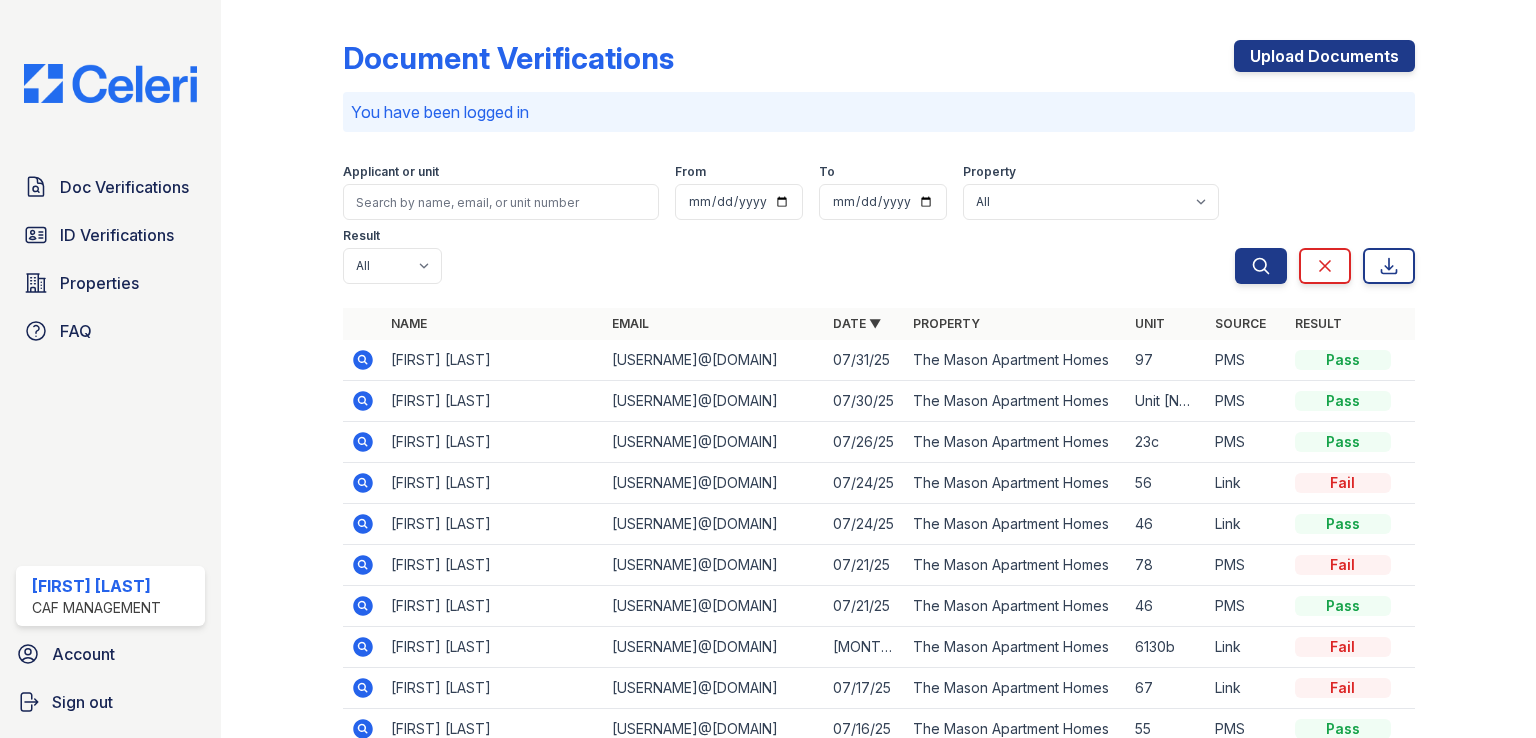 scroll, scrollTop: 0, scrollLeft: 0, axis: both 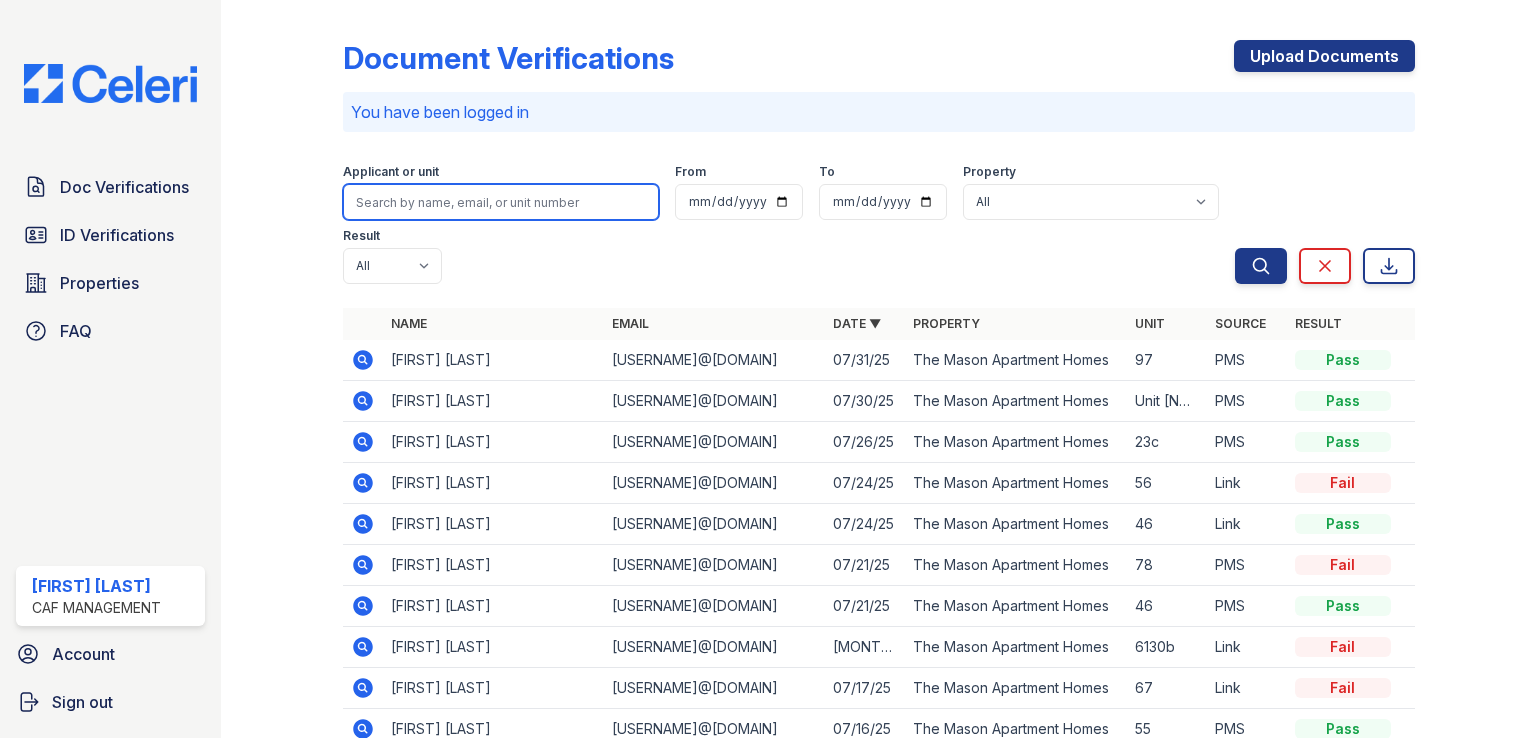 click at bounding box center (501, 202) 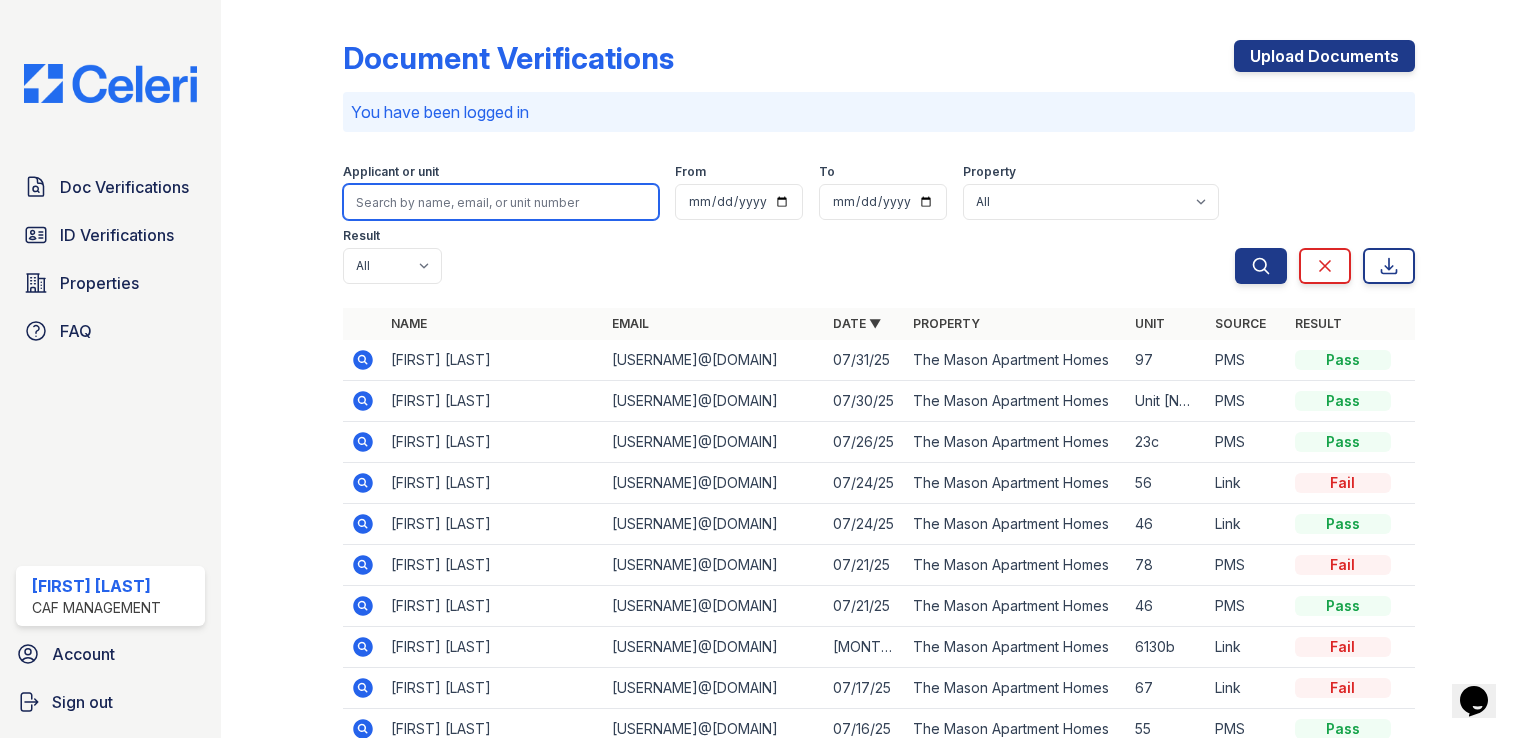 scroll, scrollTop: 0, scrollLeft: 0, axis: both 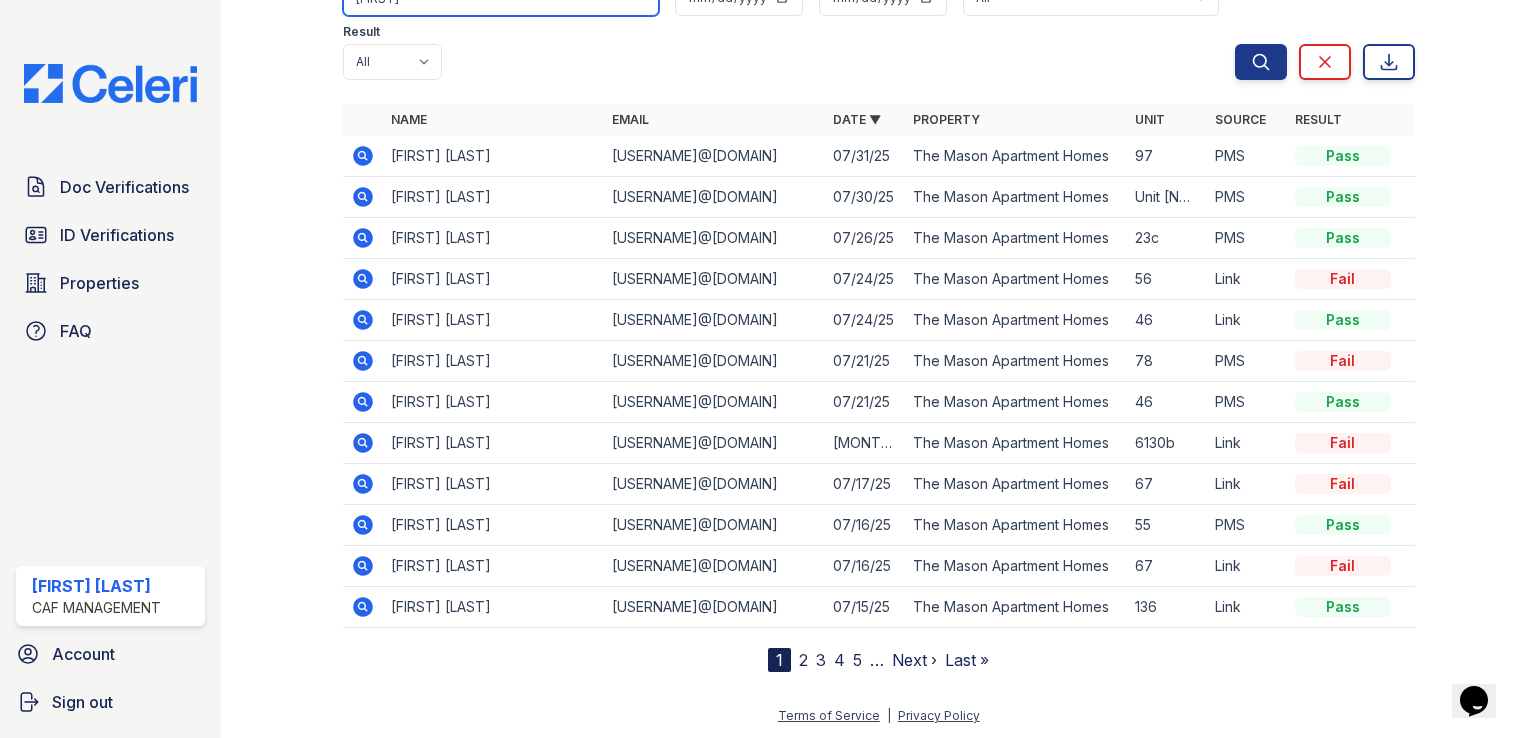 type on "ricky" 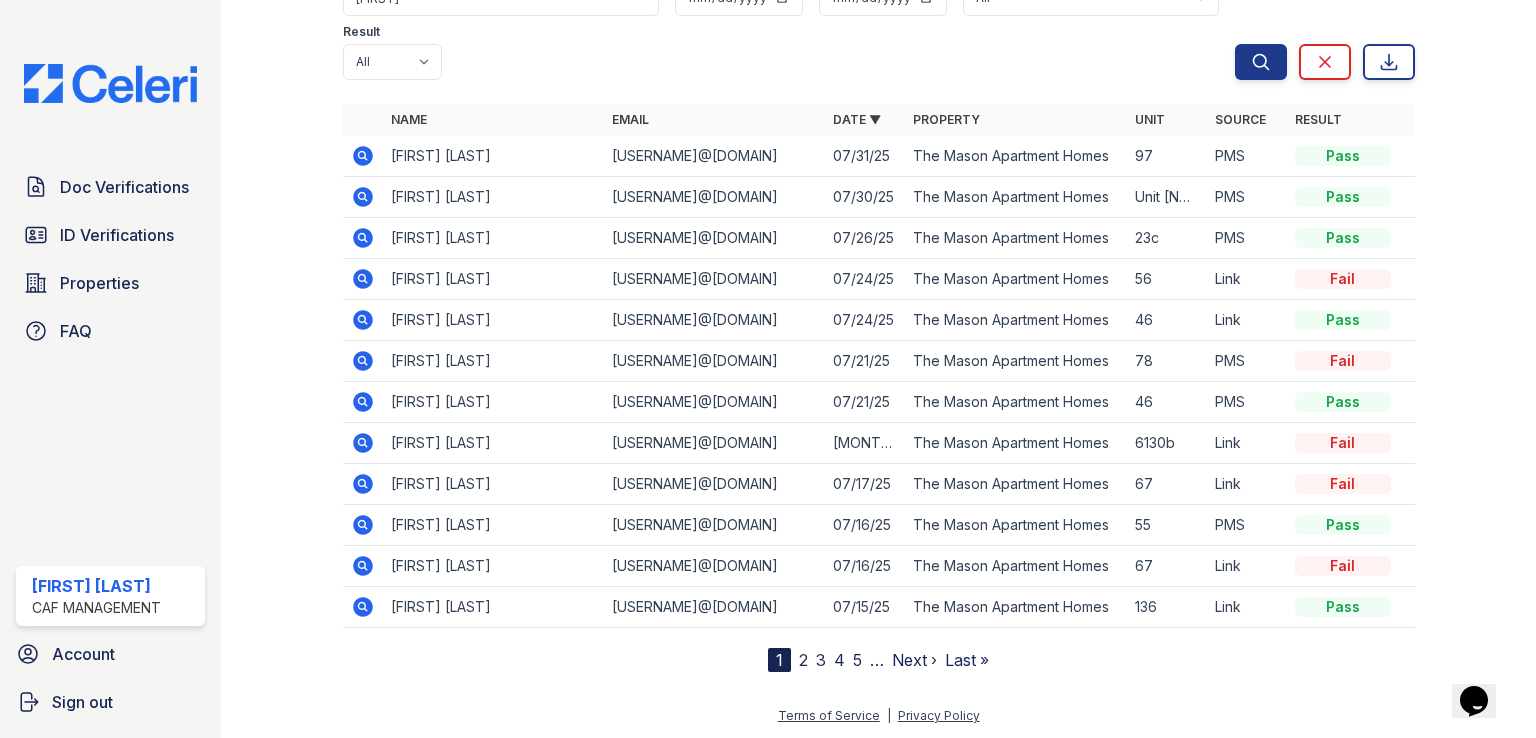 click 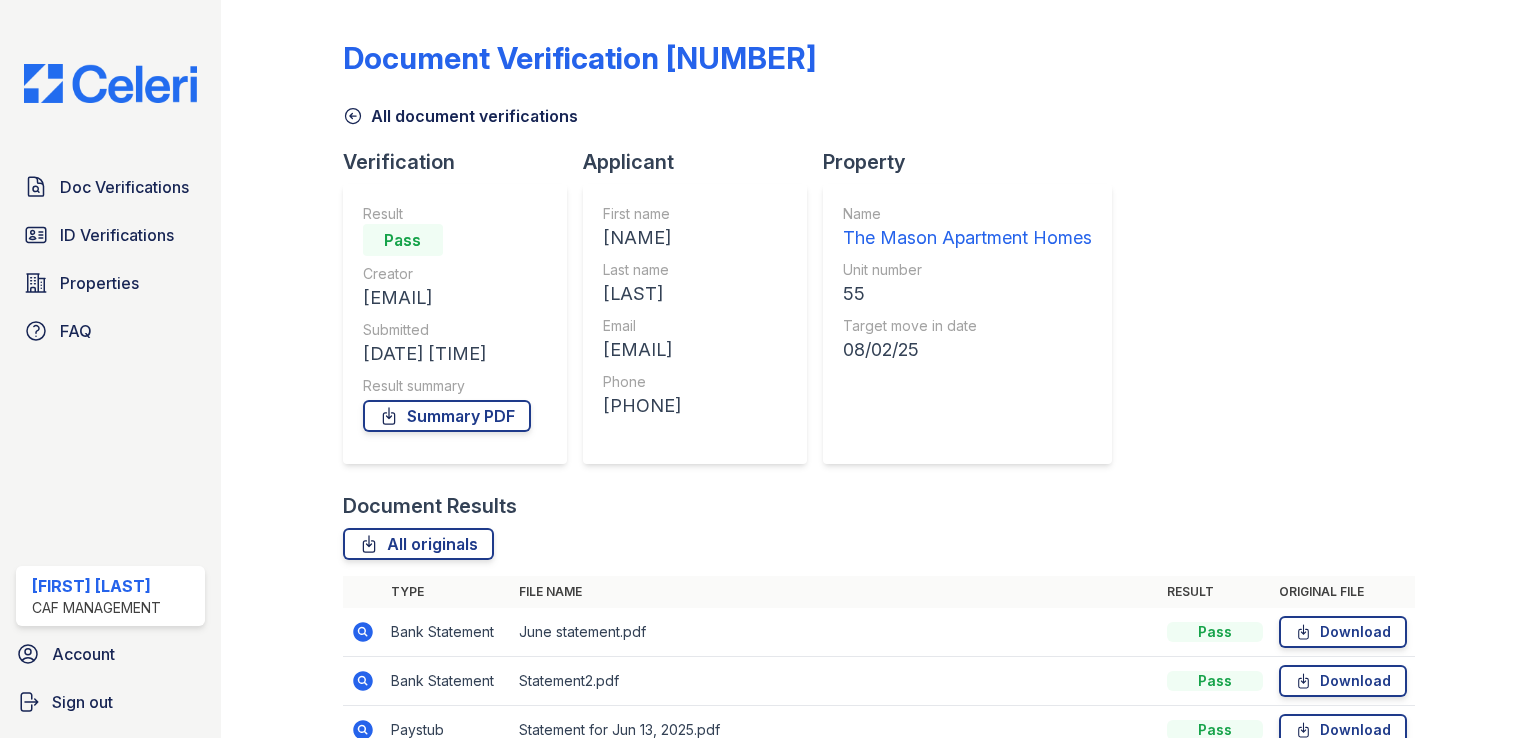 scroll, scrollTop: 0, scrollLeft: 0, axis: both 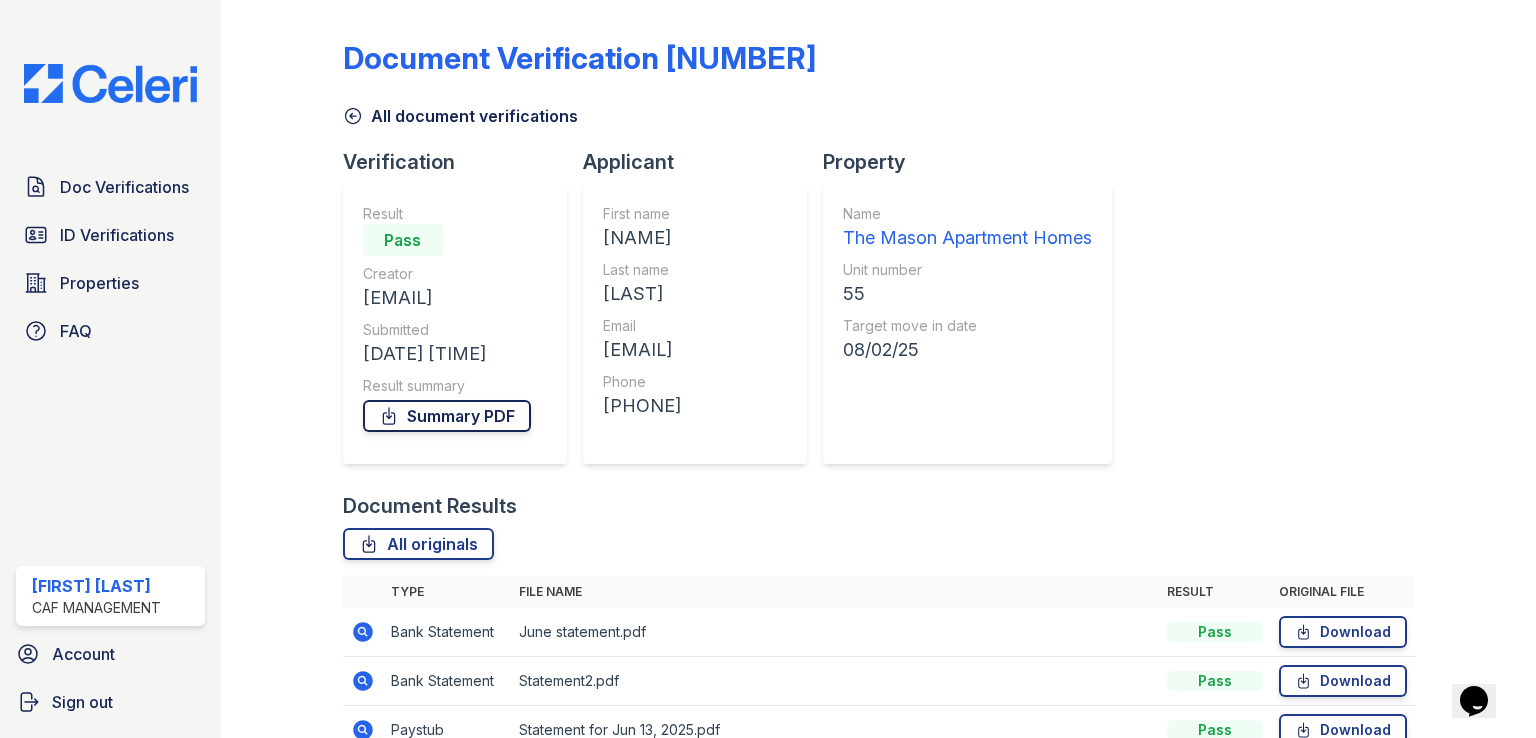 click on "Summary PDF" at bounding box center (447, 416) 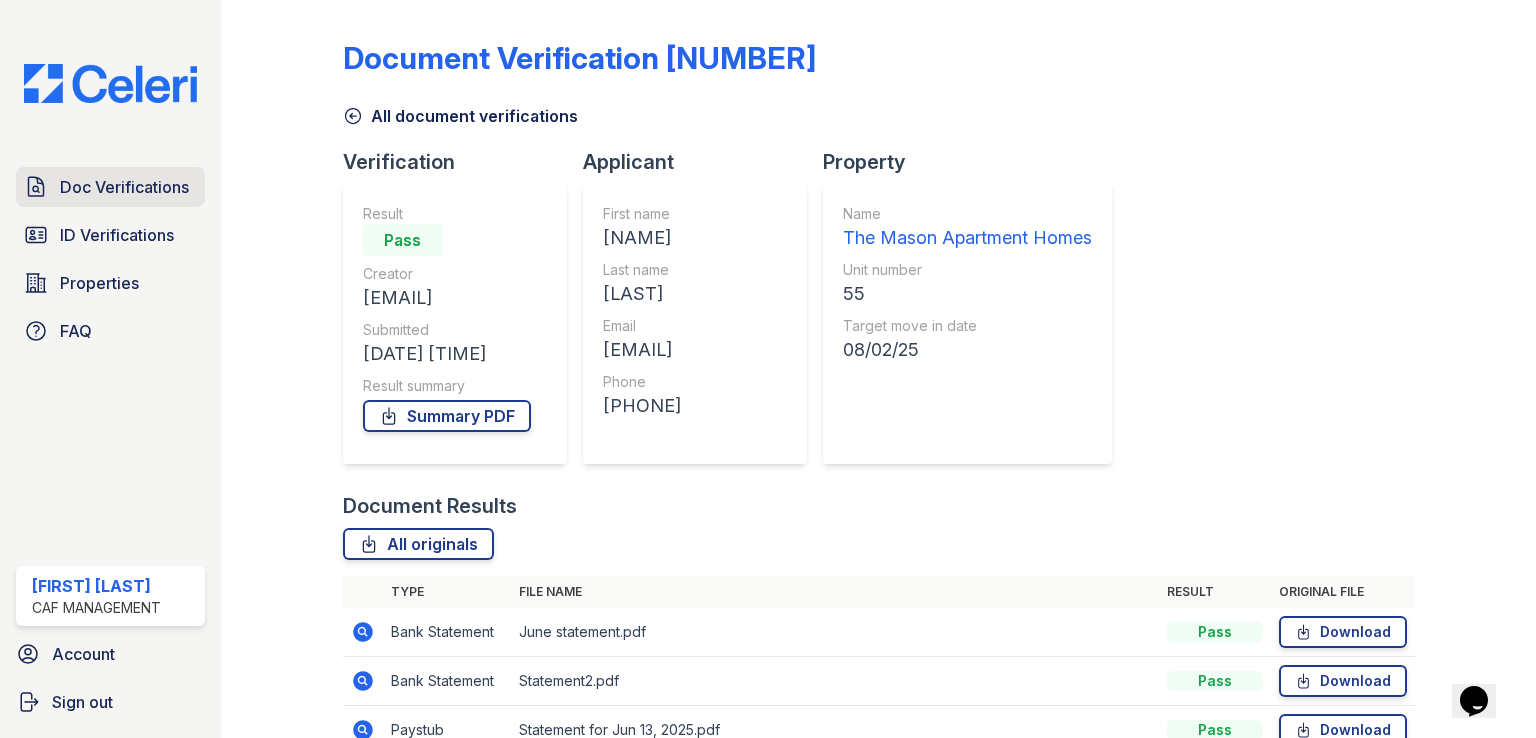 click on "Doc Verifications" at bounding box center [124, 187] 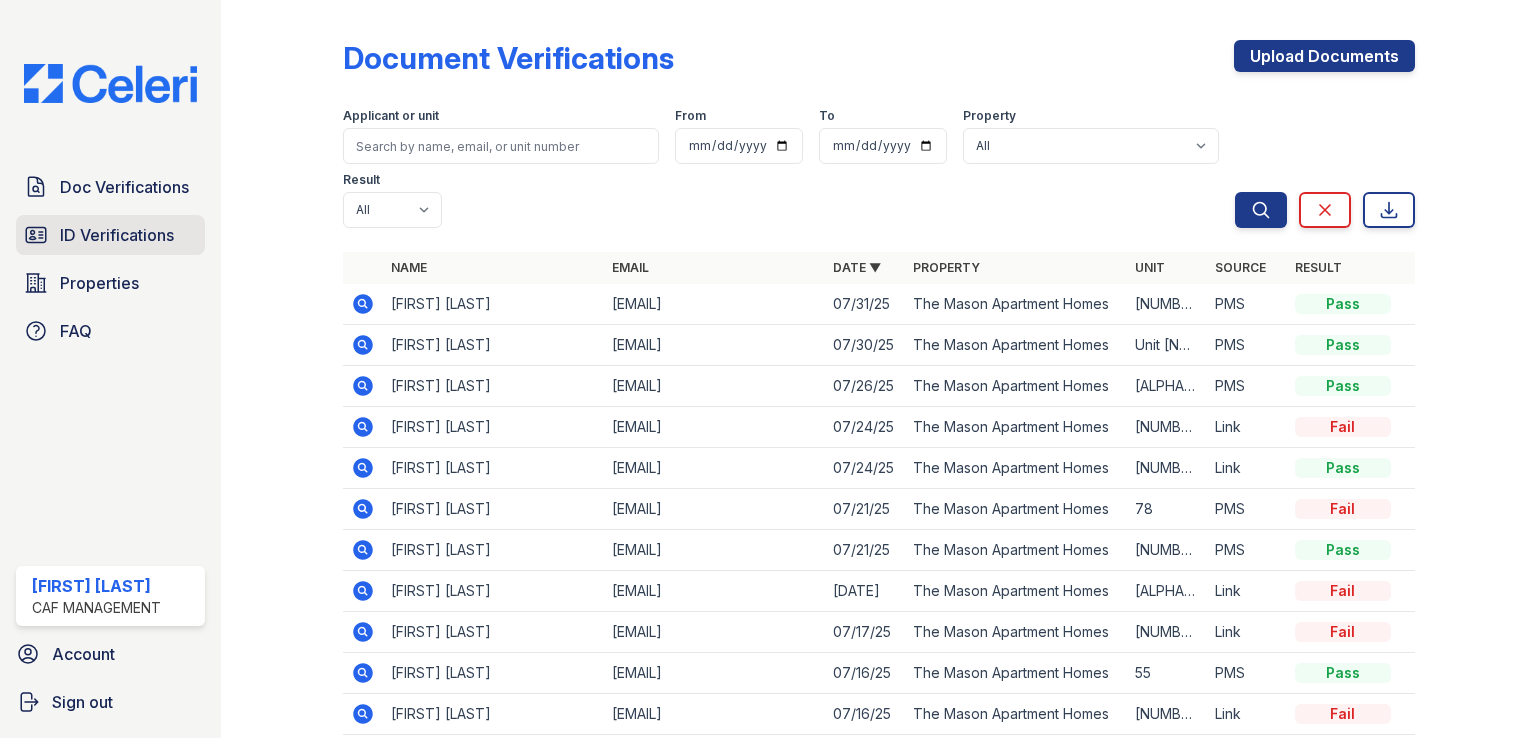 click on "ID Verifications" at bounding box center [117, 235] 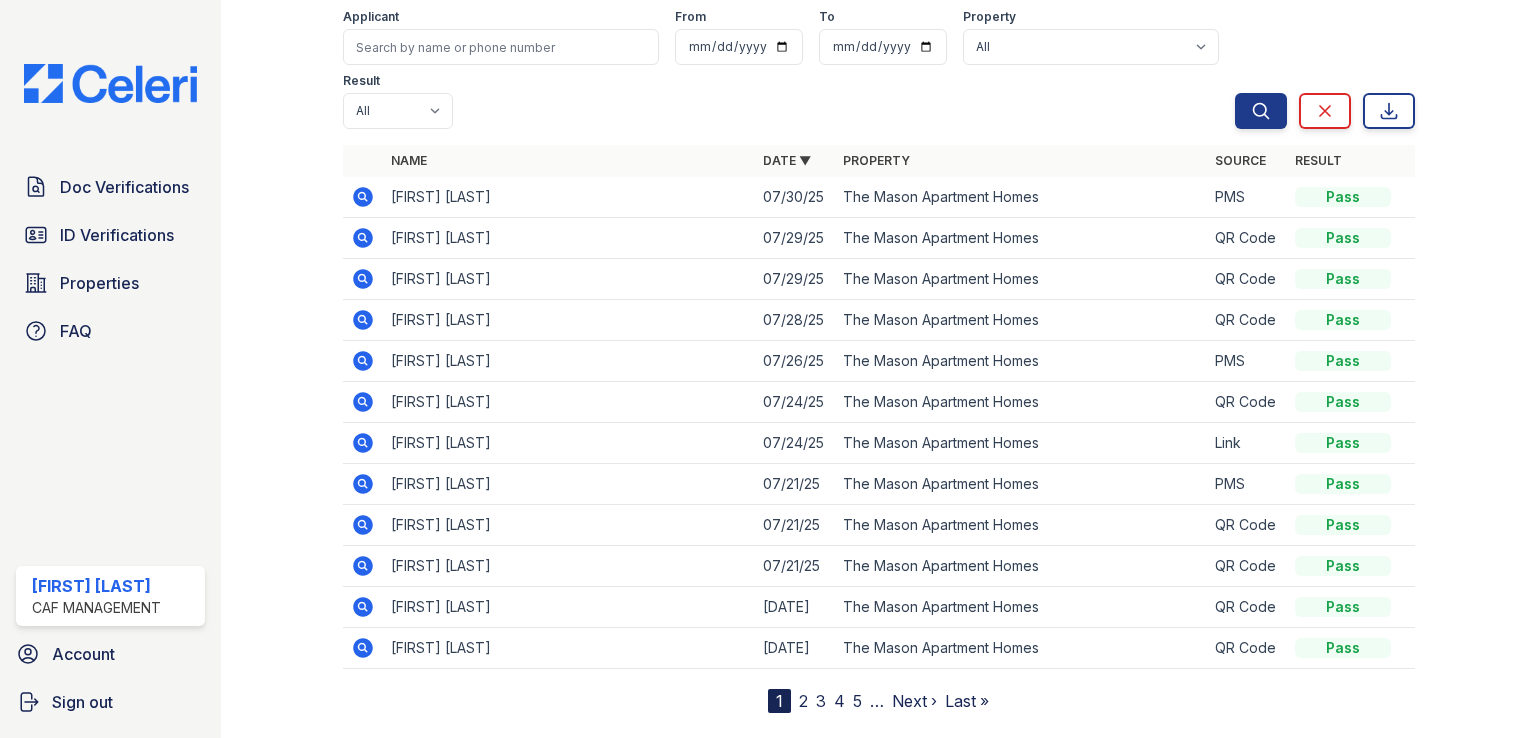 scroll, scrollTop: 140, scrollLeft: 0, axis: vertical 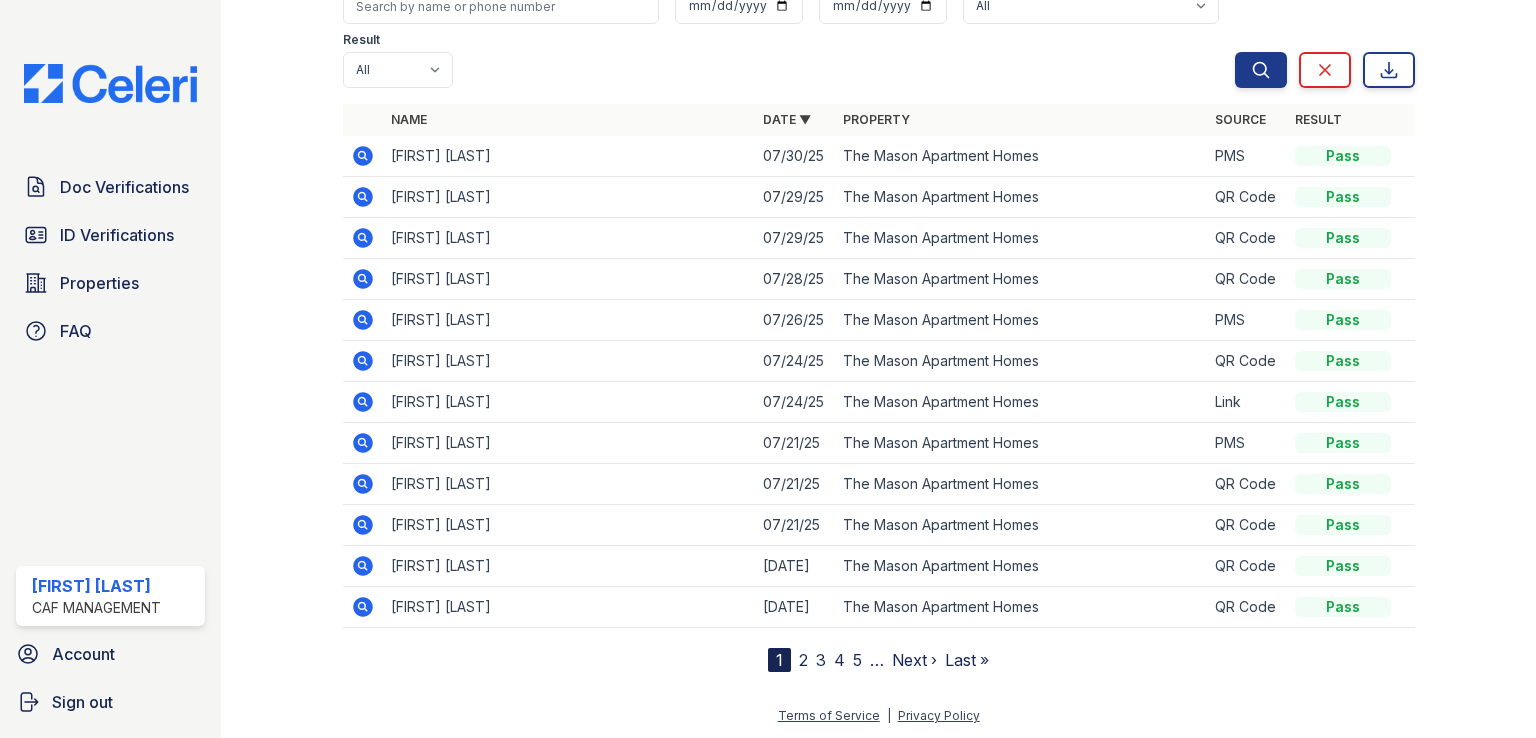 click on "2" at bounding box center [803, 660] 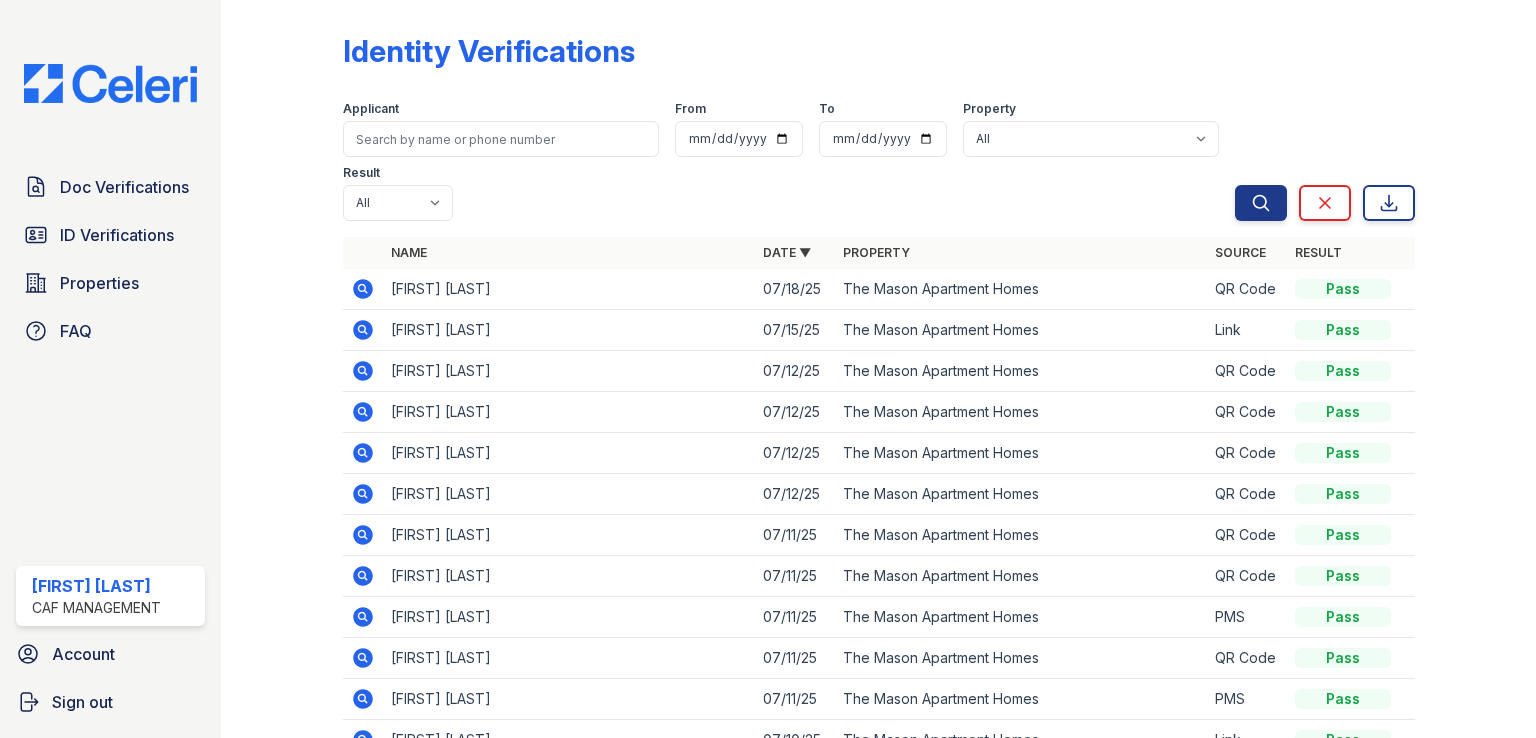 scroll, scrollTop: 0, scrollLeft: 0, axis: both 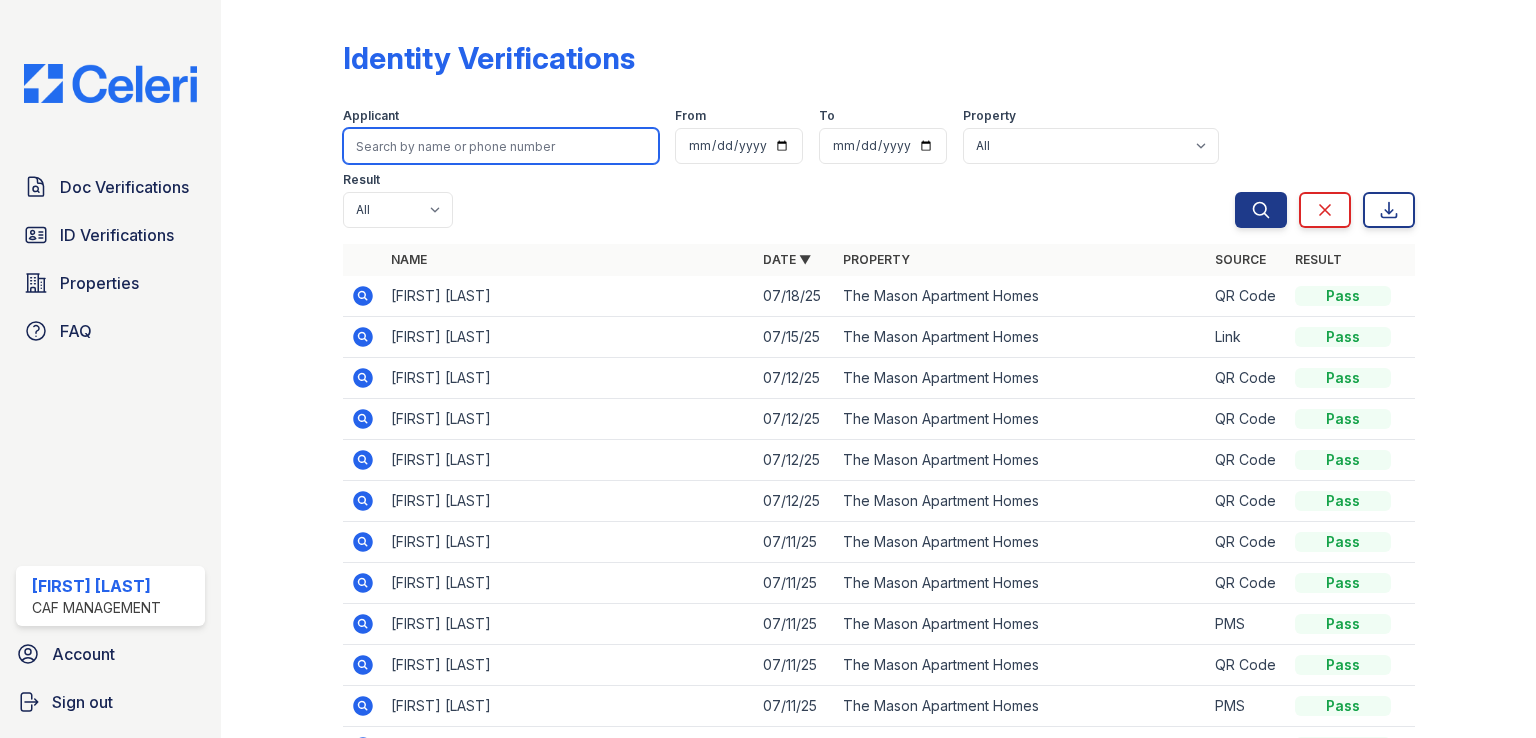 click at bounding box center (501, 146) 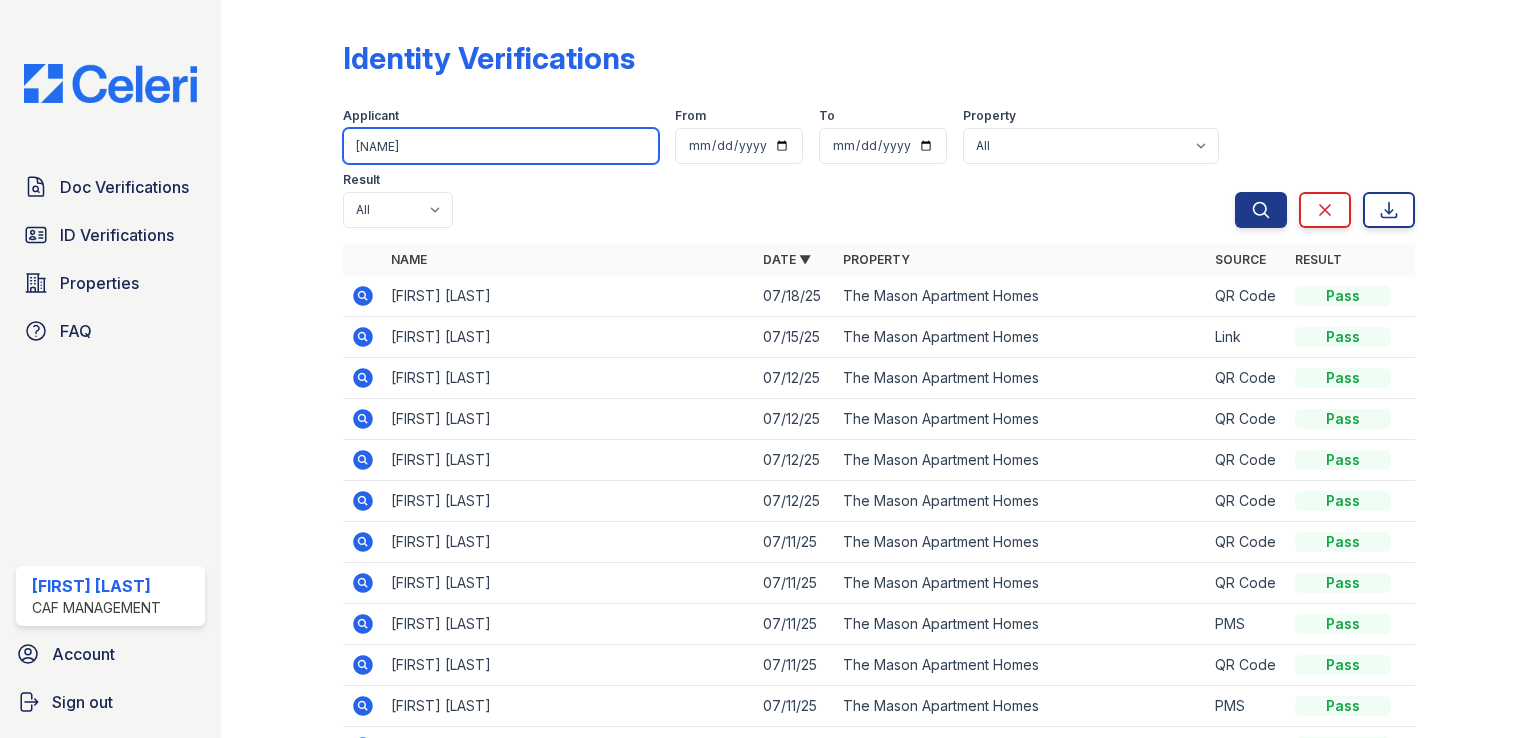 type on "ricky" 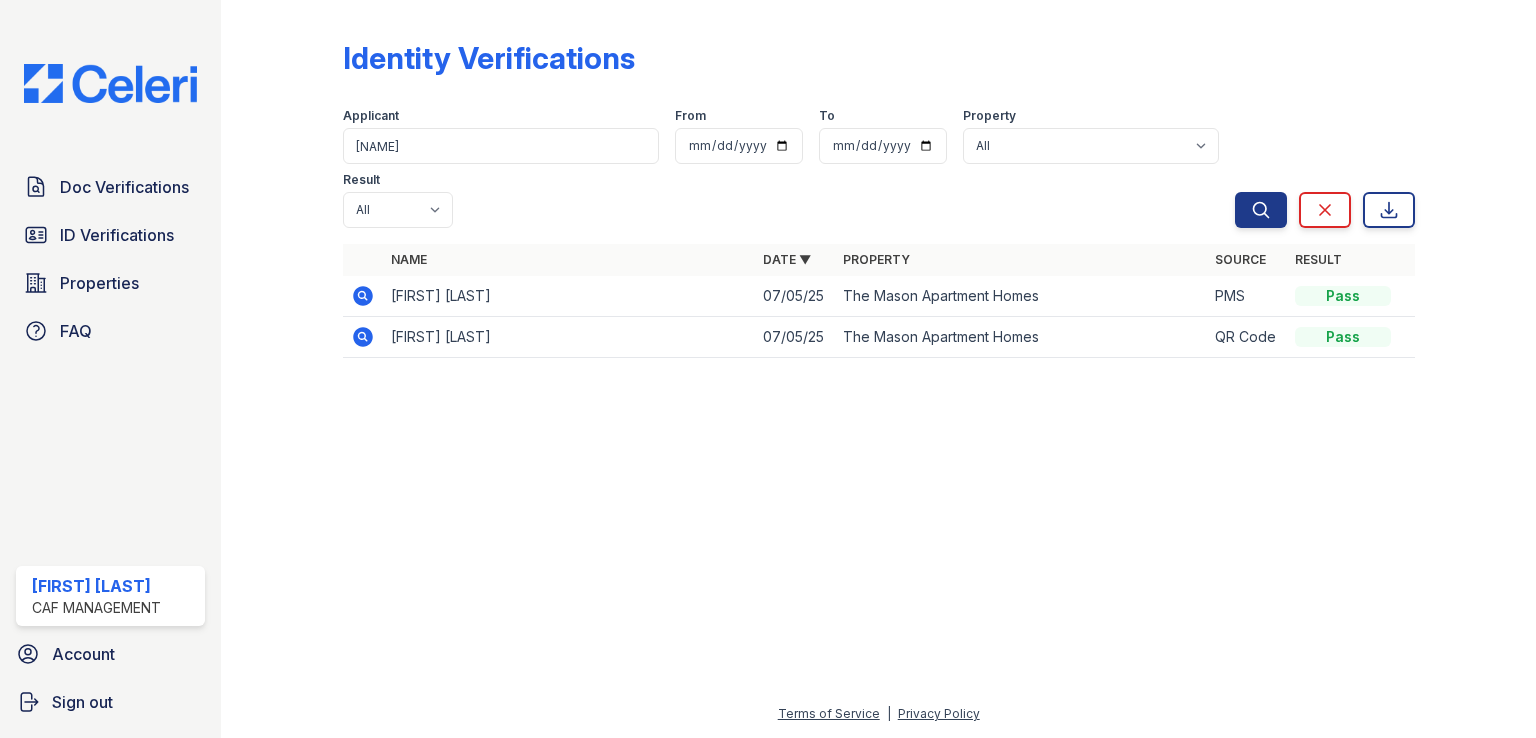 click 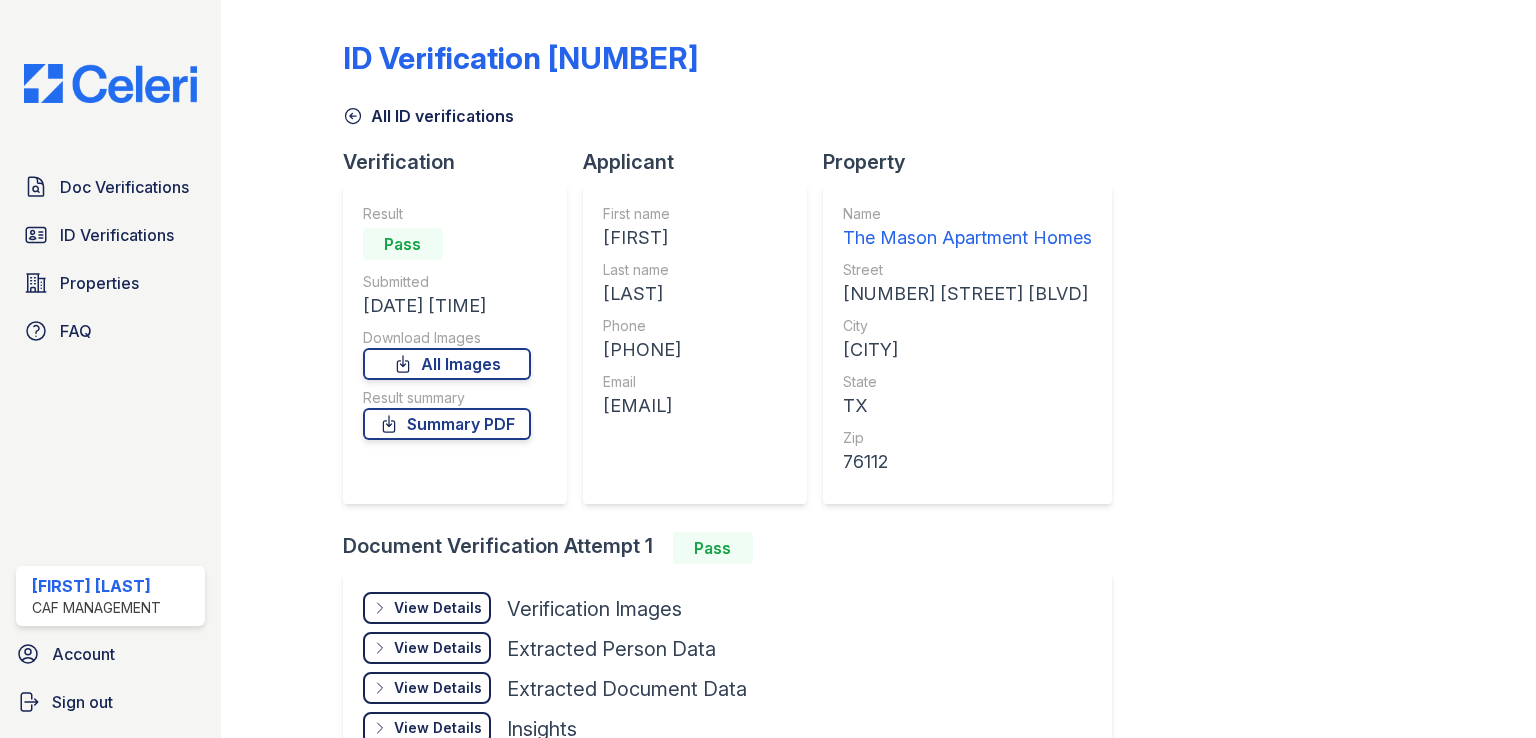 scroll, scrollTop: 0, scrollLeft: 0, axis: both 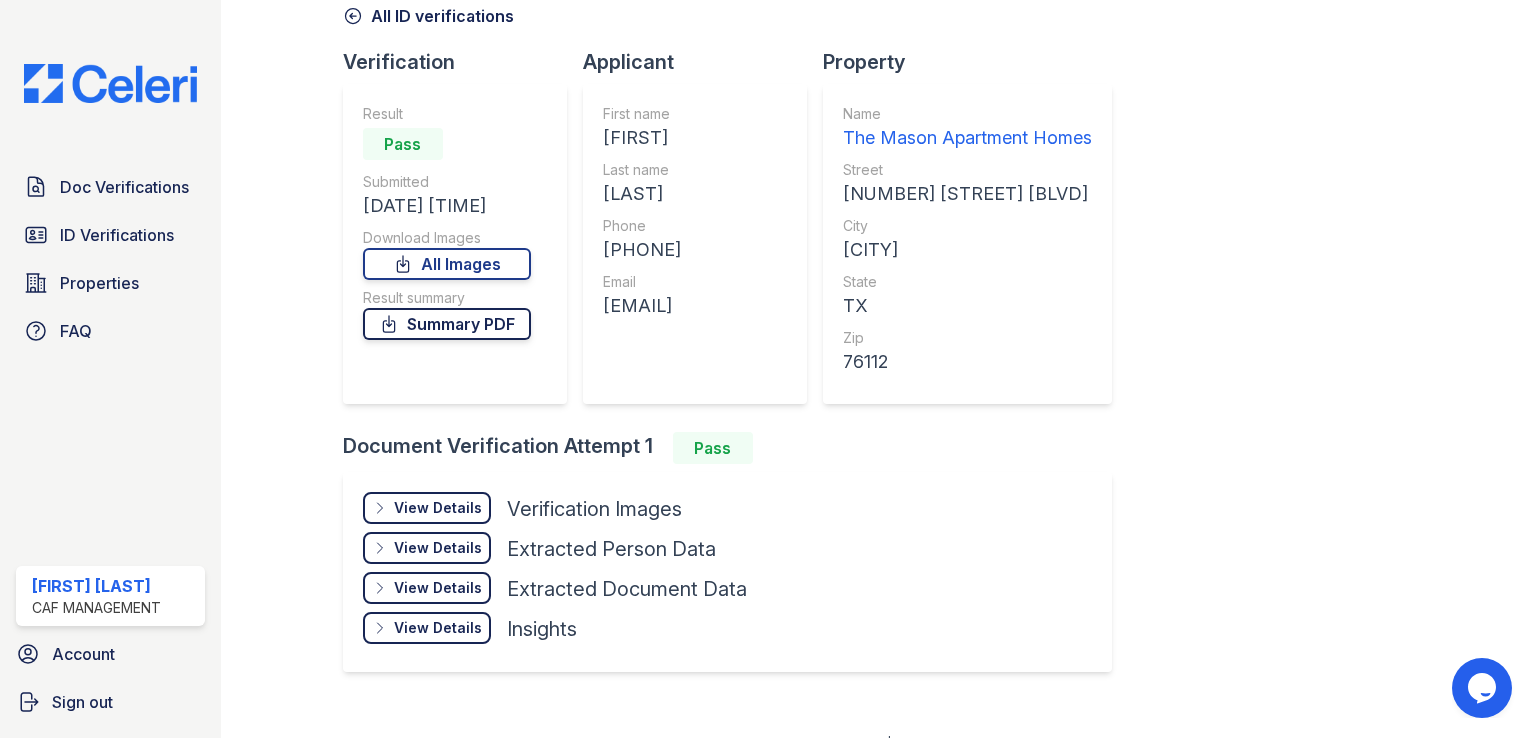 click on "Summary PDF" at bounding box center [447, 324] 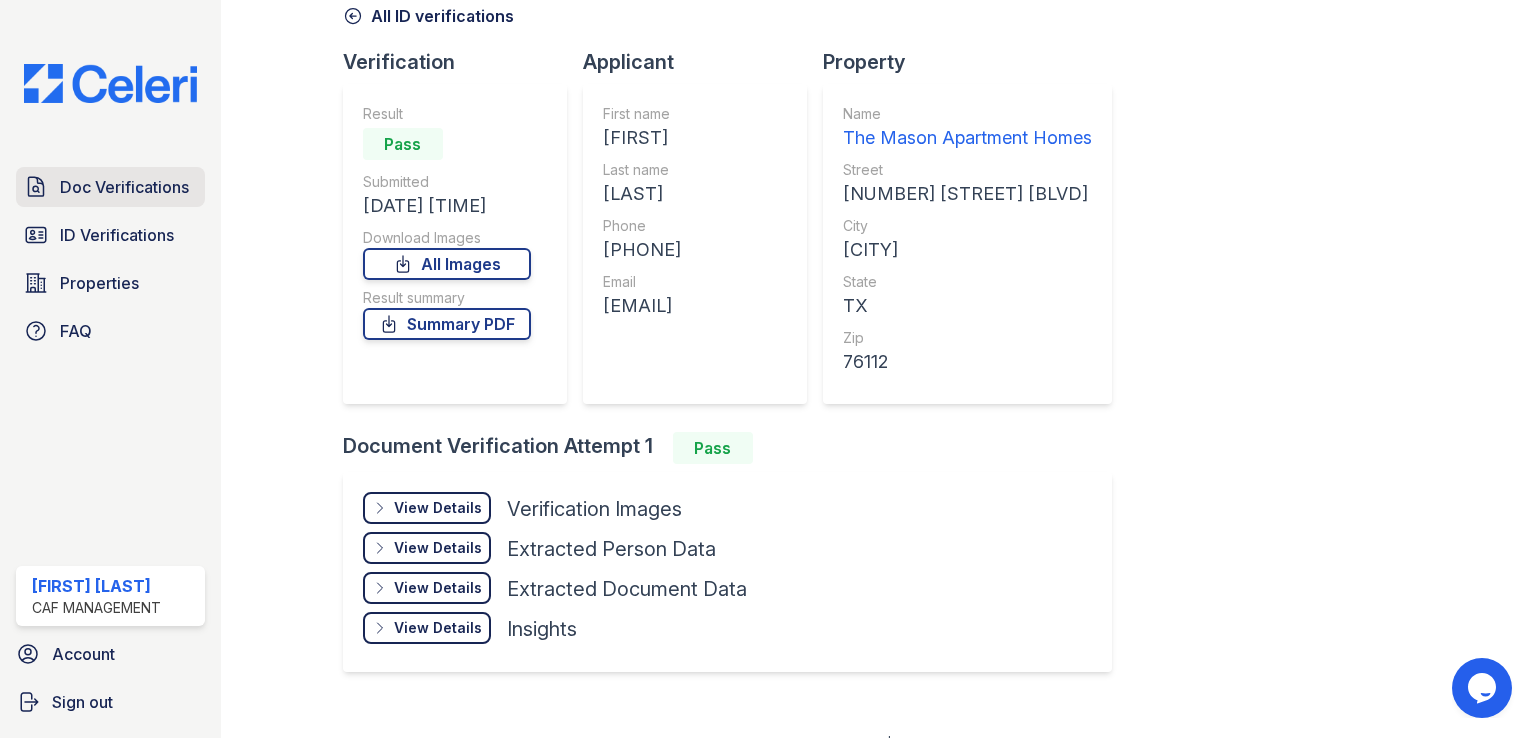 click on "Doc Verifications" at bounding box center [124, 187] 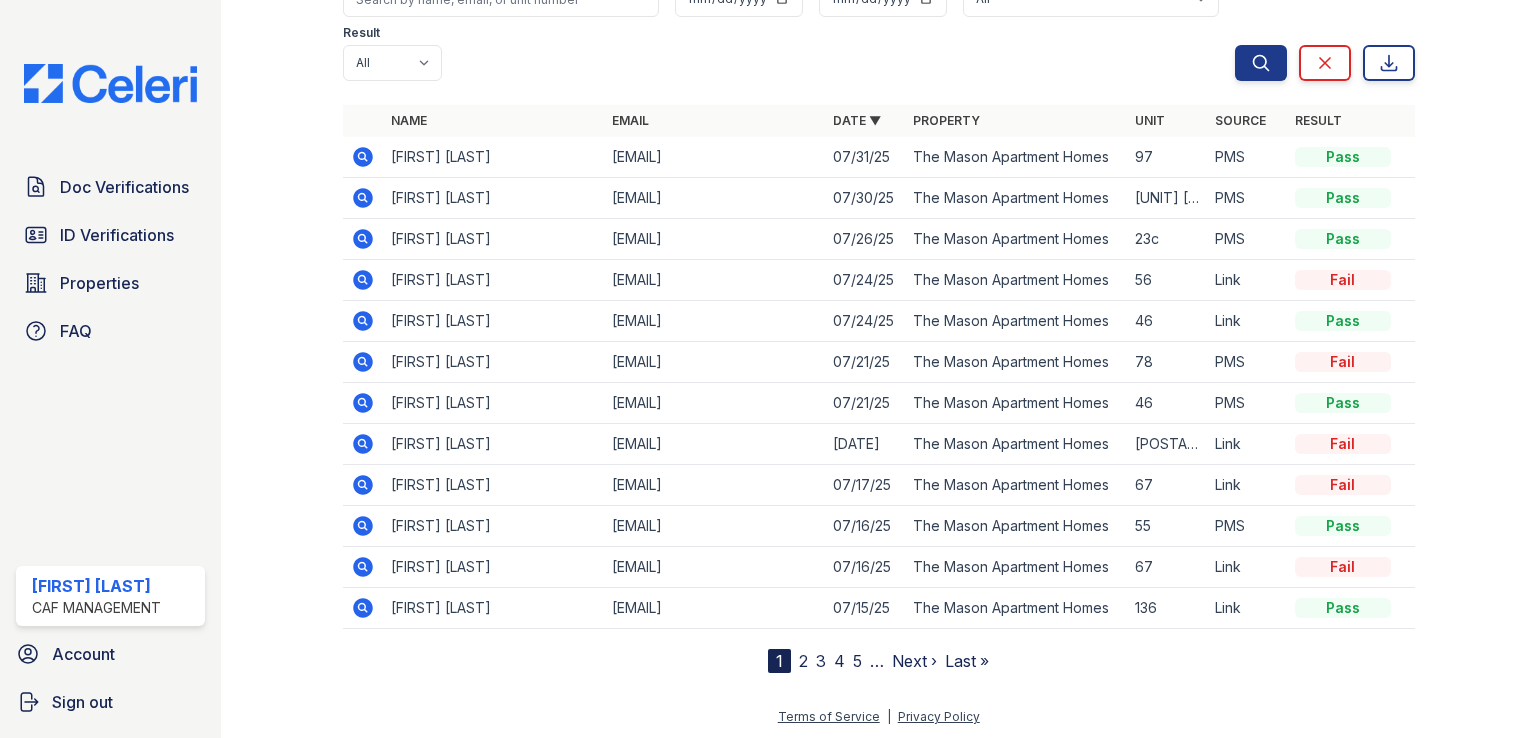 scroll, scrollTop: 148, scrollLeft: 0, axis: vertical 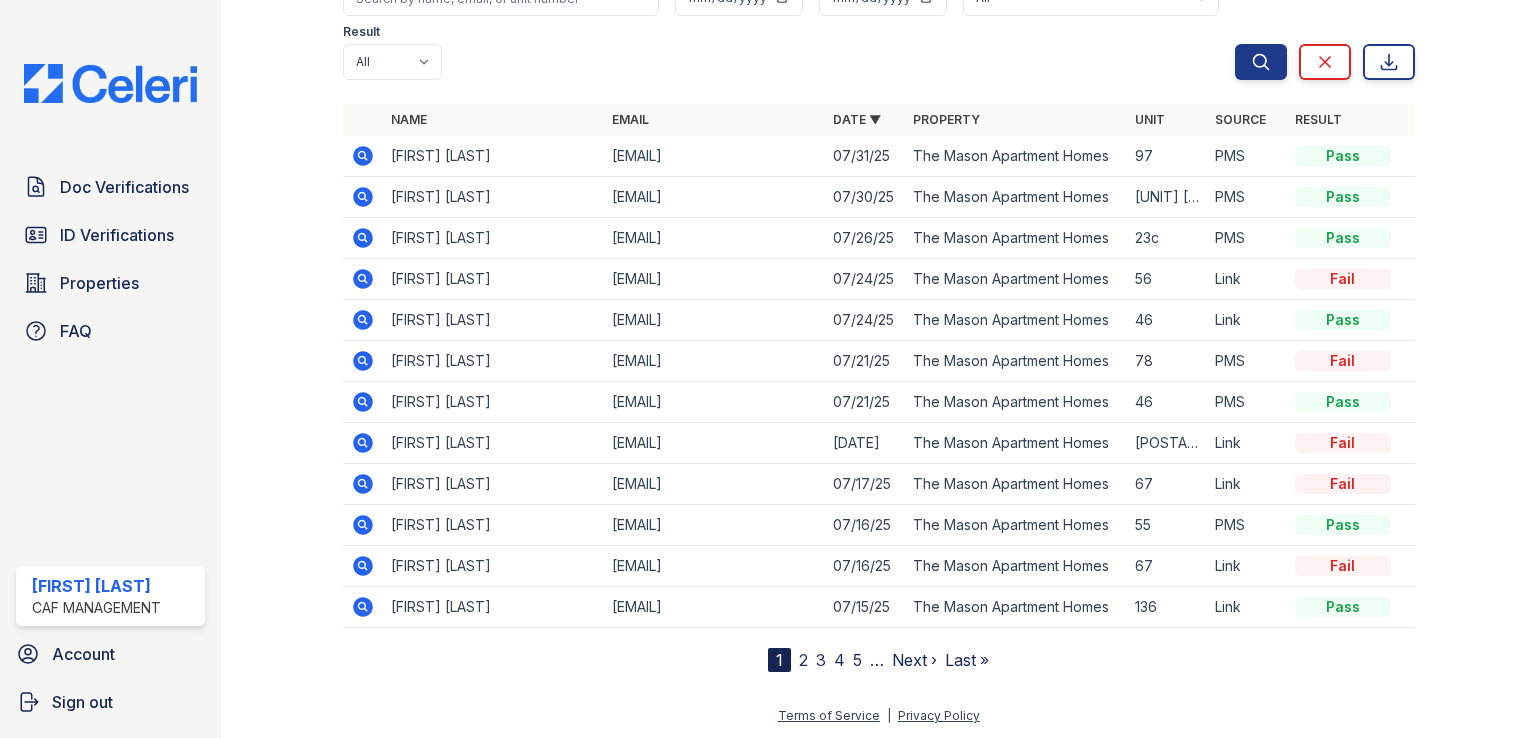 click 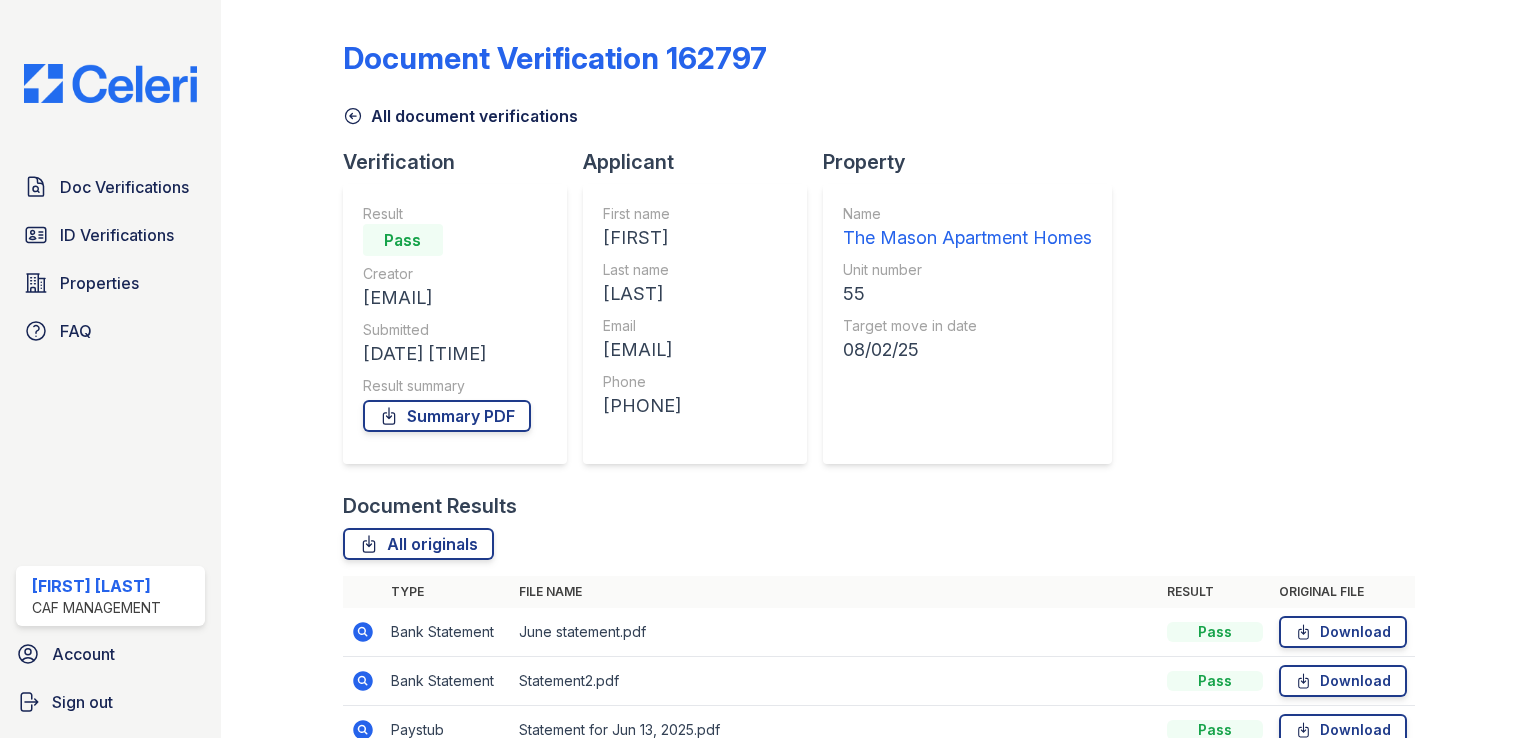 scroll, scrollTop: 0, scrollLeft: 0, axis: both 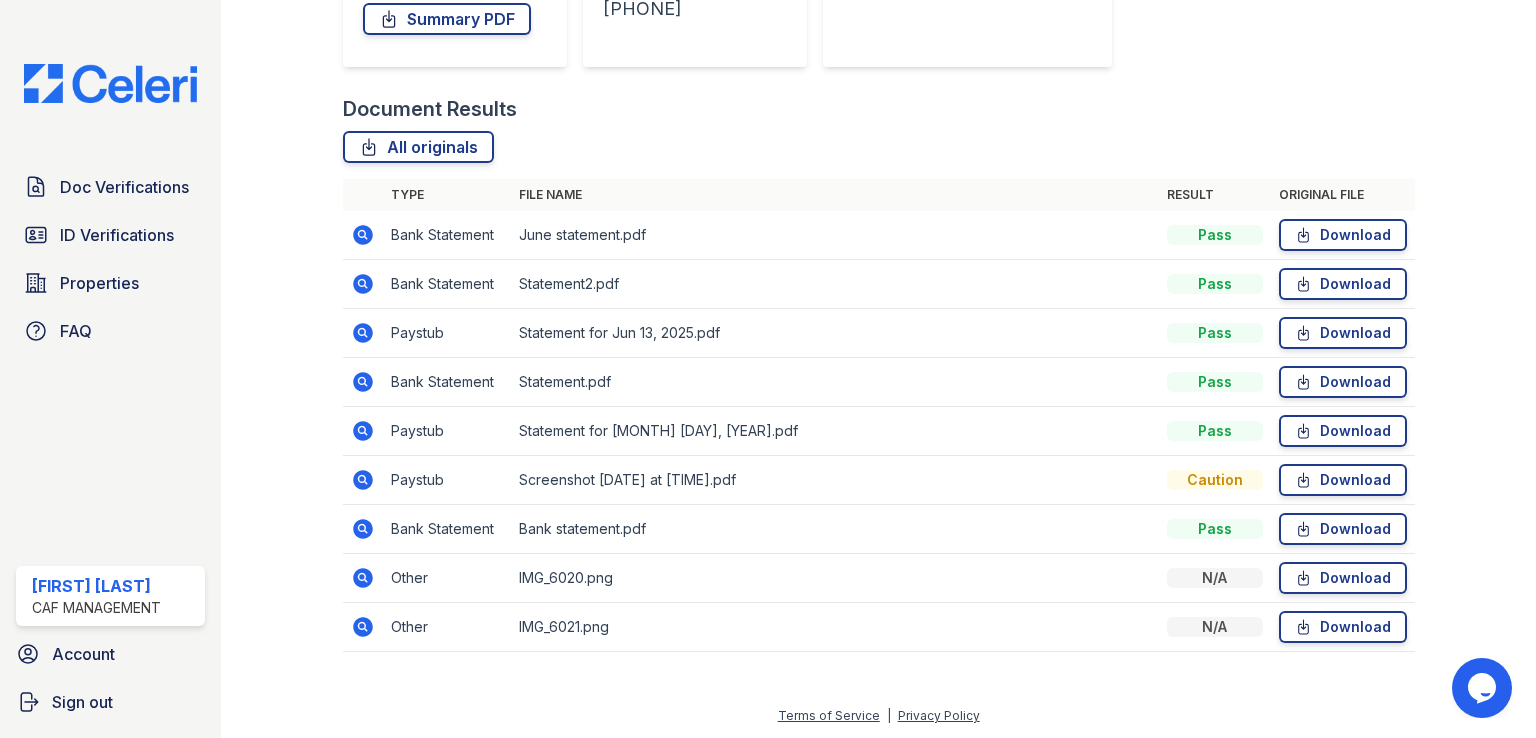 click 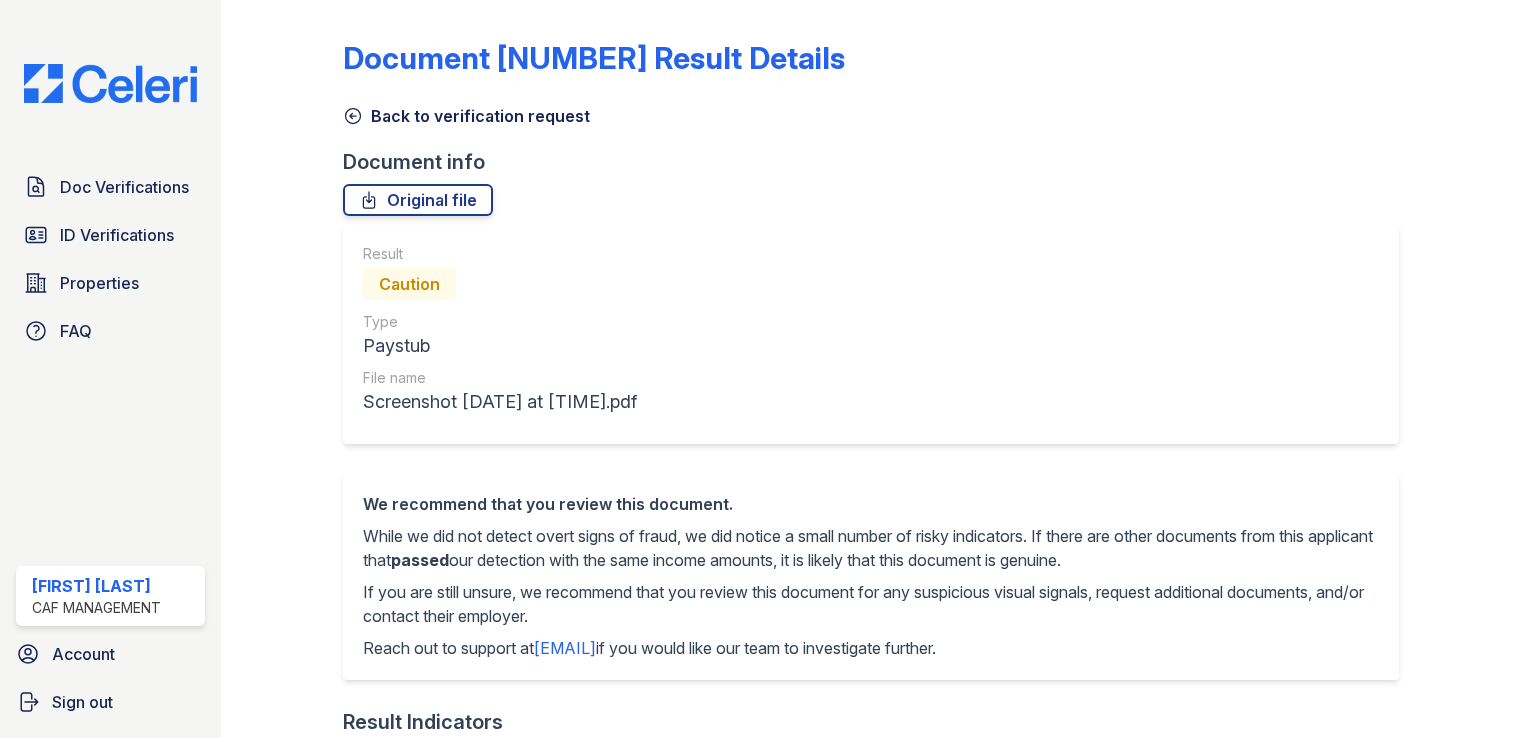 scroll, scrollTop: 0, scrollLeft: 0, axis: both 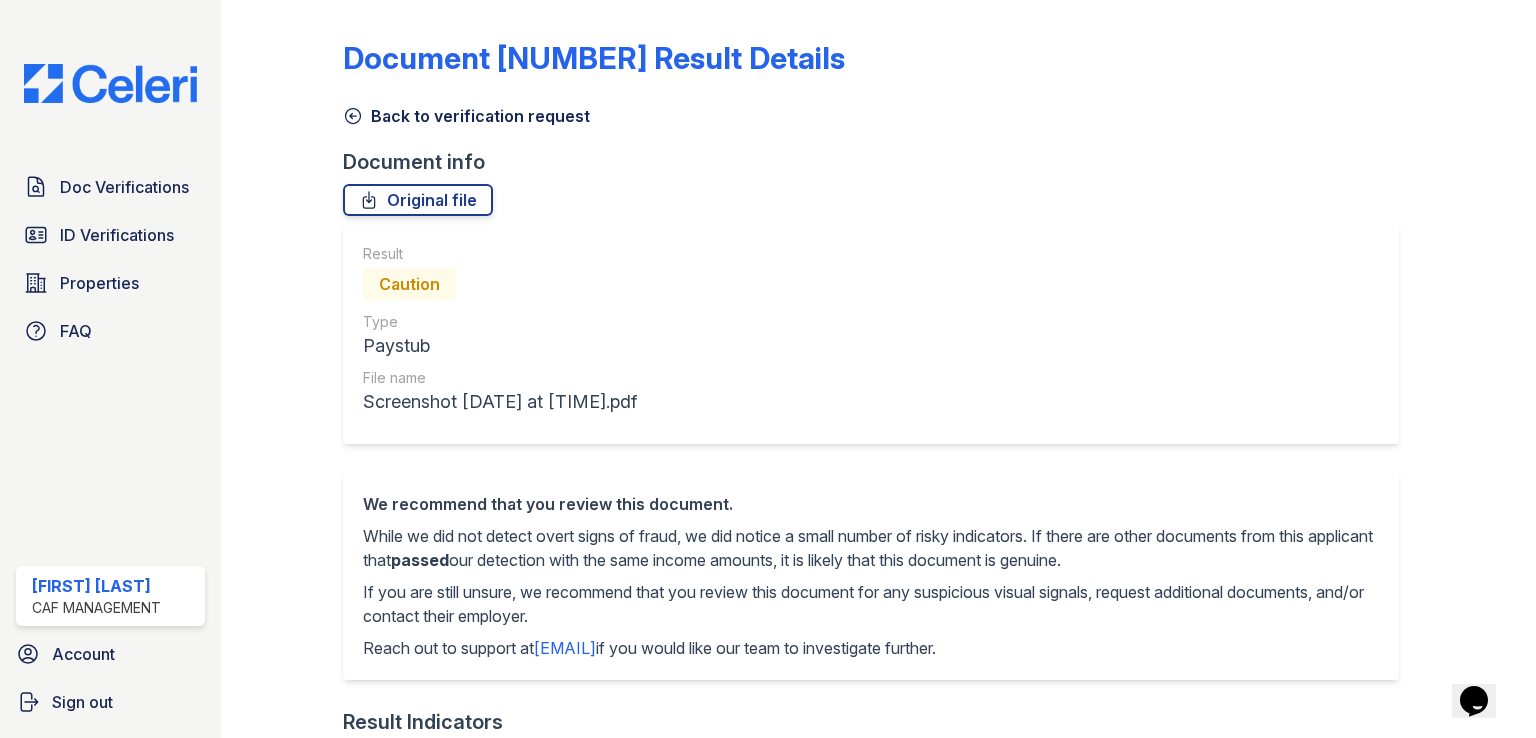 click 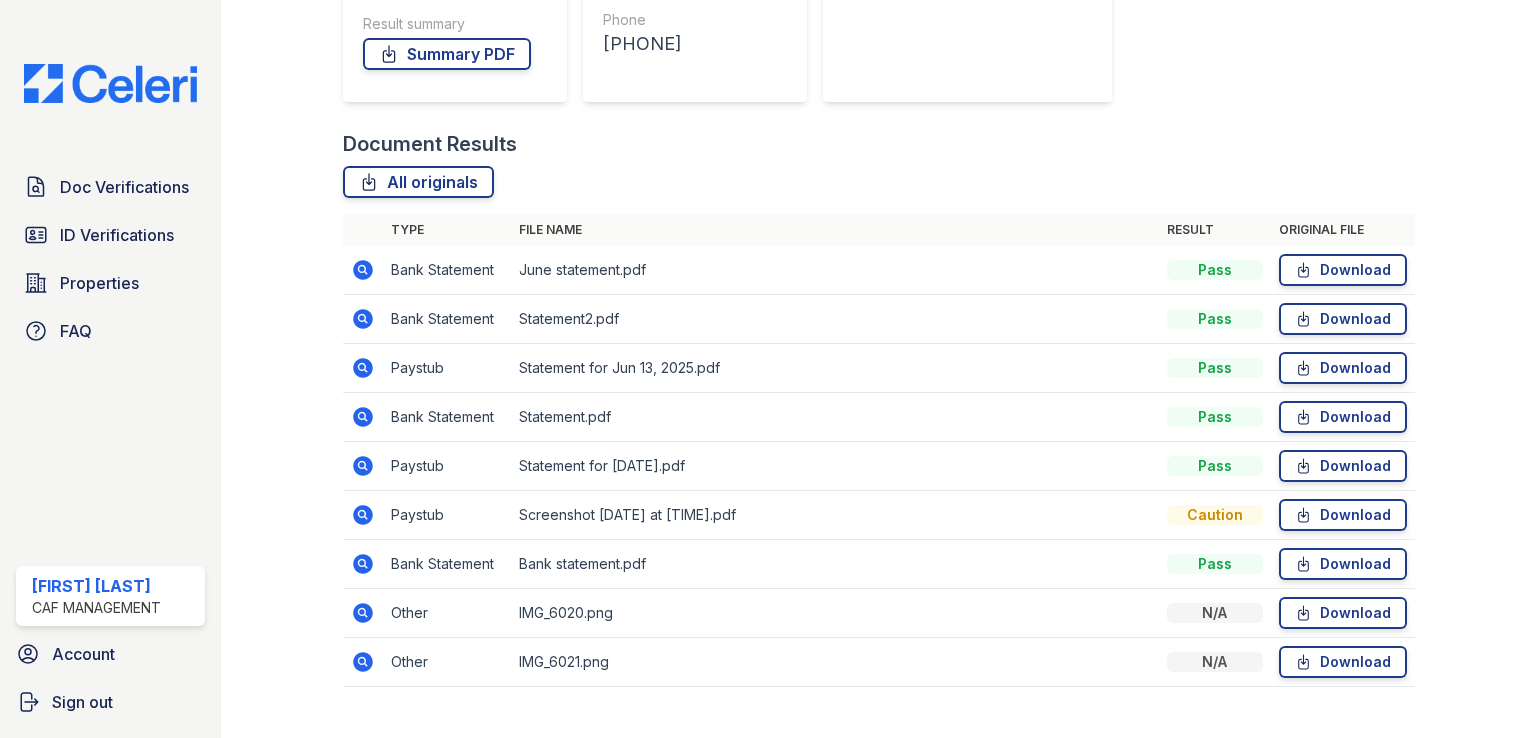 scroll, scrollTop: 397, scrollLeft: 0, axis: vertical 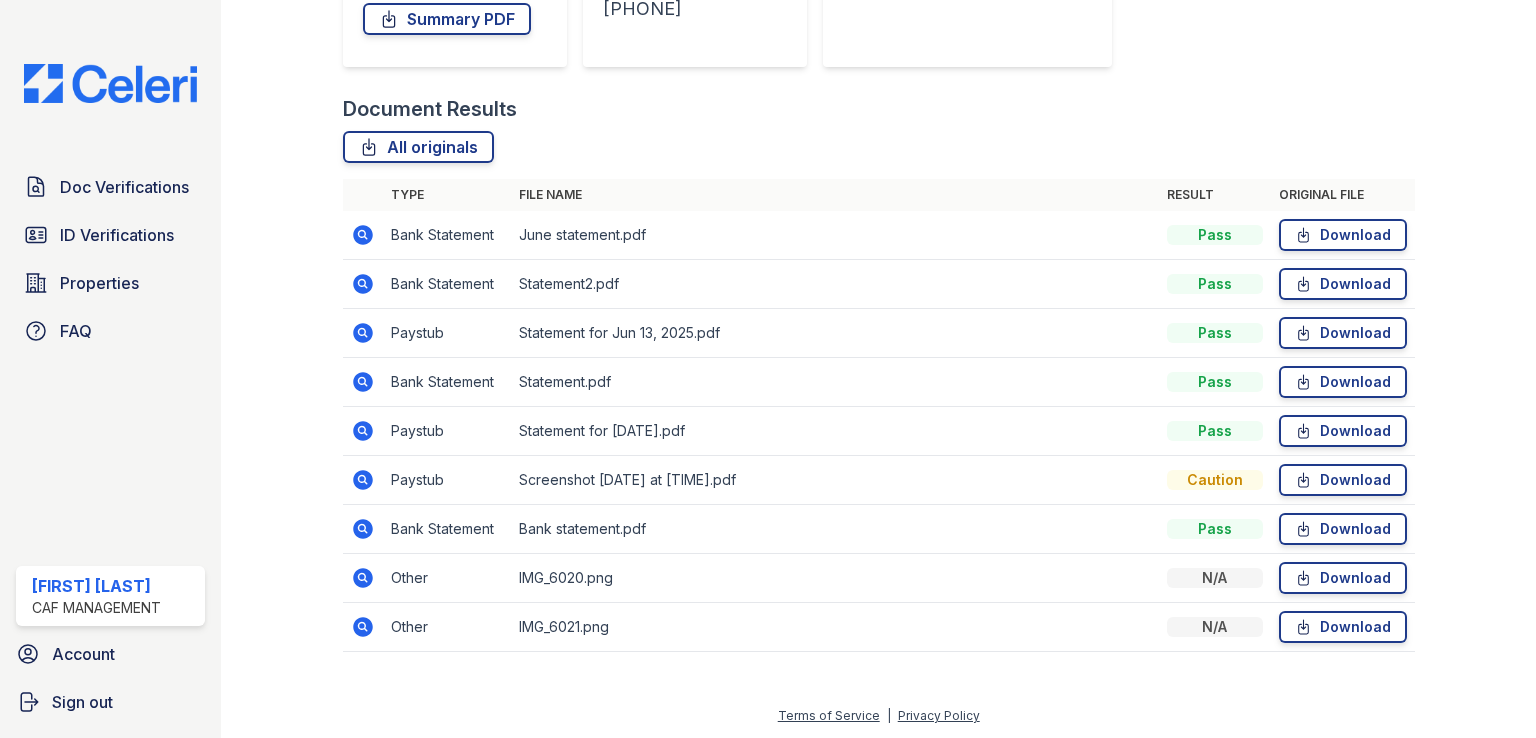 click 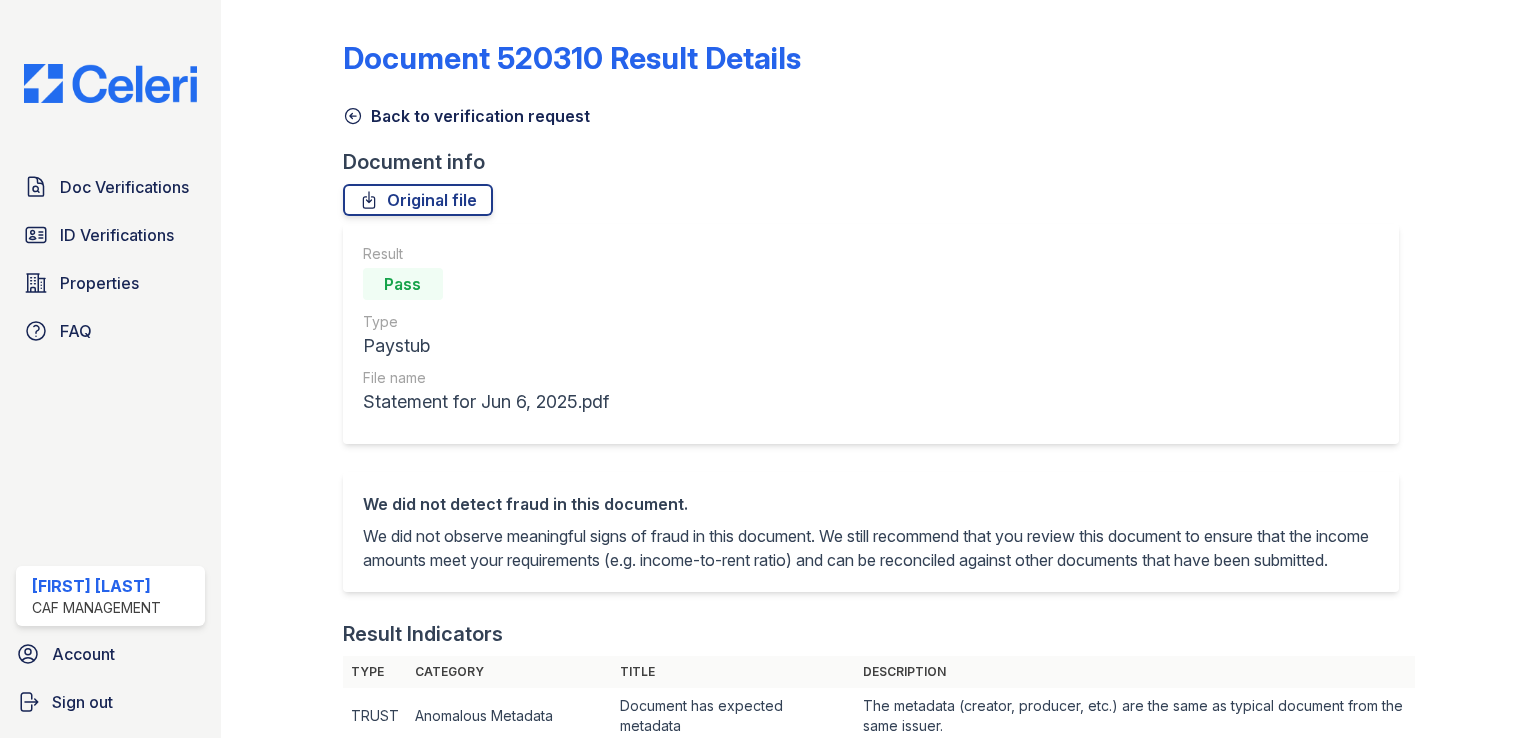 scroll, scrollTop: 0, scrollLeft: 0, axis: both 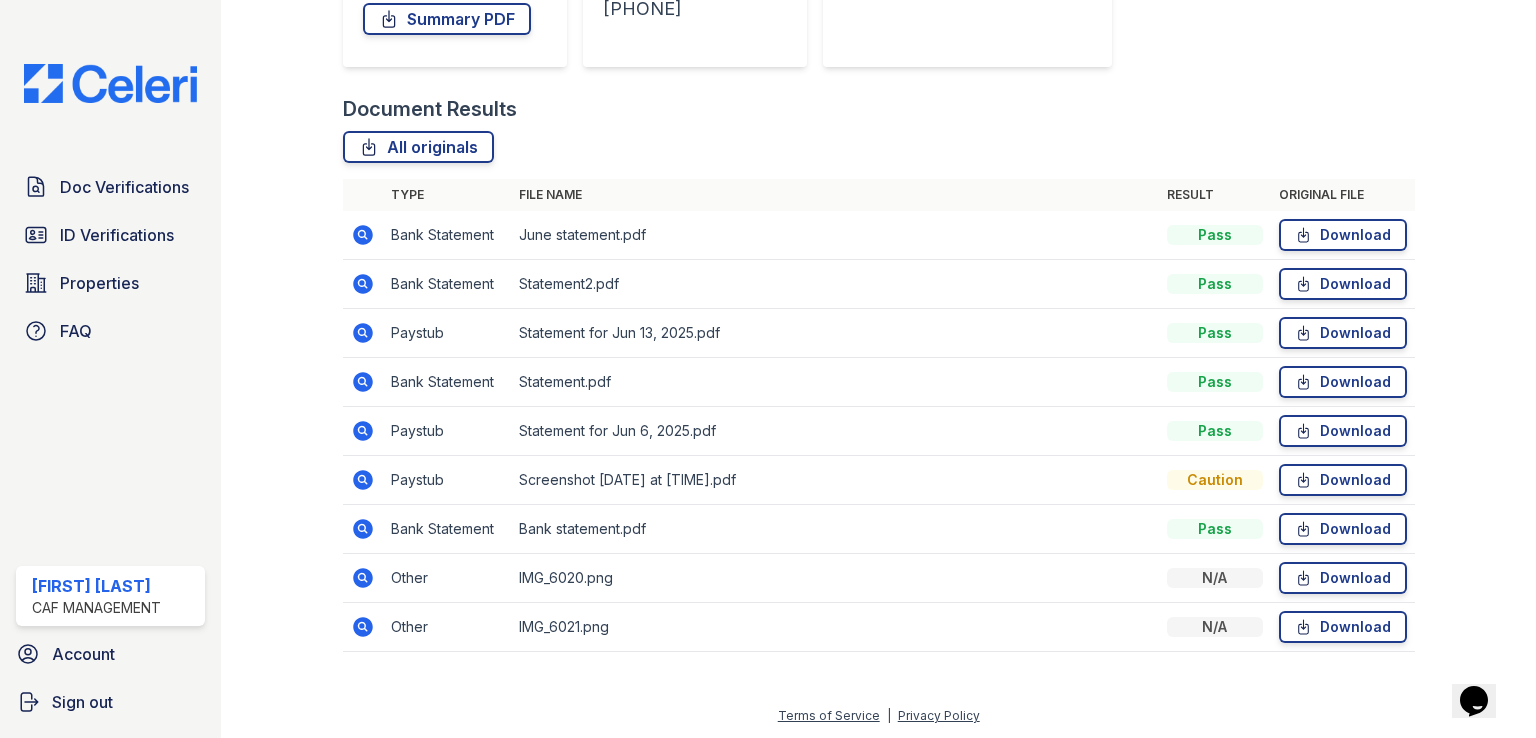 click 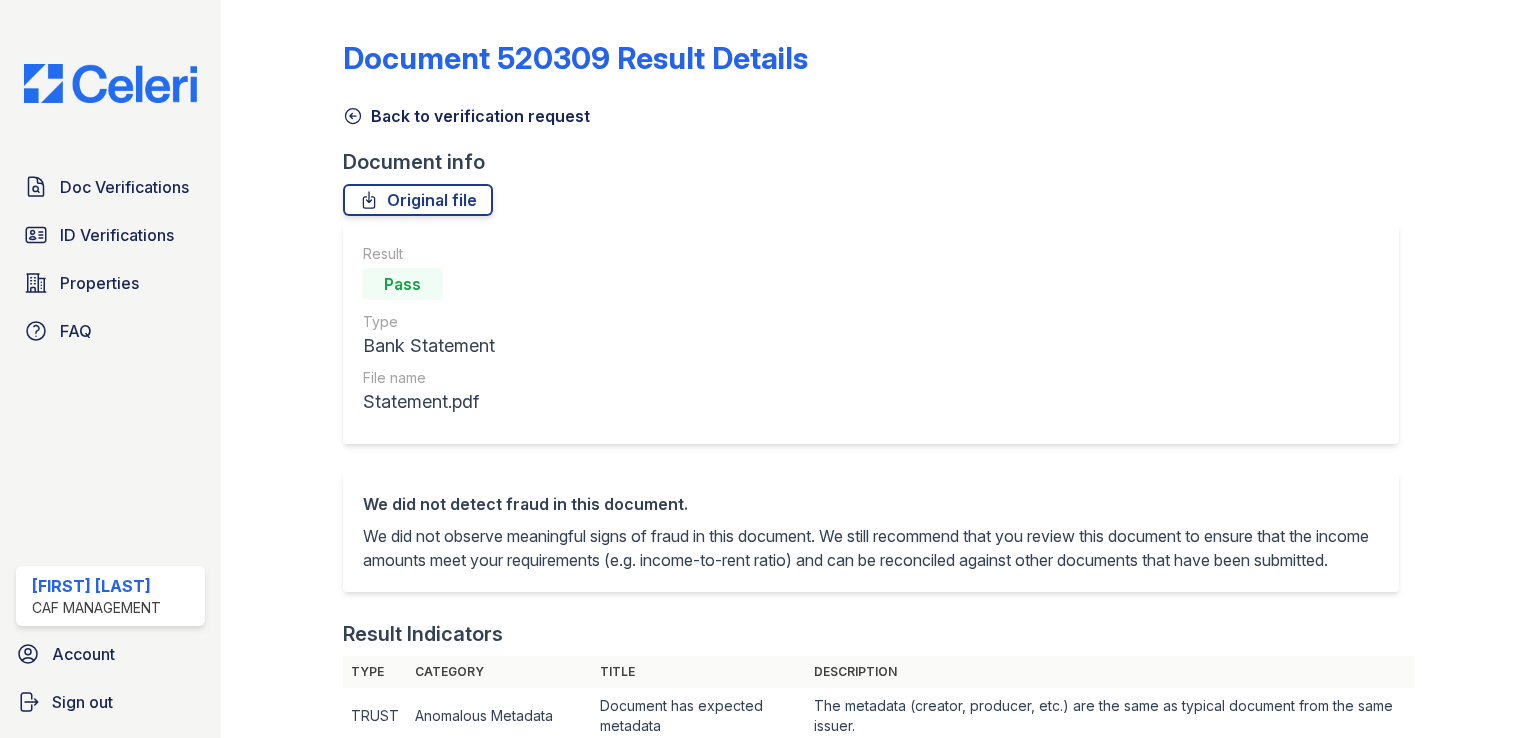 scroll, scrollTop: 0, scrollLeft: 0, axis: both 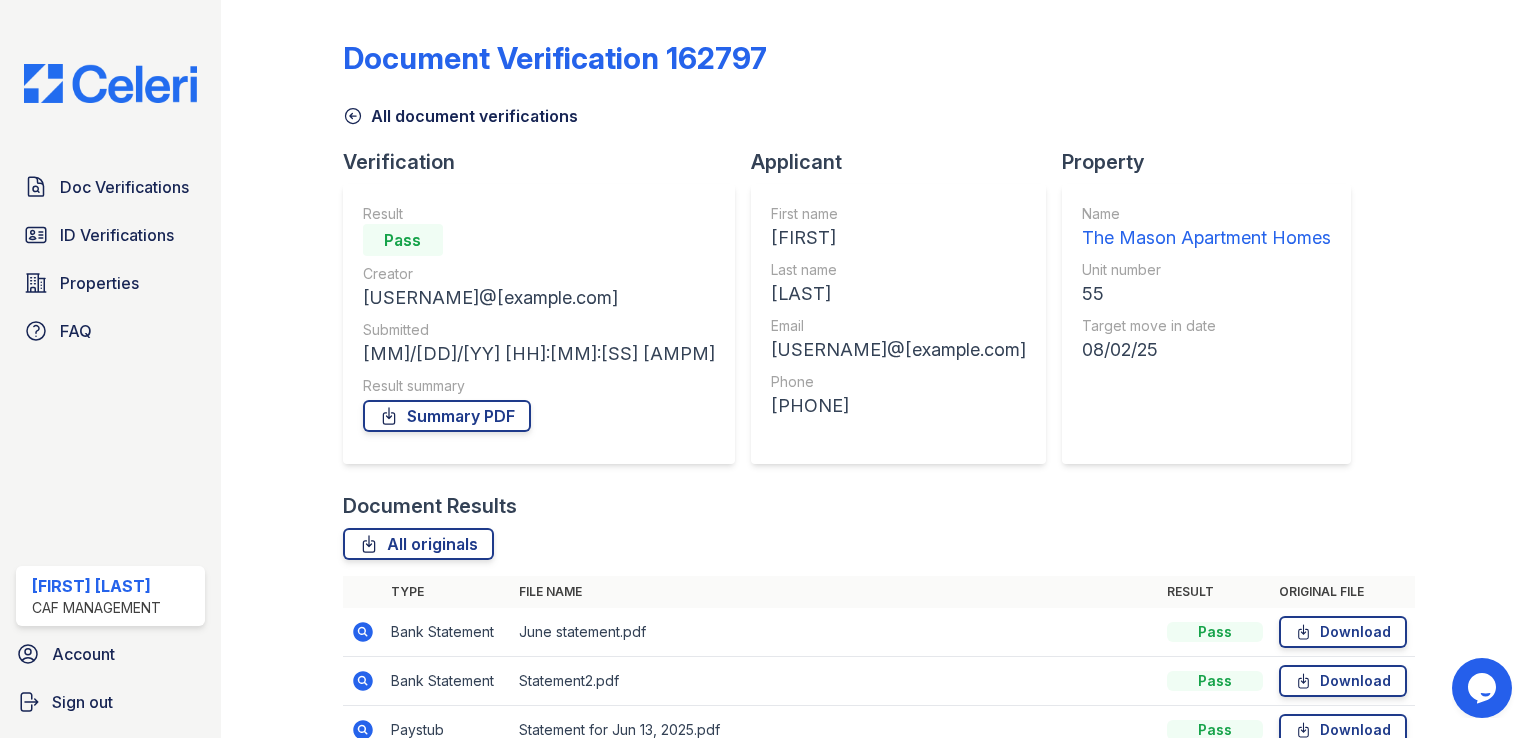 click on "Doc Verifications
ID Verifications
Properties
FAQ" at bounding box center [110, 259] 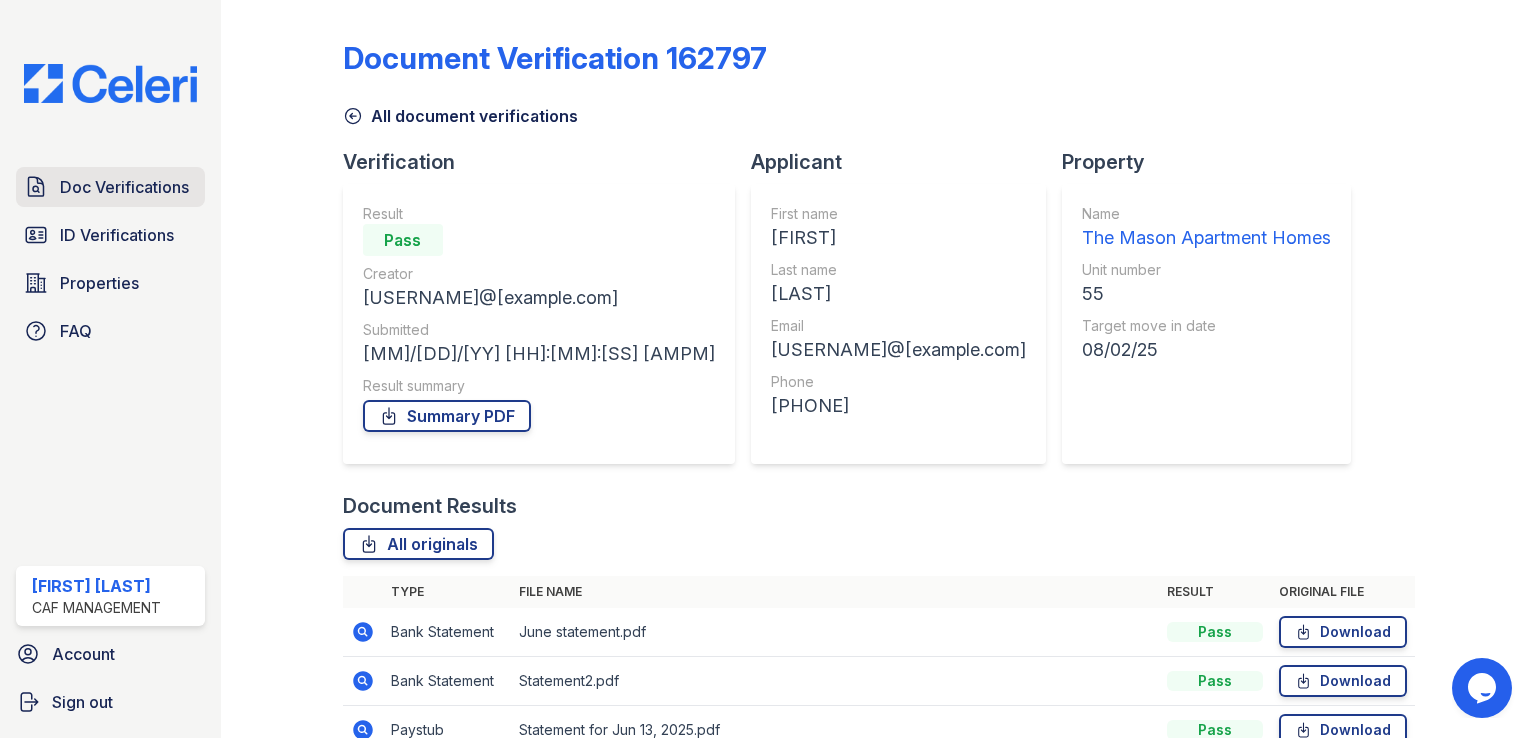 click on "Doc Verifications" at bounding box center [124, 187] 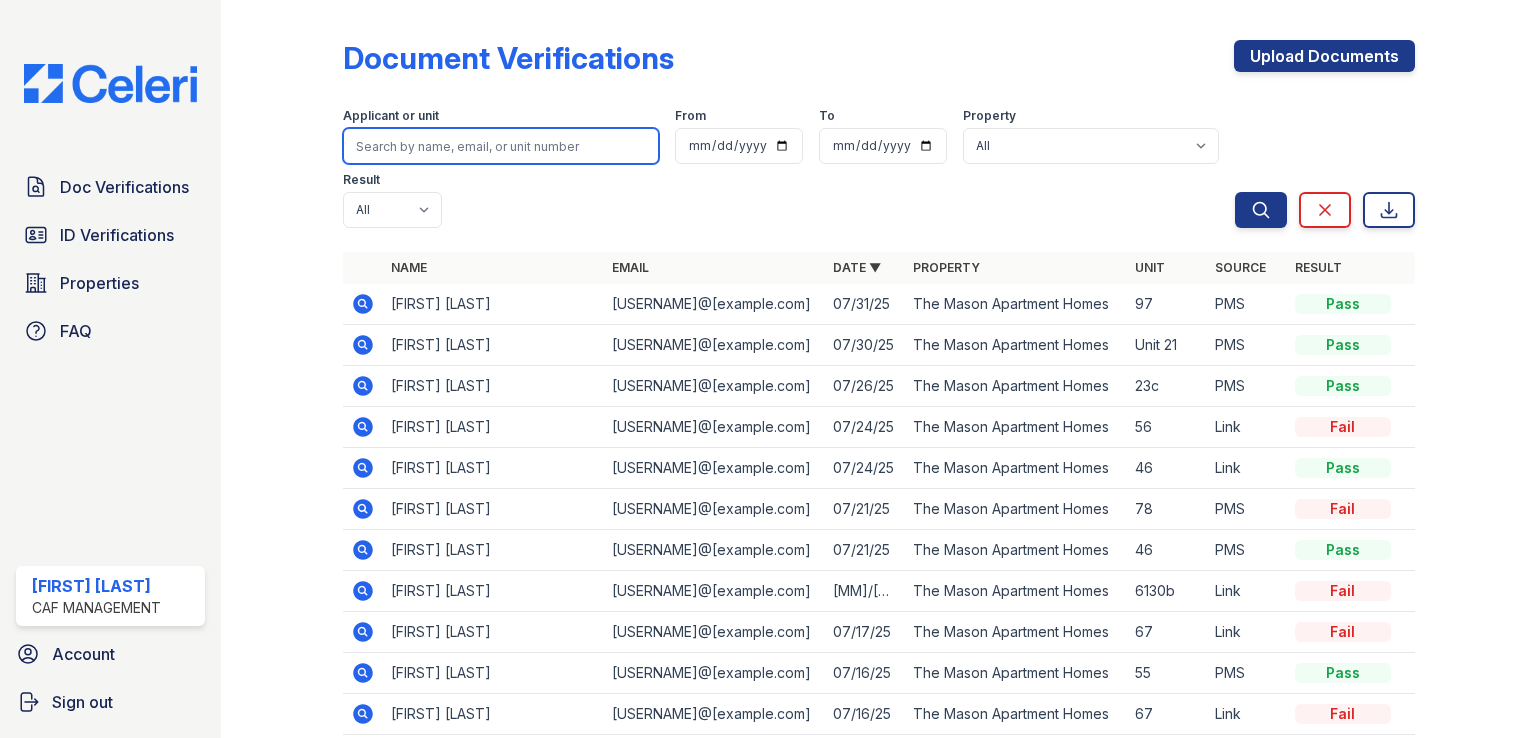 click at bounding box center [501, 146] 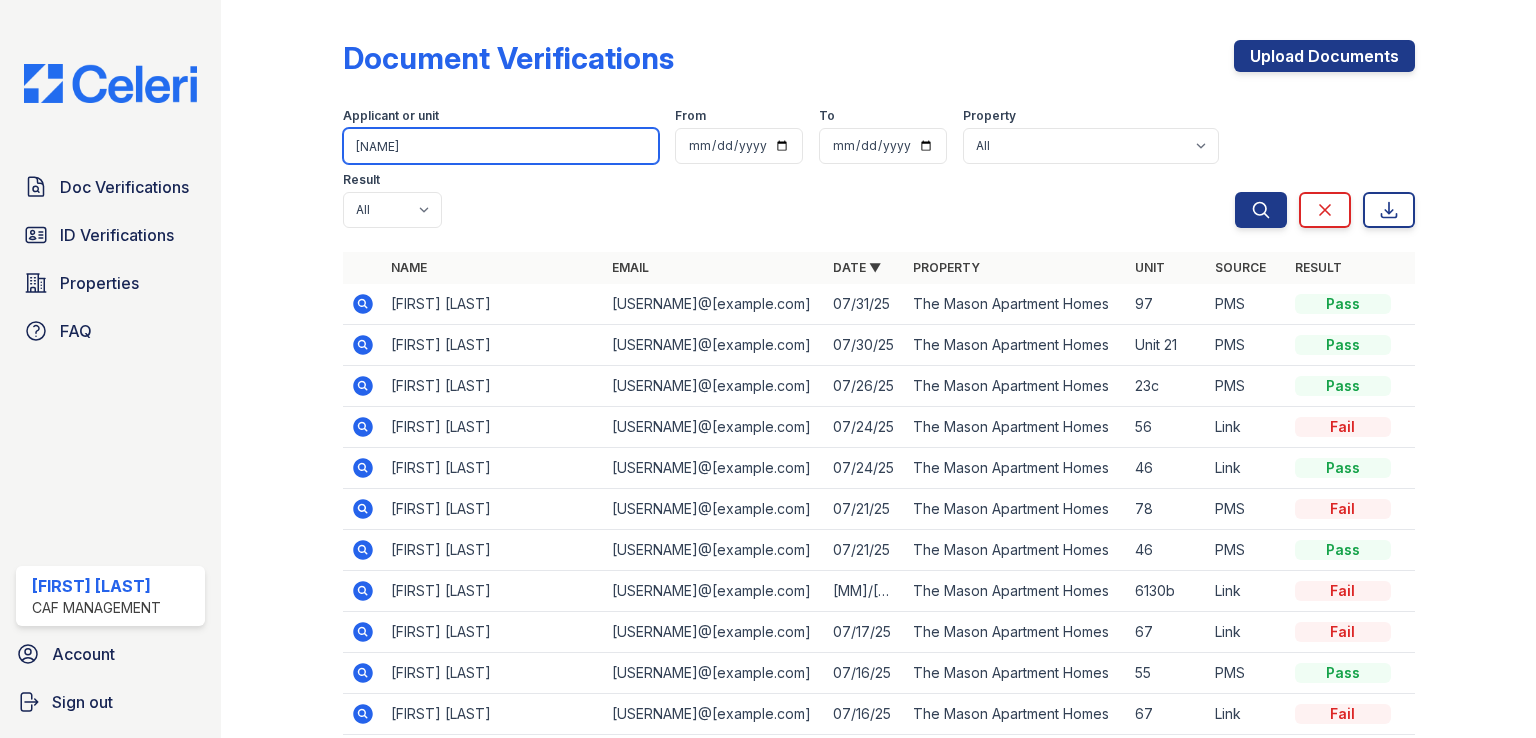 type on "freder" 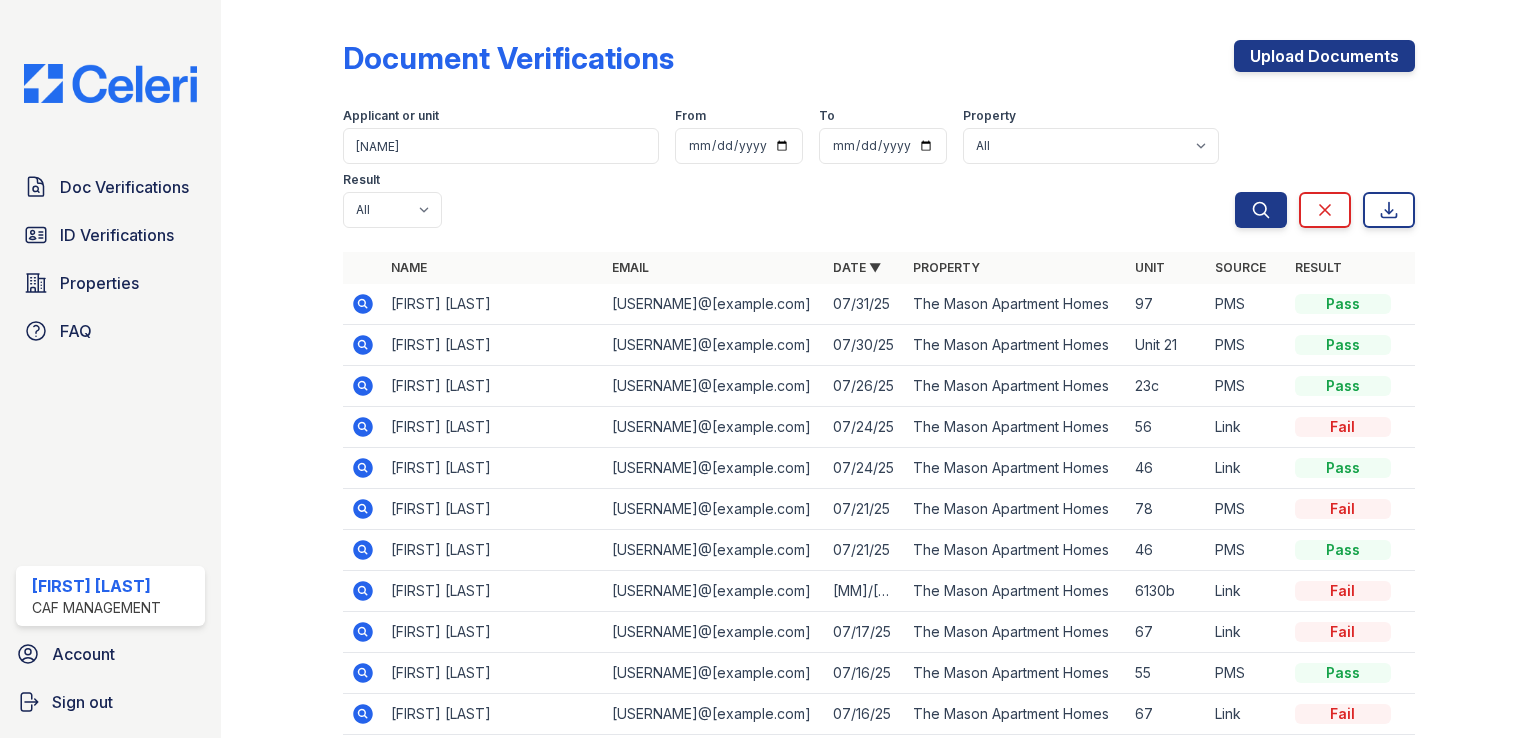 click 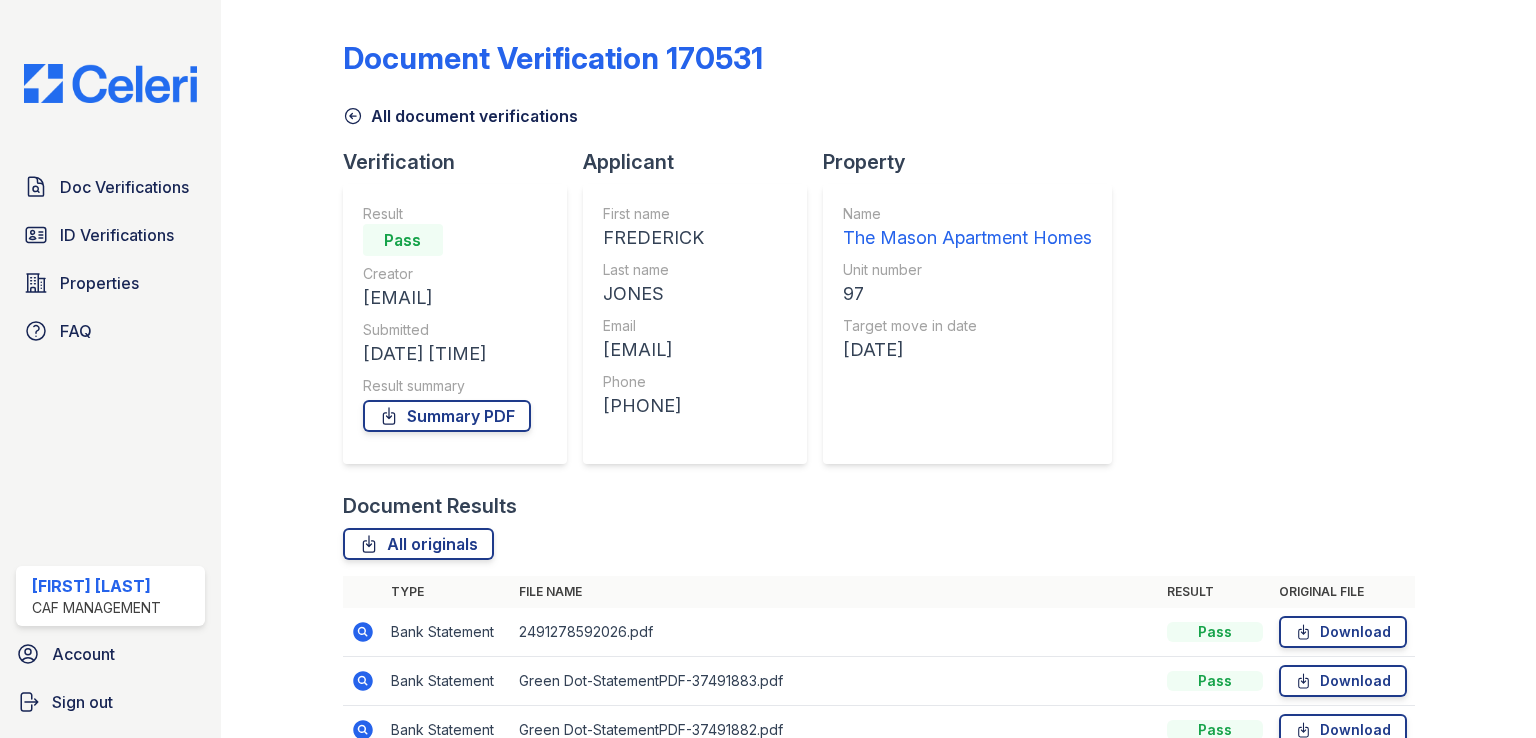 scroll, scrollTop: 0, scrollLeft: 0, axis: both 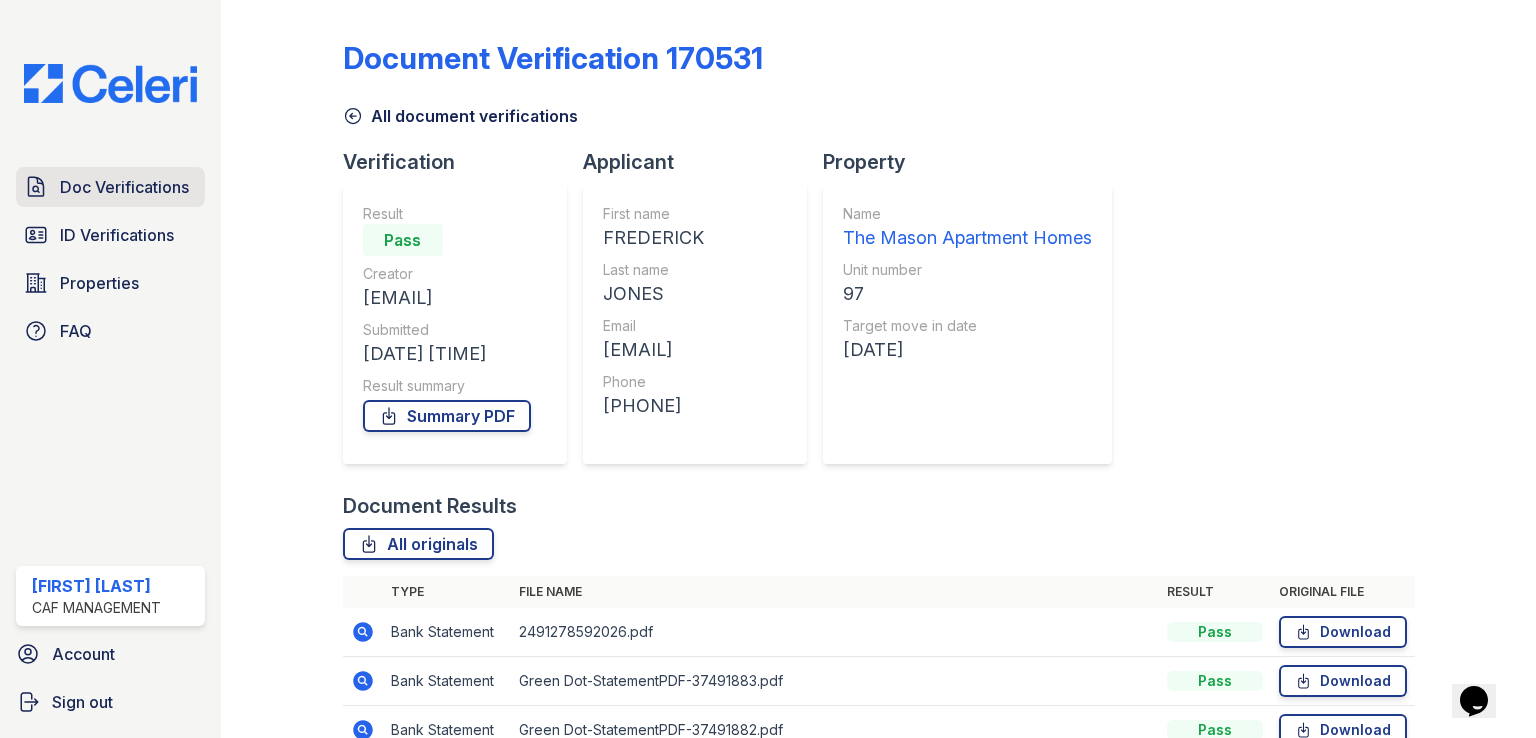click on "Doc Verifications" at bounding box center [124, 187] 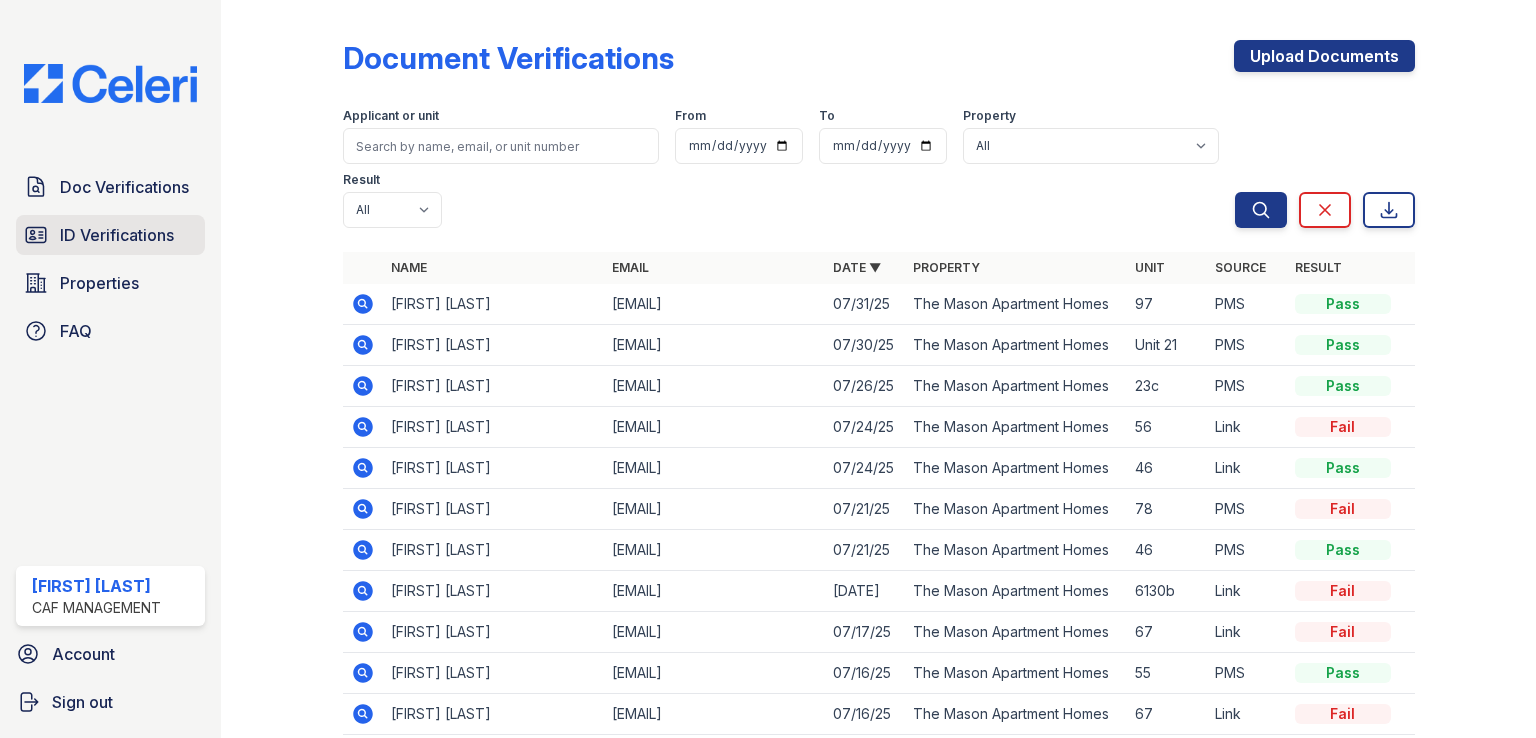 click on "ID Verifications" at bounding box center [110, 235] 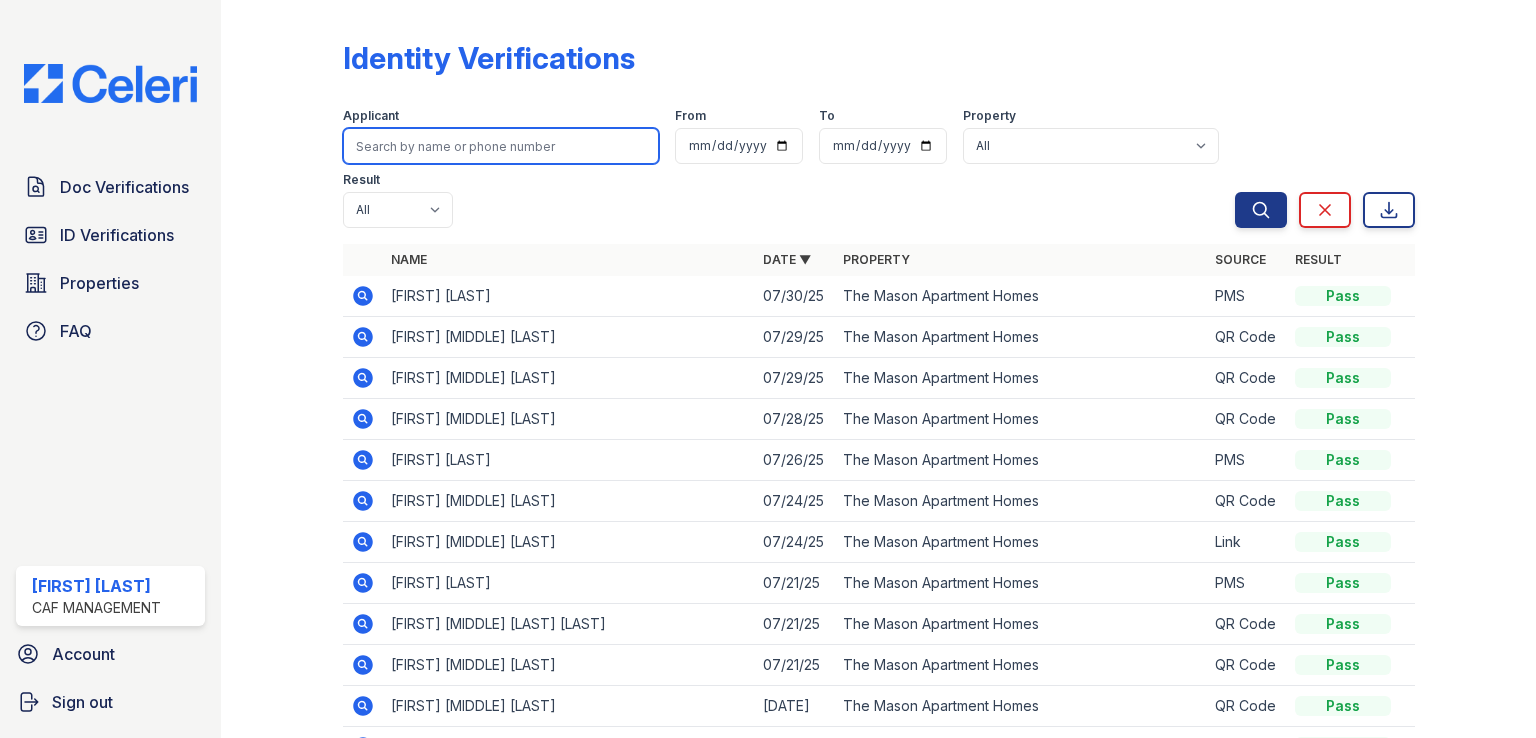 click at bounding box center (501, 146) 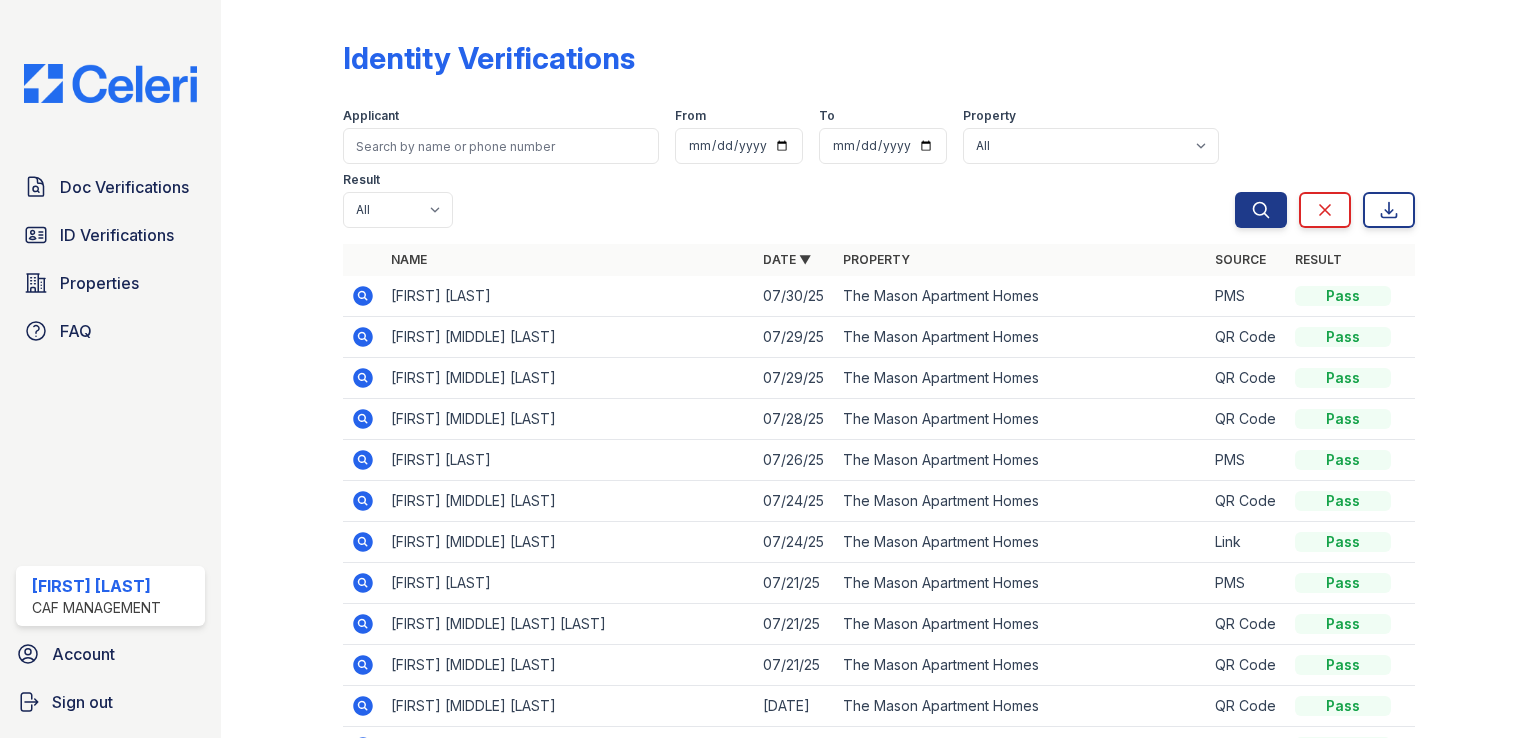 click at bounding box center [297, 410] 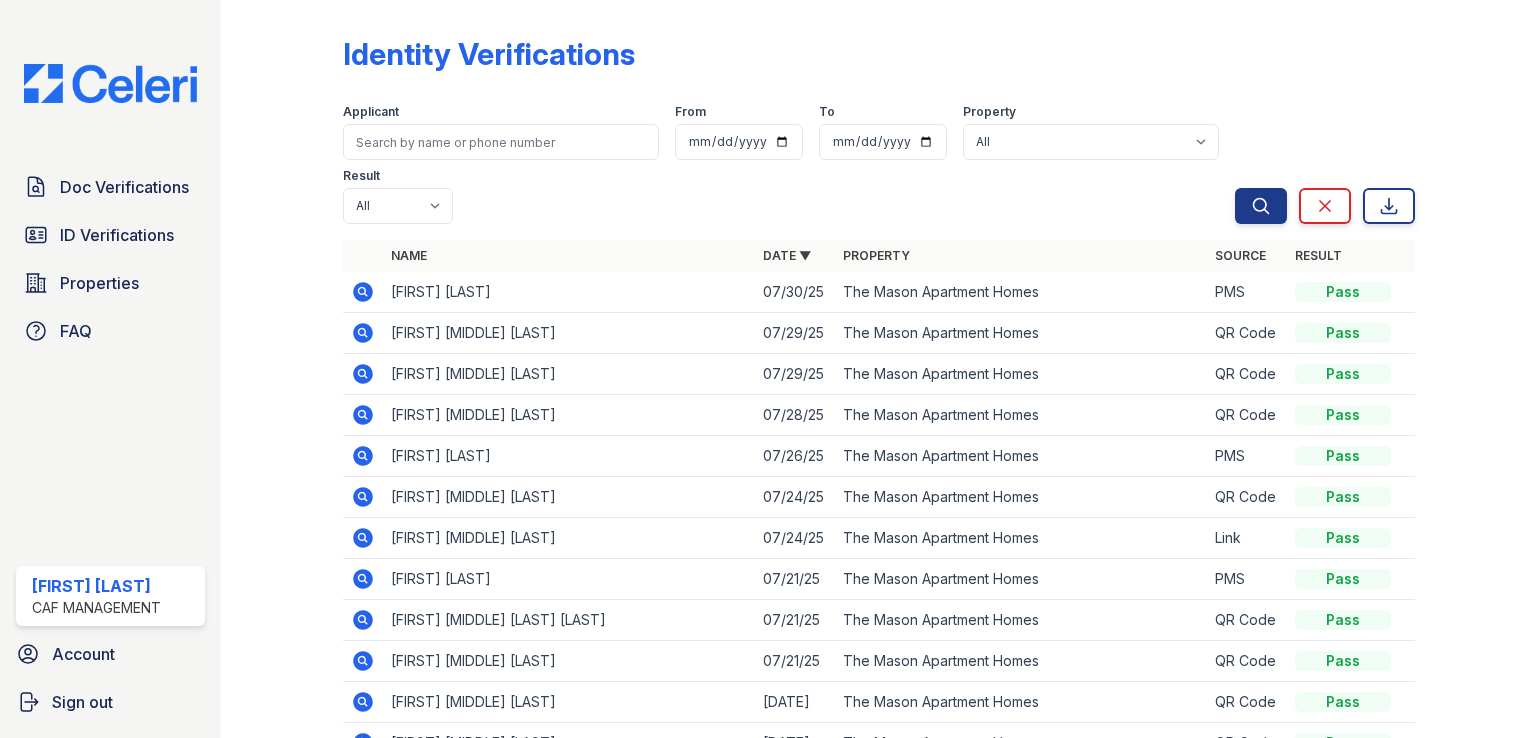 scroll, scrollTop: 0, scrollLeft: 0, axis: both 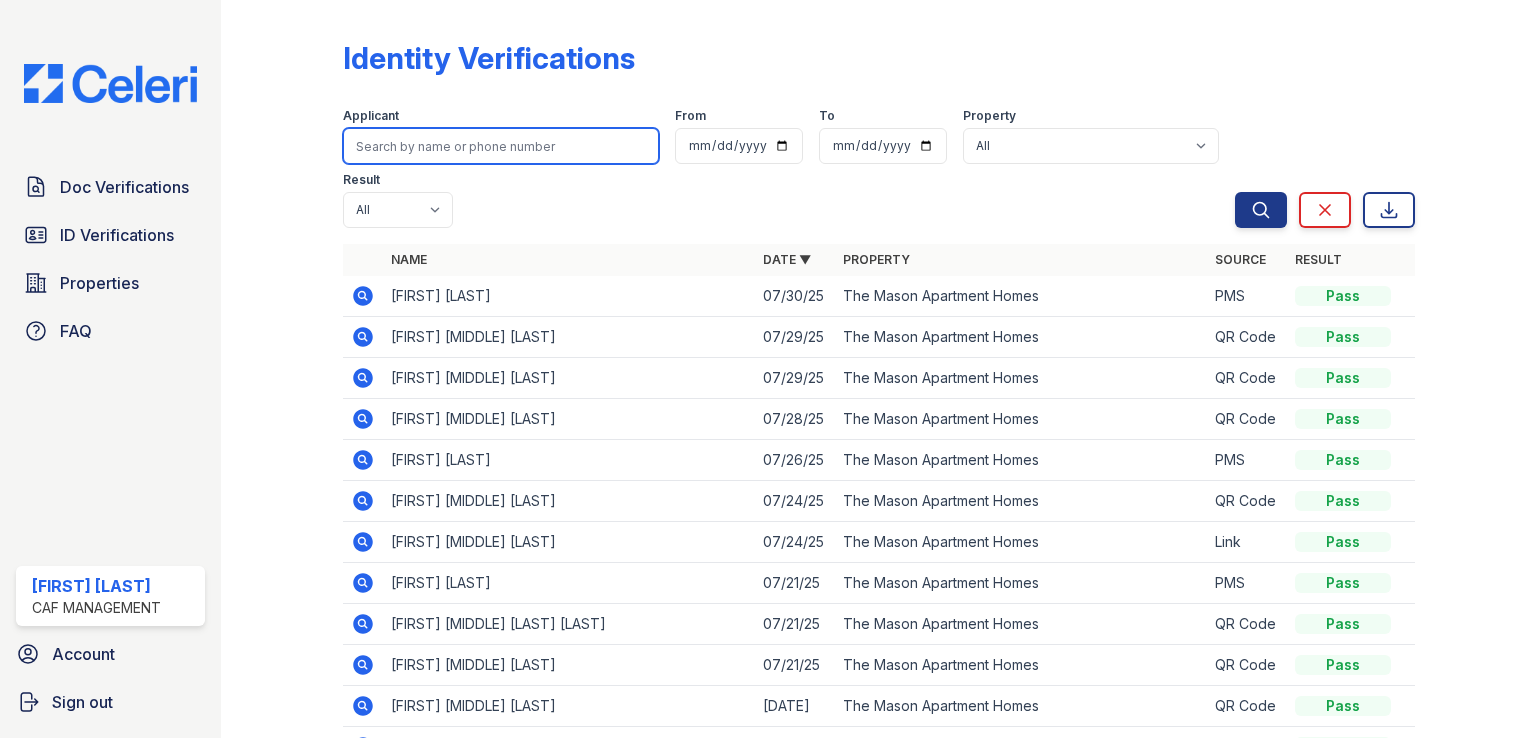 click at bounding box center [501, 146] 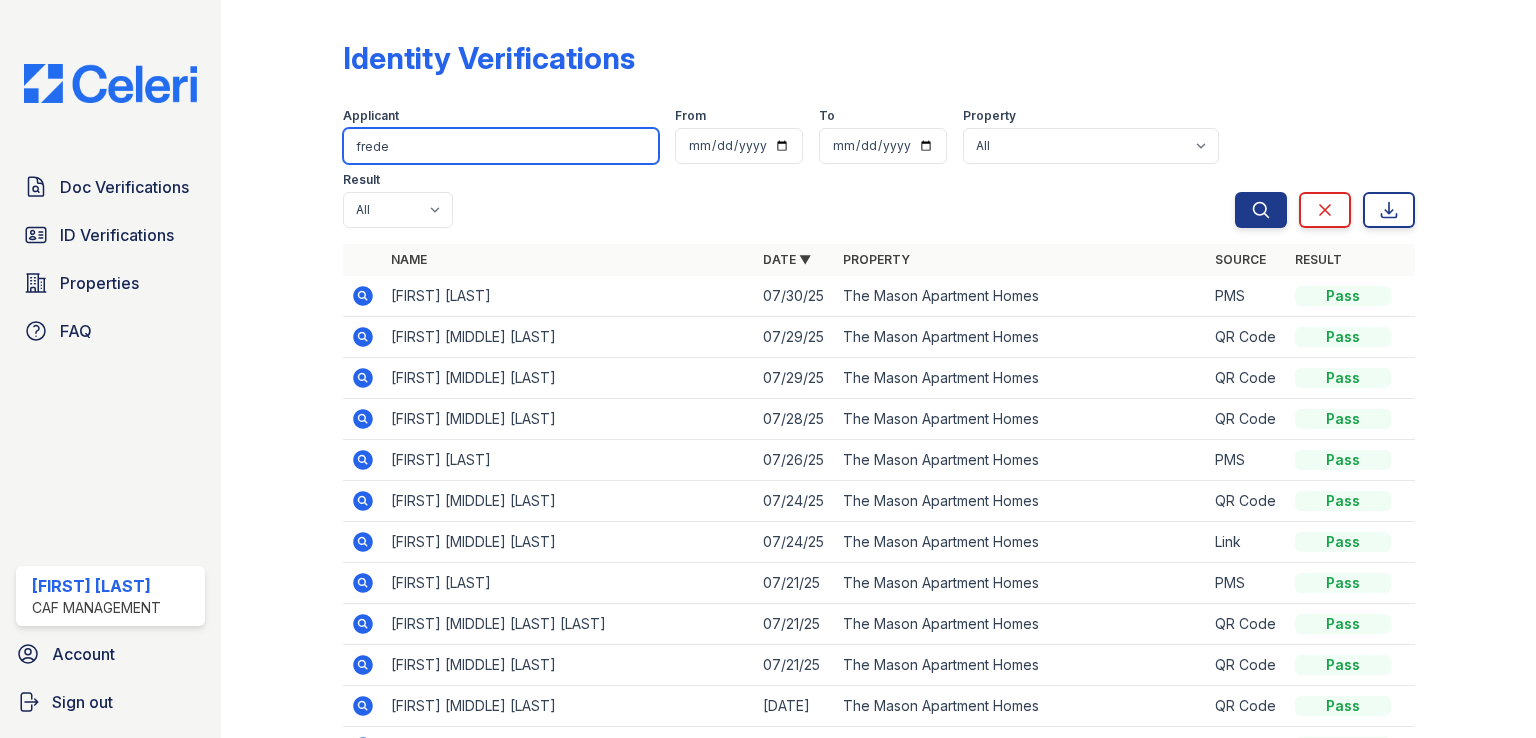type on "frede" 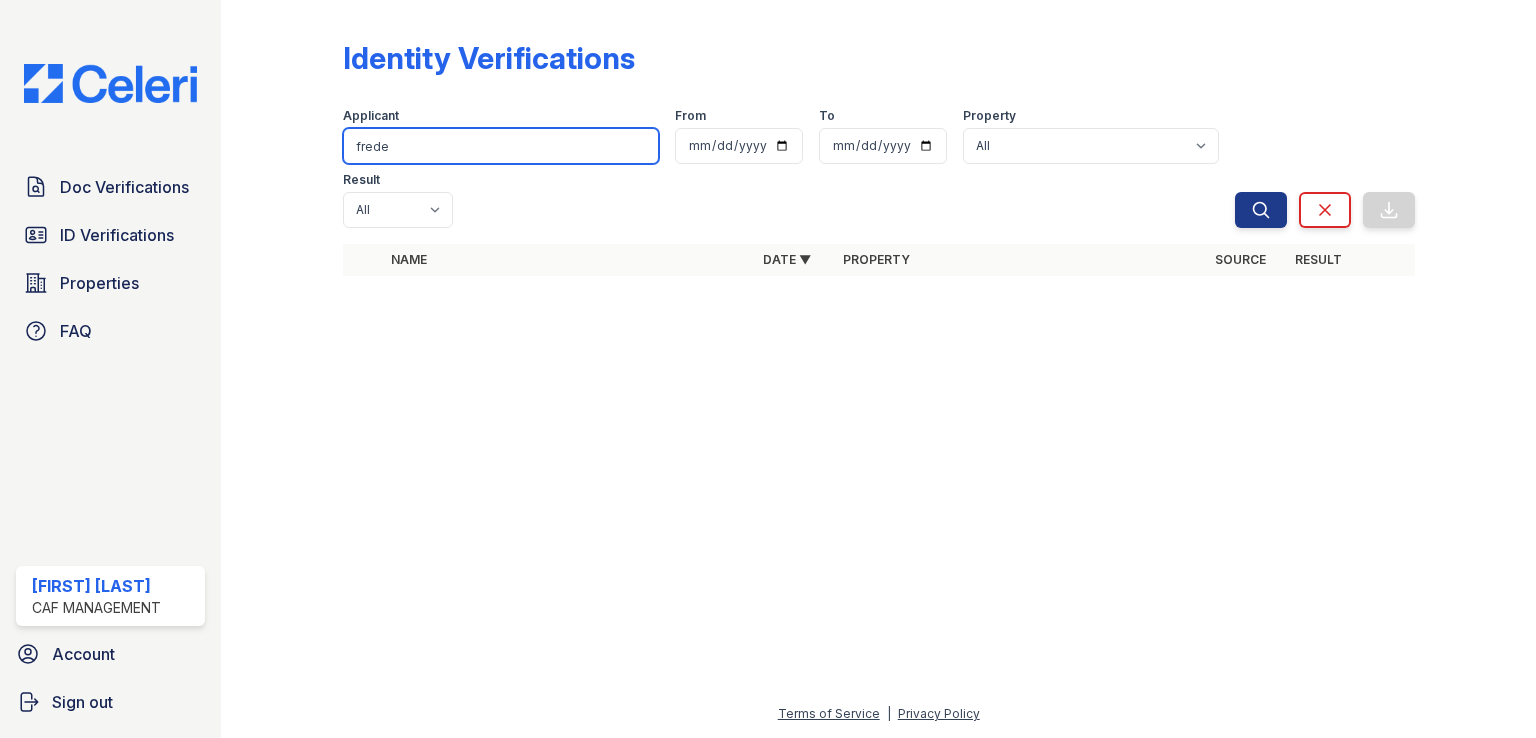 click on "frede" at bounding box center (501, 146) 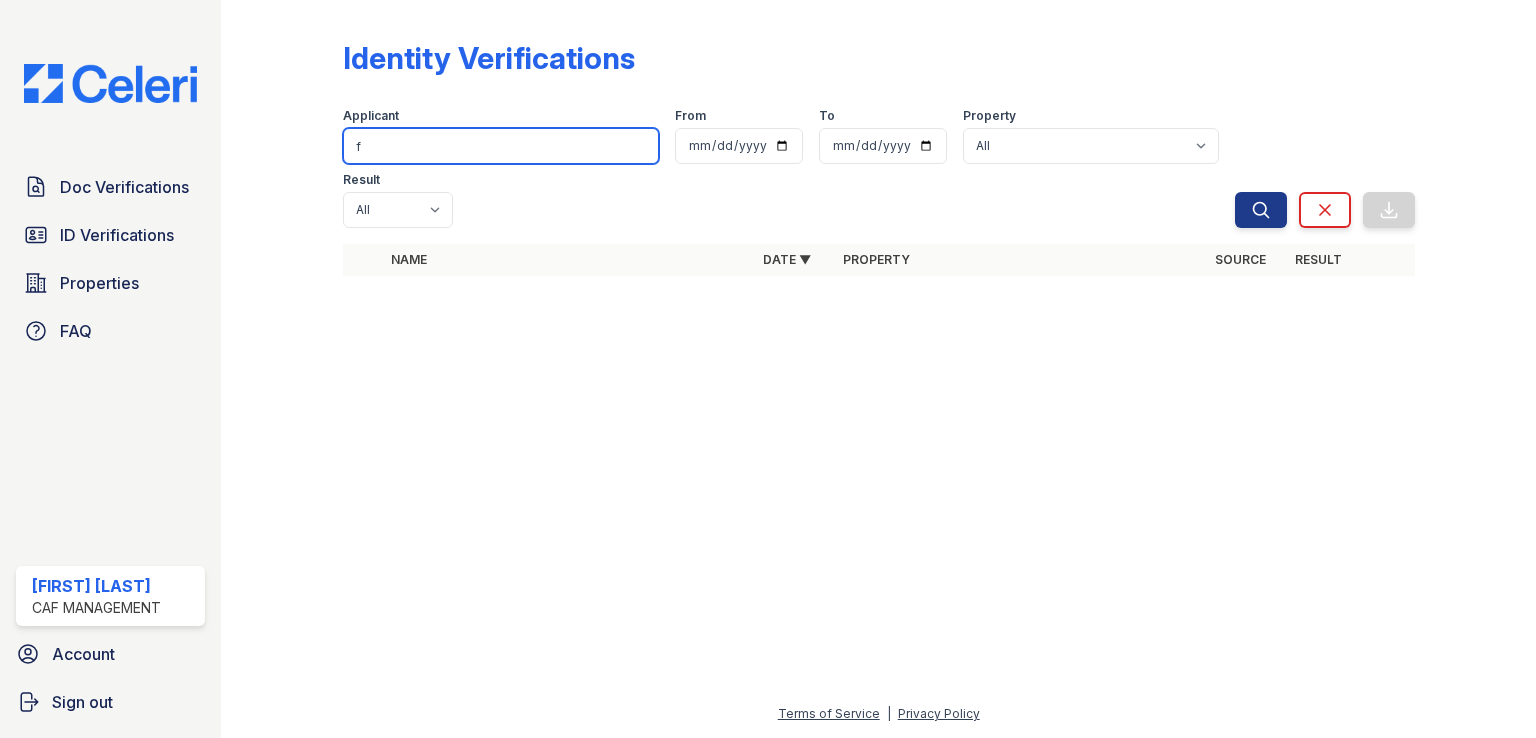 type on "f" 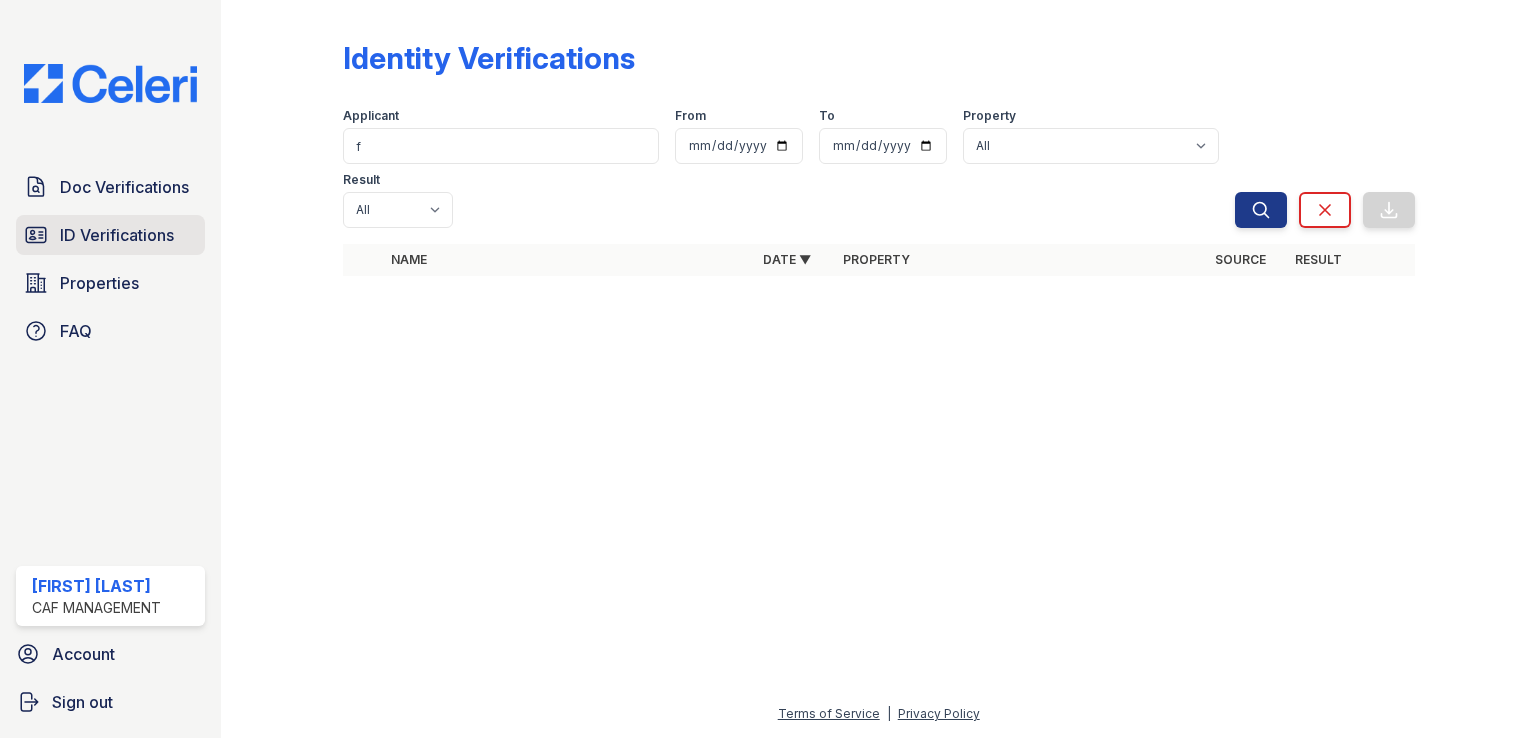 click on "ID Verifications" at bounding box center (110, 235) 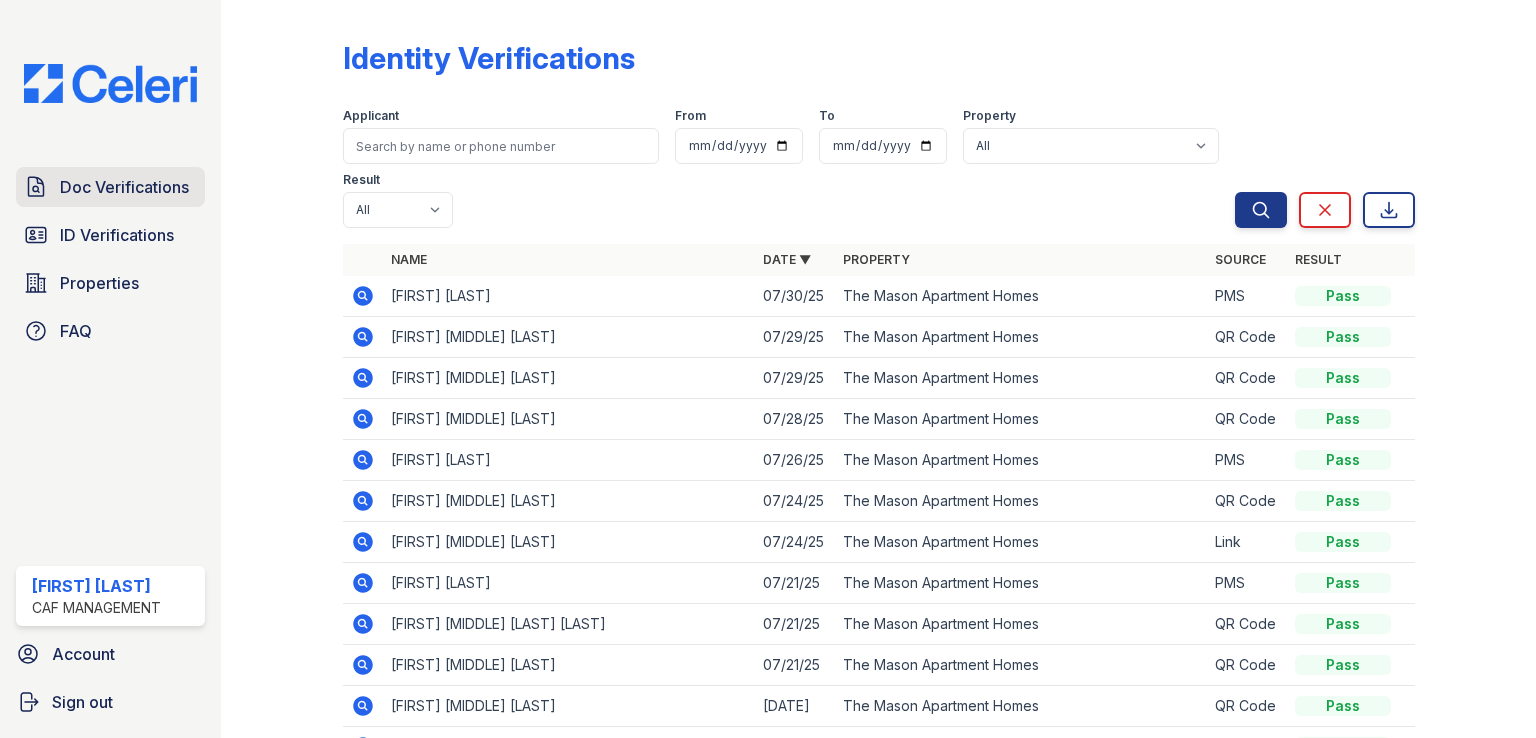 click on "Doc Verifications" at bounding box center (124, 187) 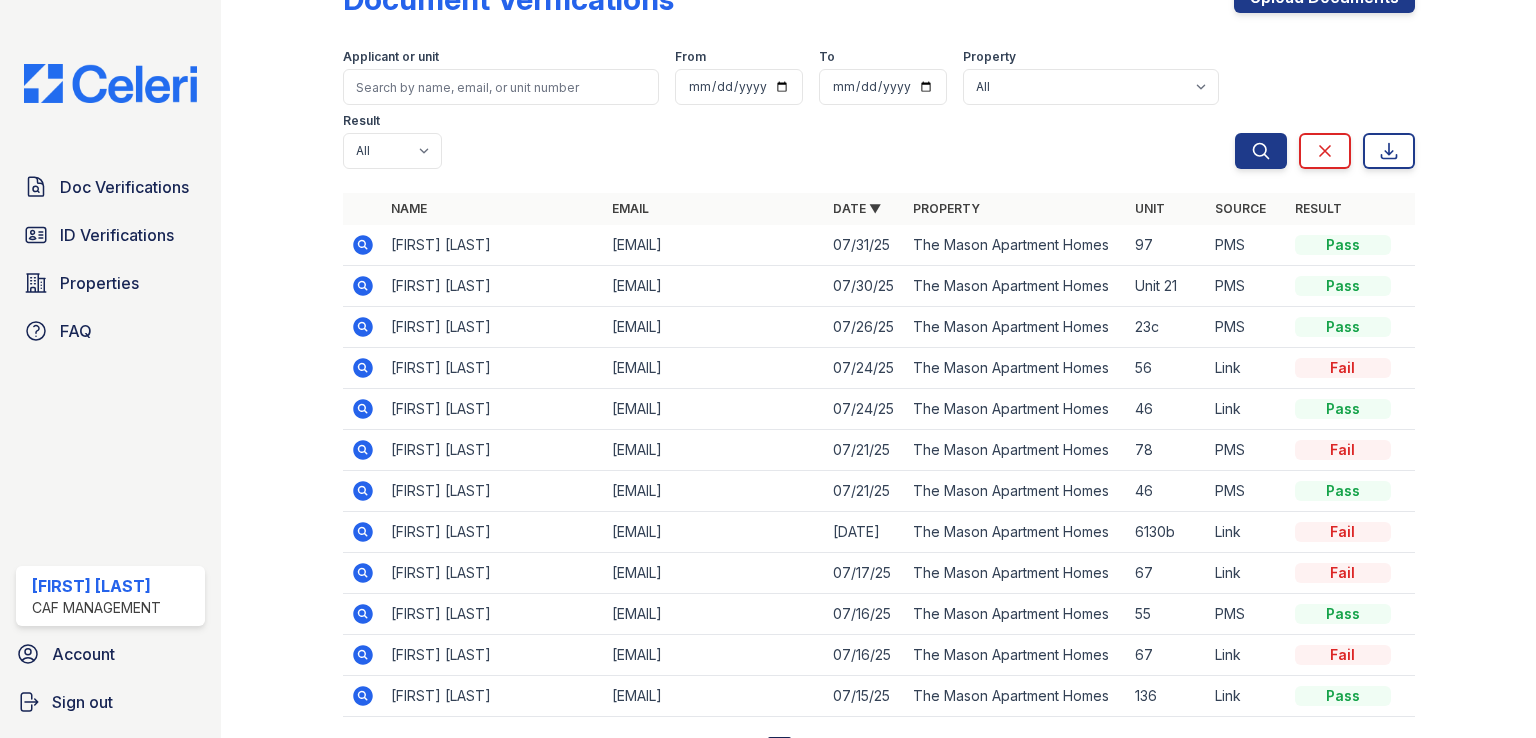 scroll, scrollTop: 0, scrollLeft: 0, axis: both 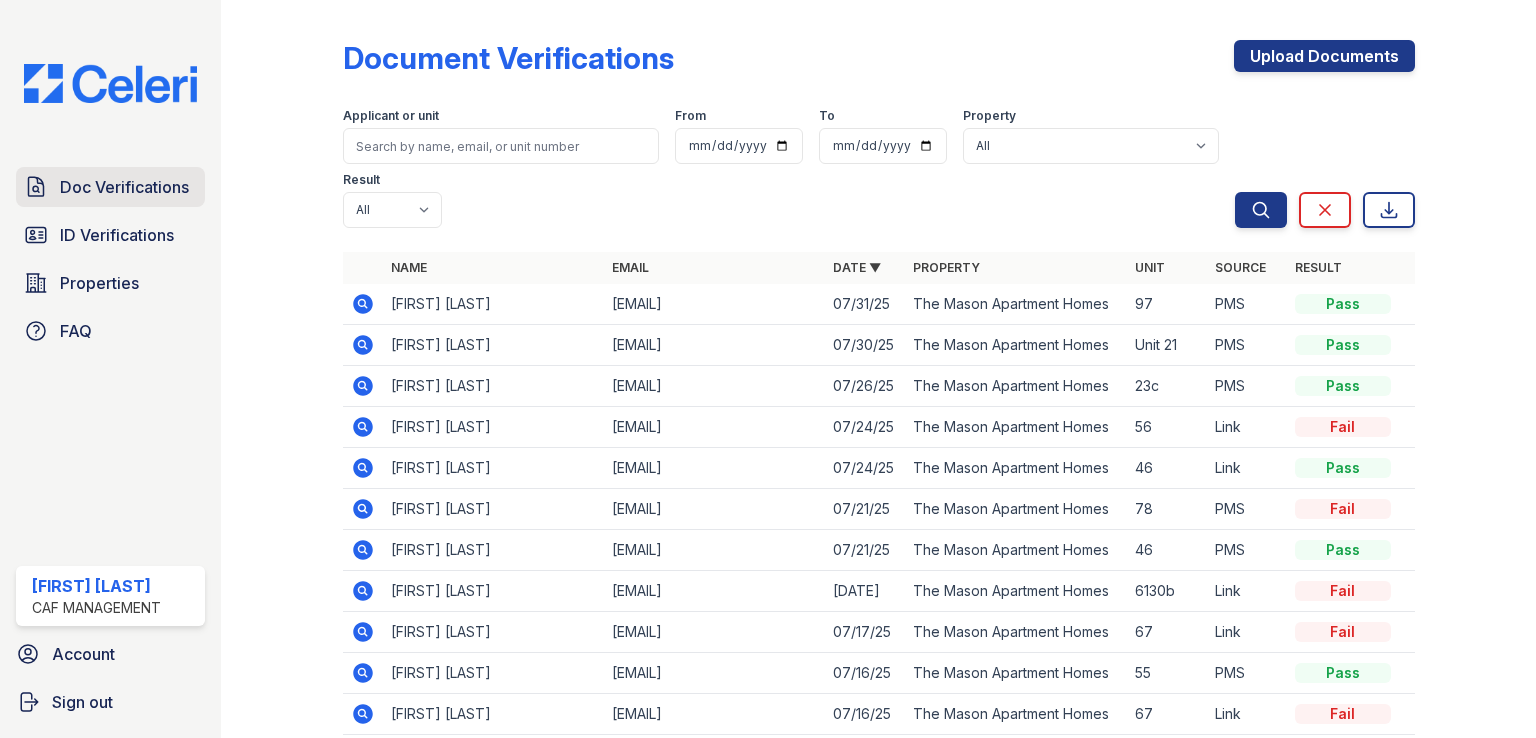 click on "Doc Verifications" at bounding box center [124, 187] 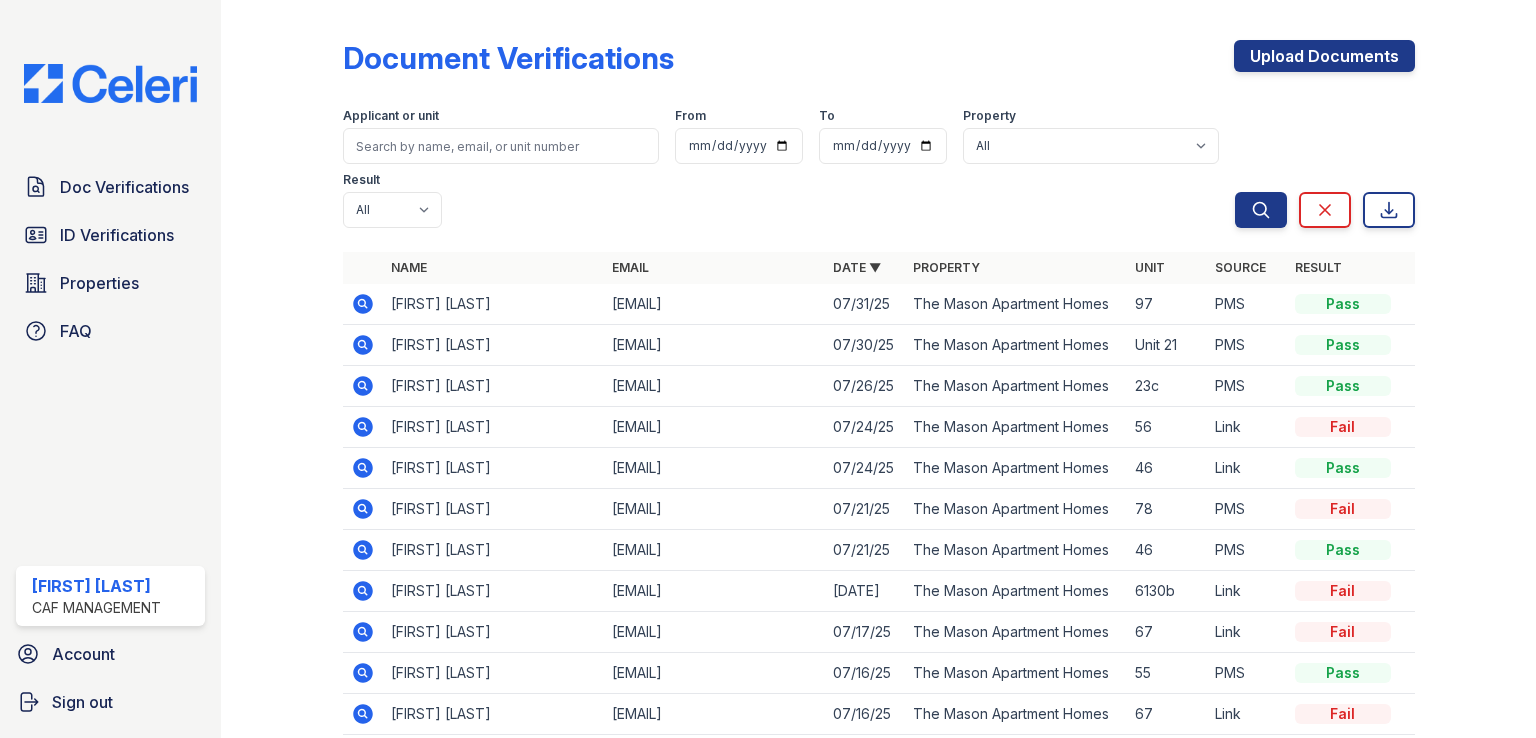 click 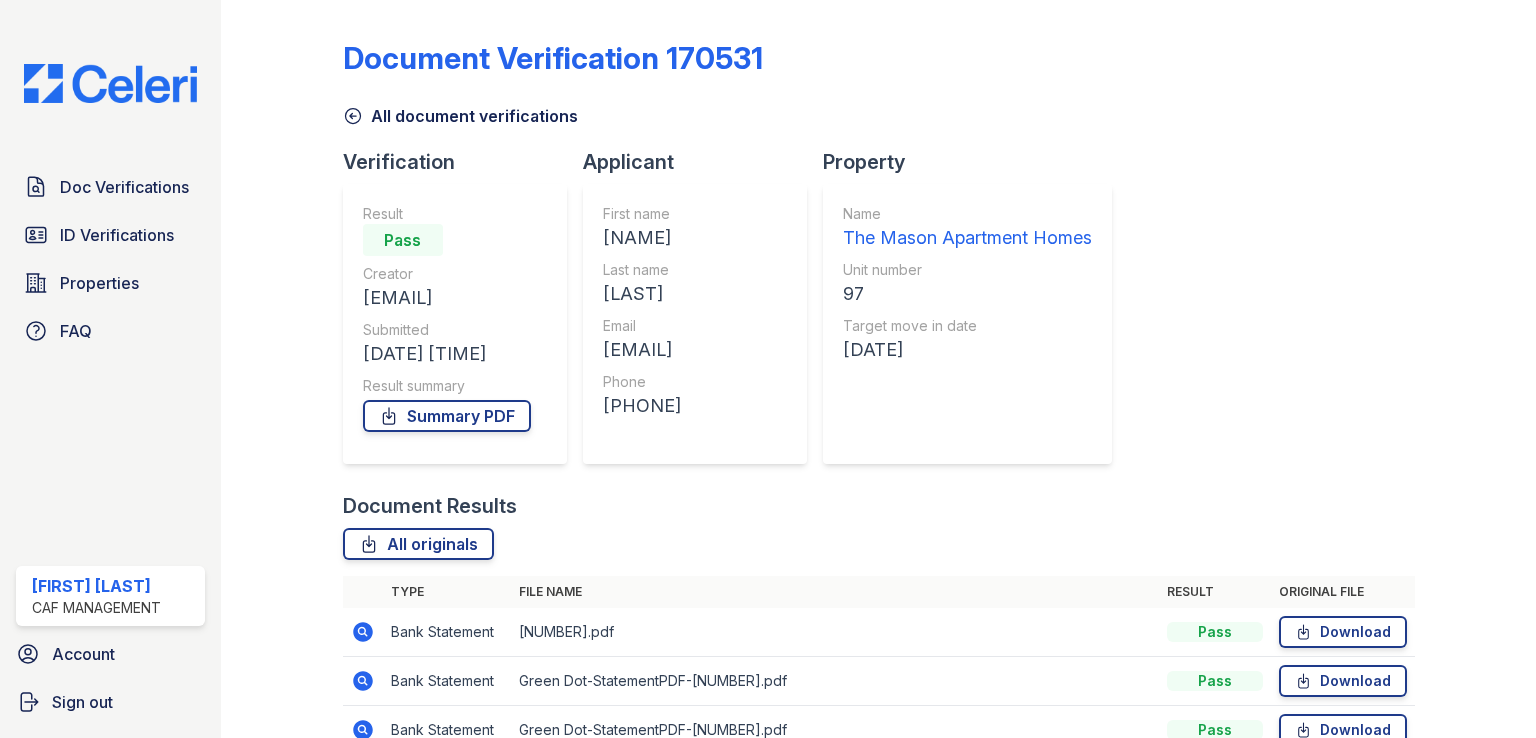 scroll, scrollTop: 0, scrollLeft: 0, axis: both 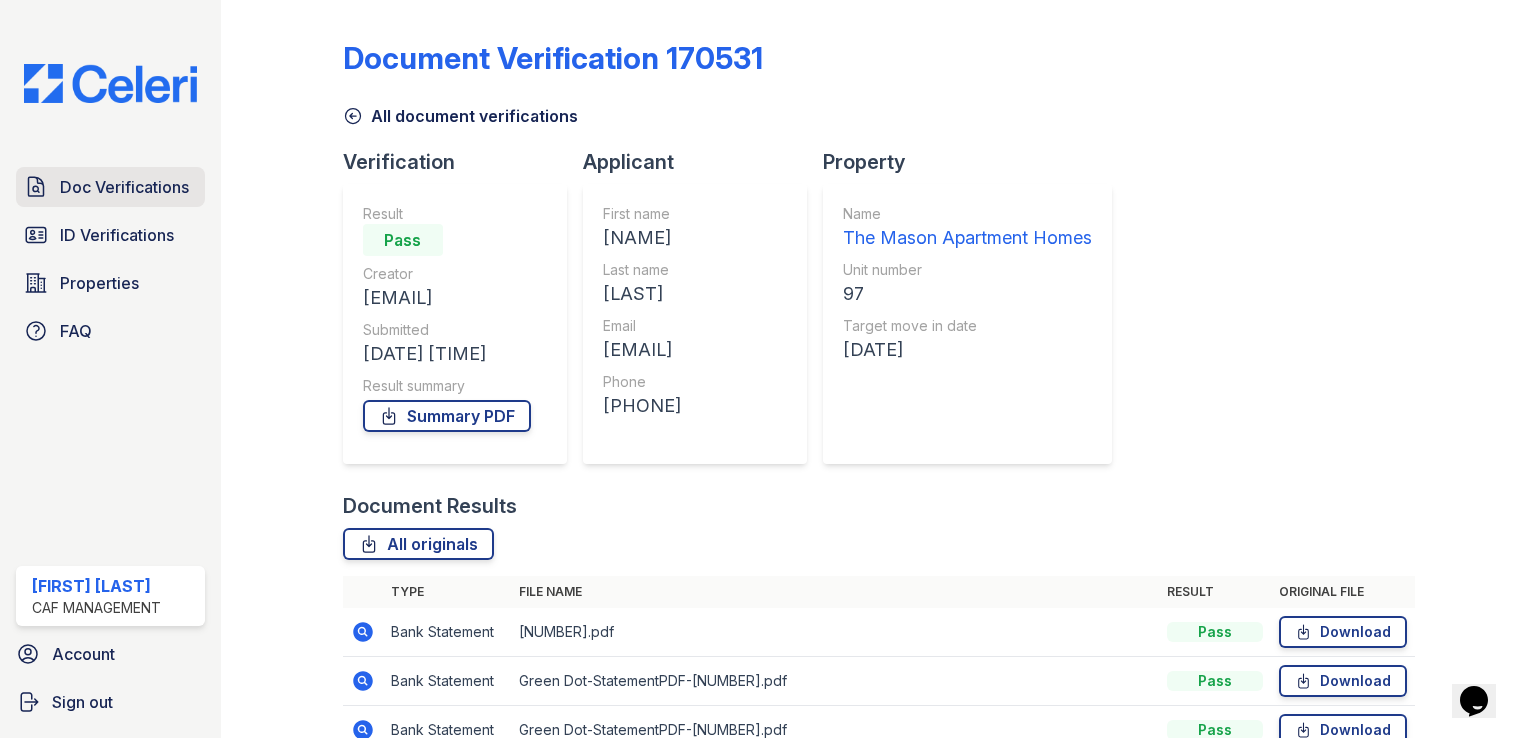 click on "Doc Verifications" at bounding box center [124, 187] 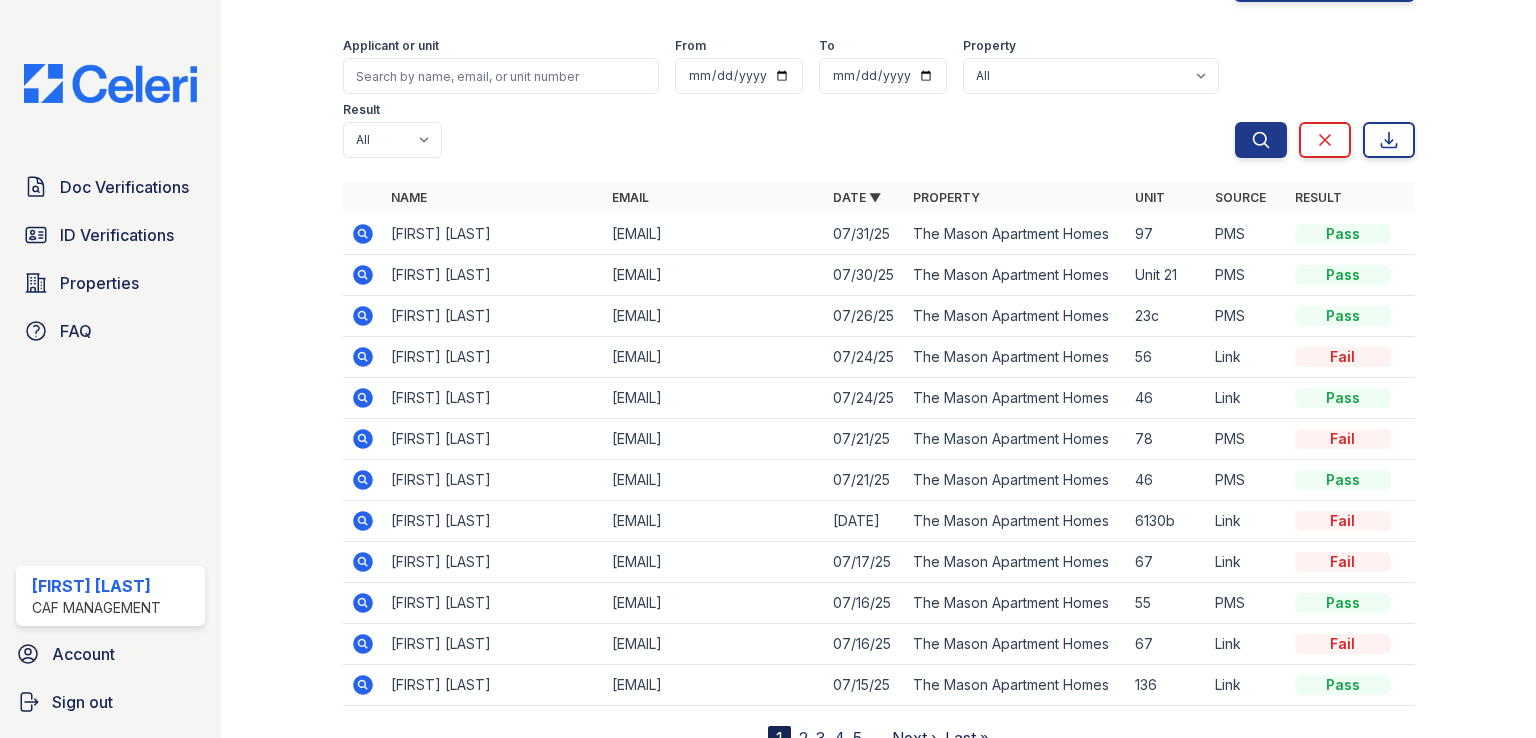 scroll, scrollTop: 0, scrollLeft: 0, axis: both 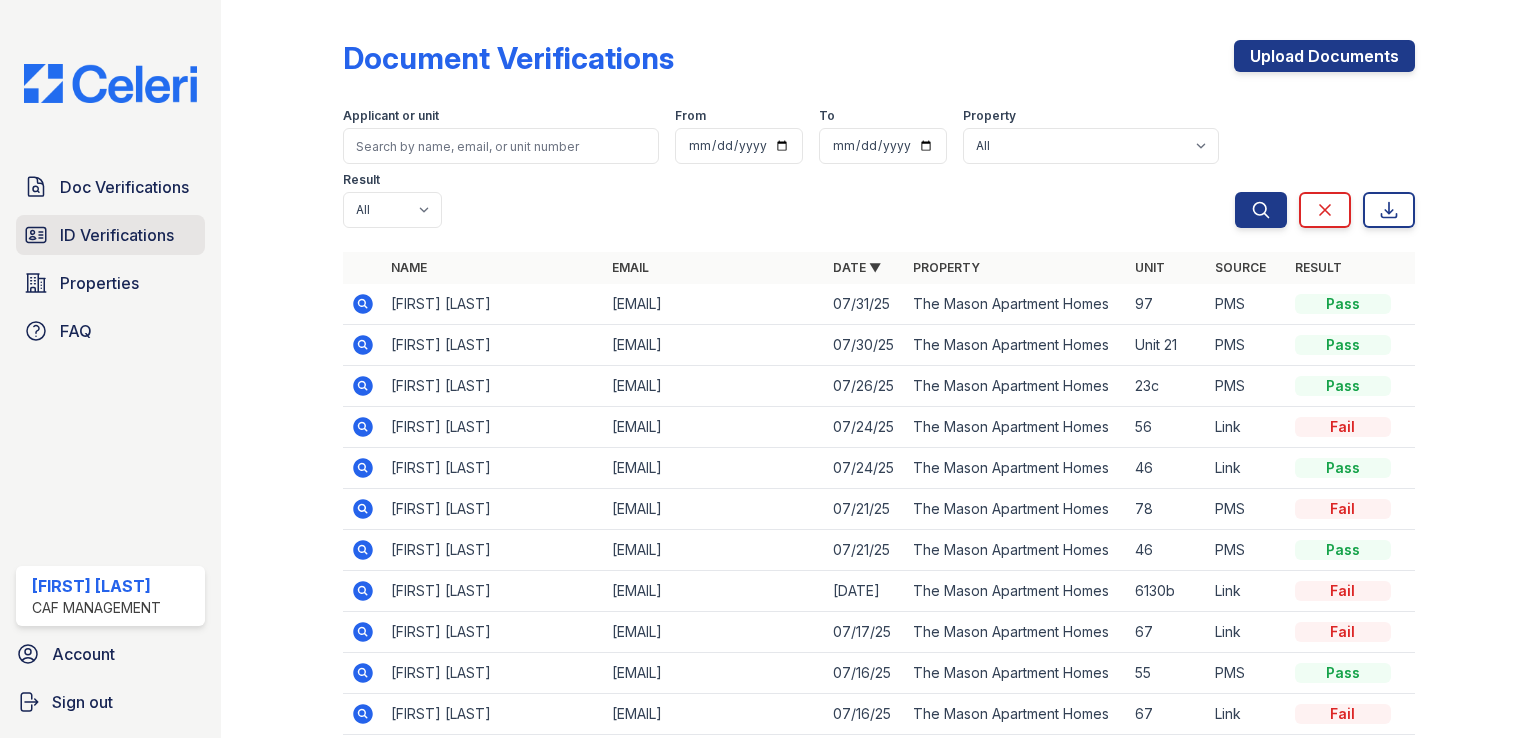 click on "ID Verifications" at bounding box center (110, 235) 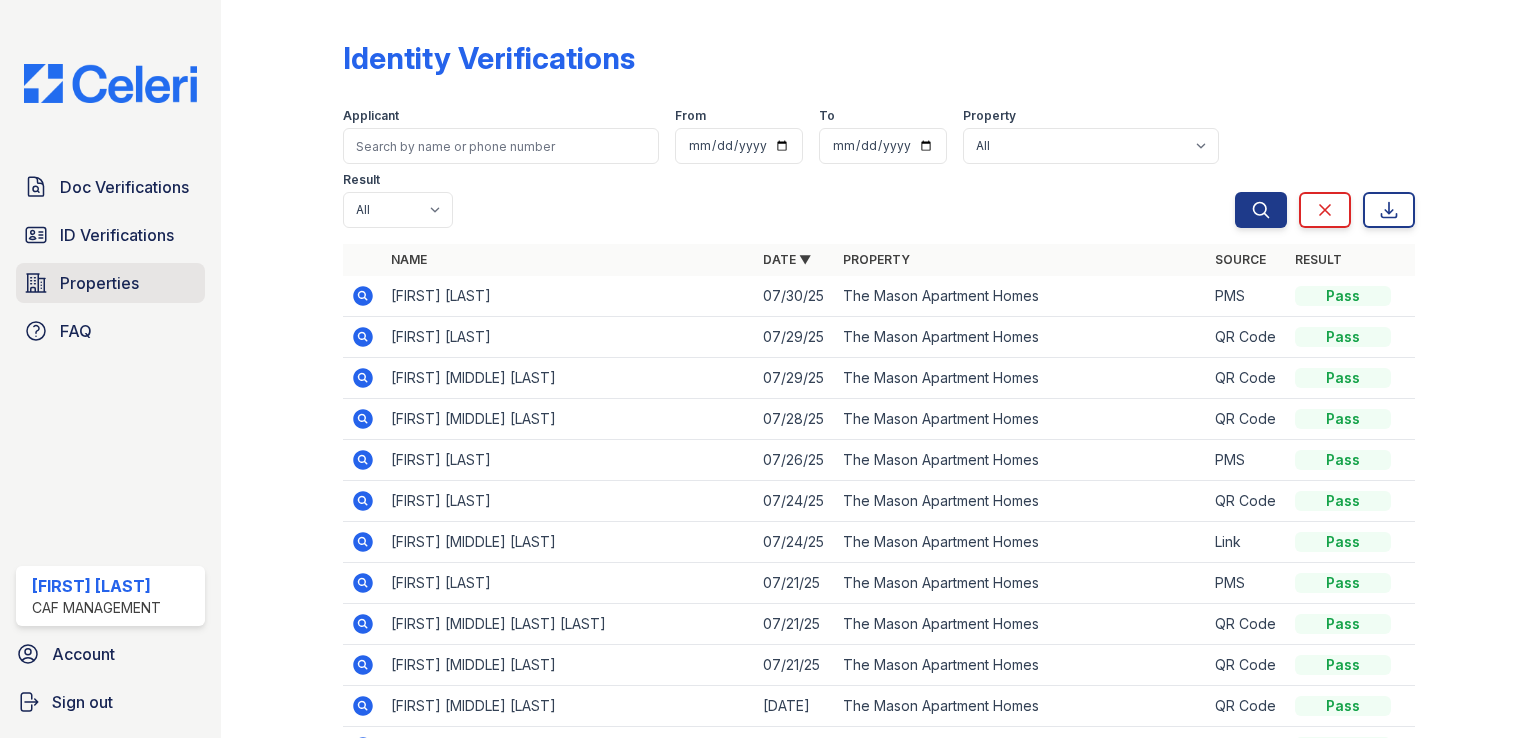 click on "Properties" at bounding box center (110, 283) 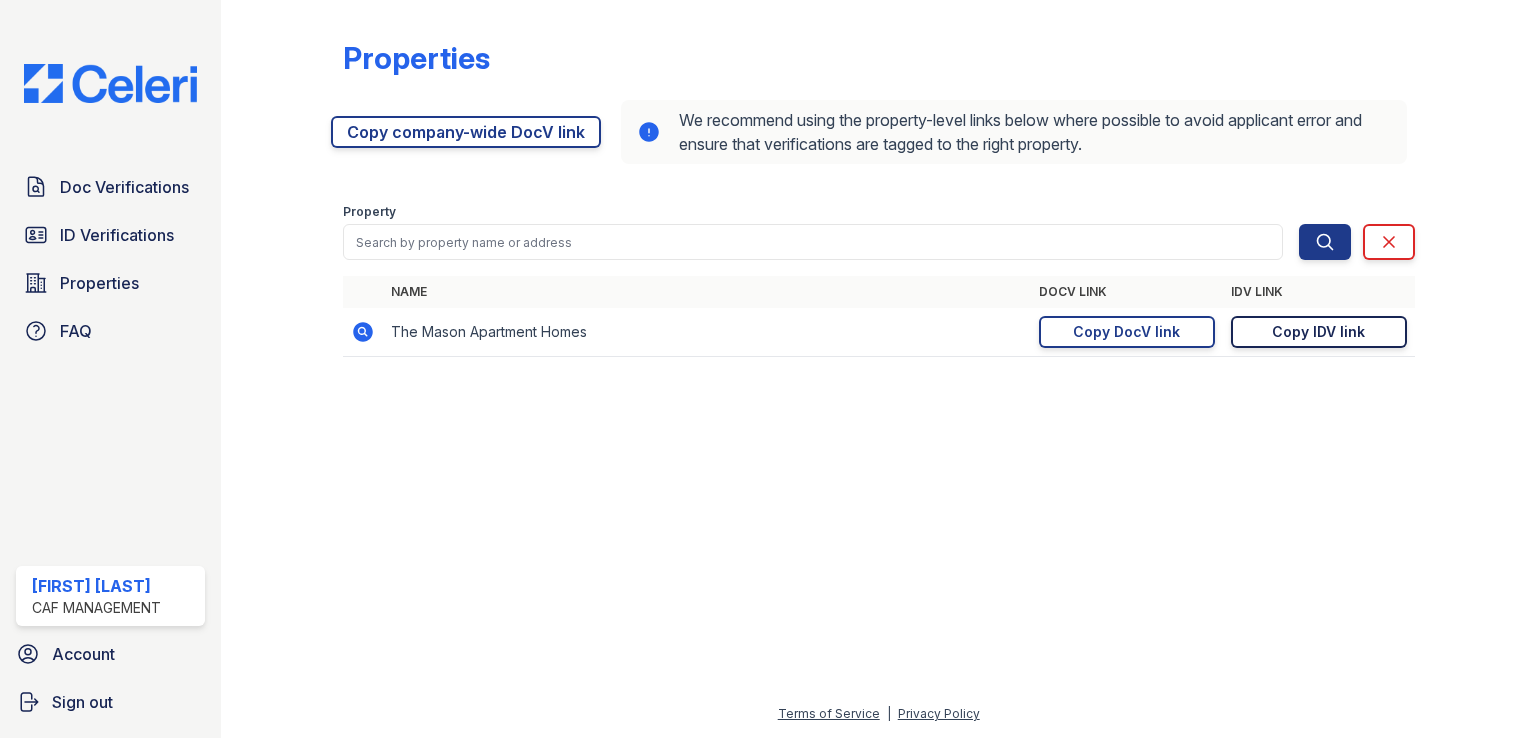 click on "Copy IDV link" at bounding box center (1318, 332) 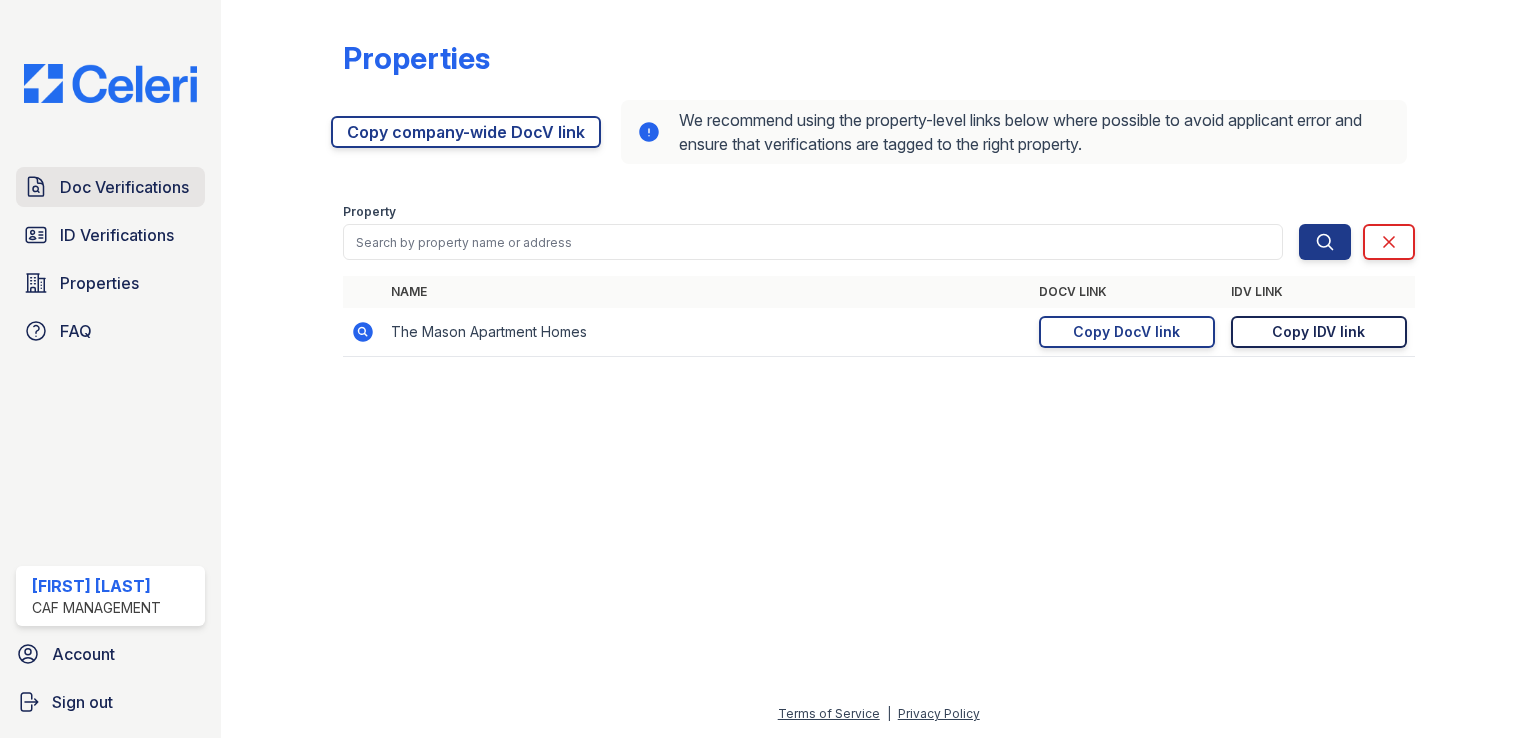 click on "Doc Verifications" at bounding box center [124, 187] 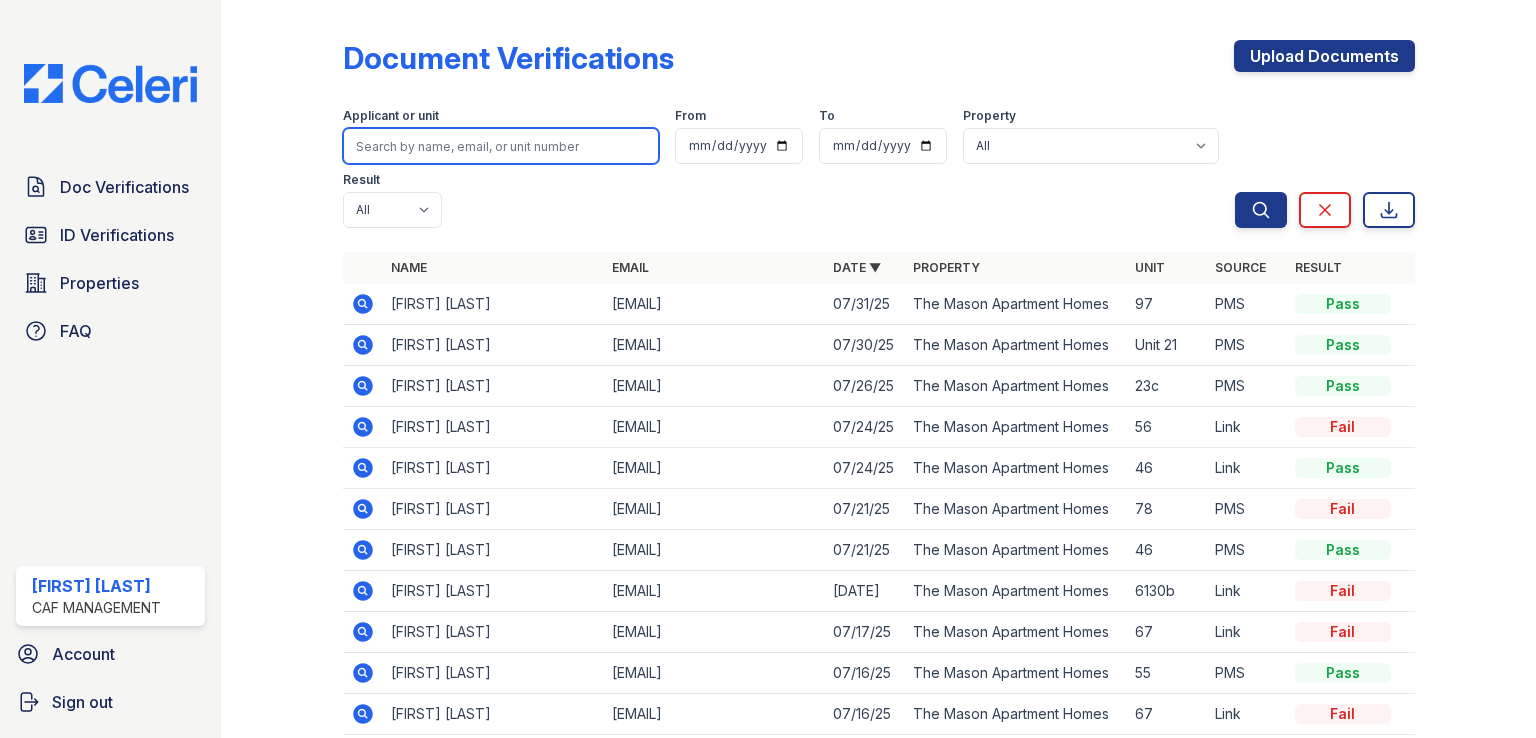 click at bounding box center (501, 146) 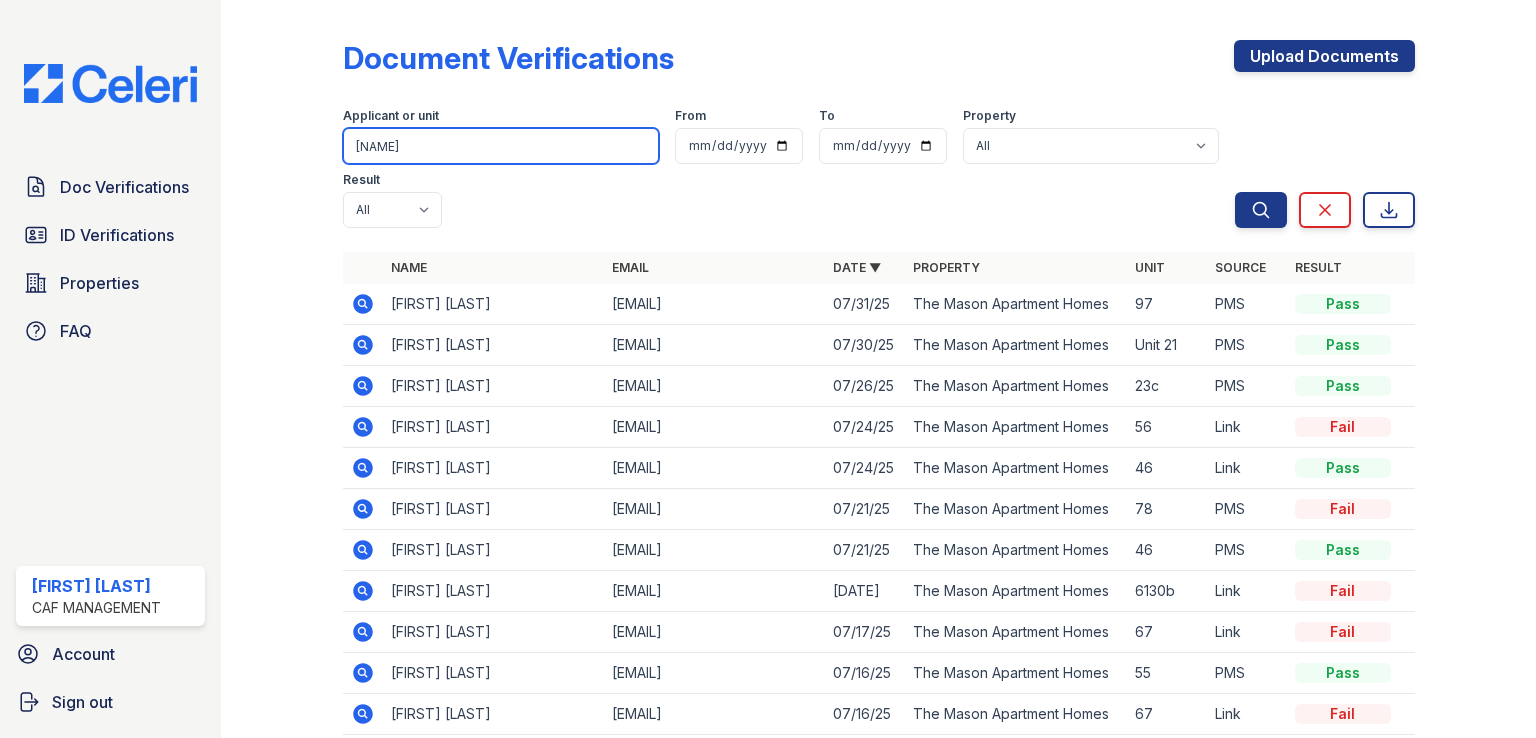 type on "christy" 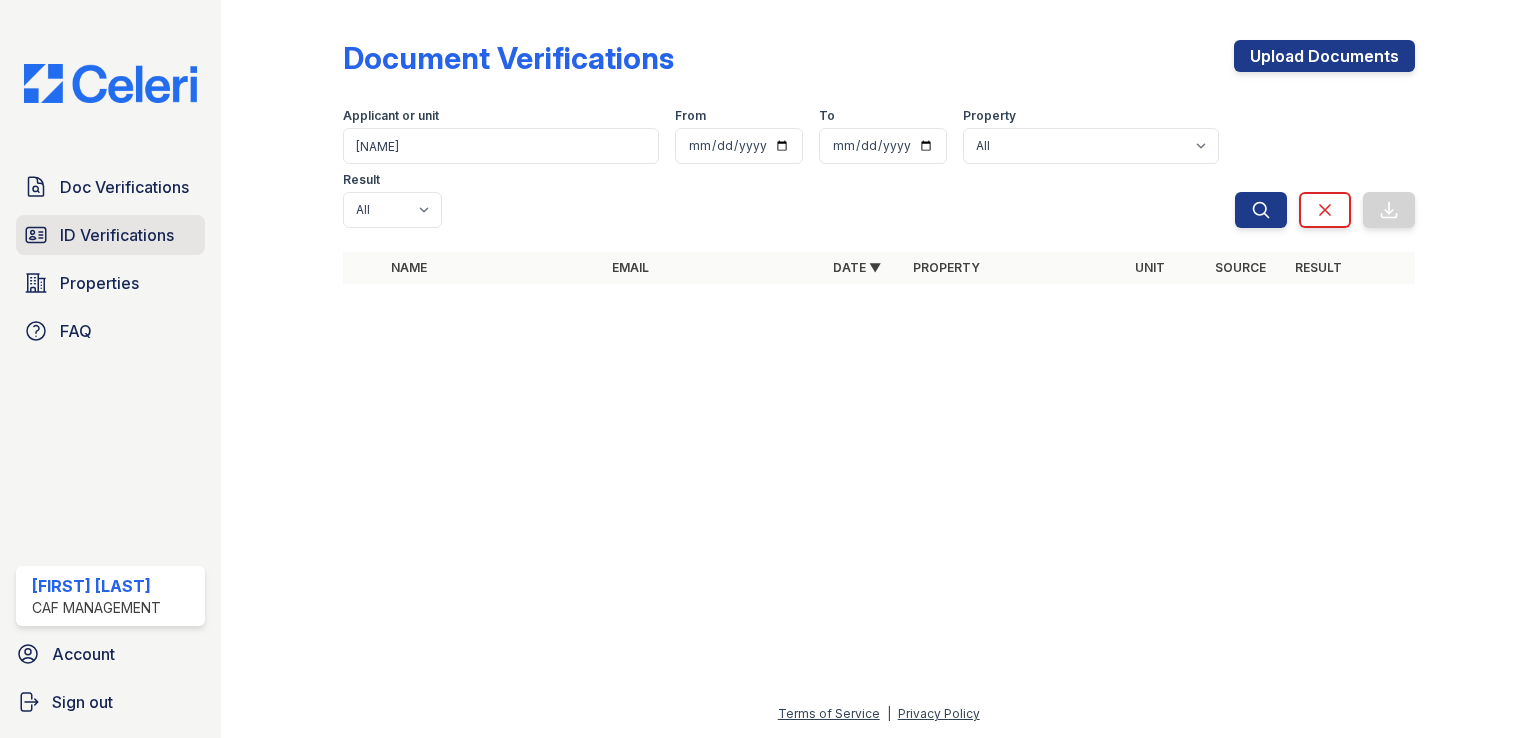 click on "ID Verifications" at bounding box center (117, 235) 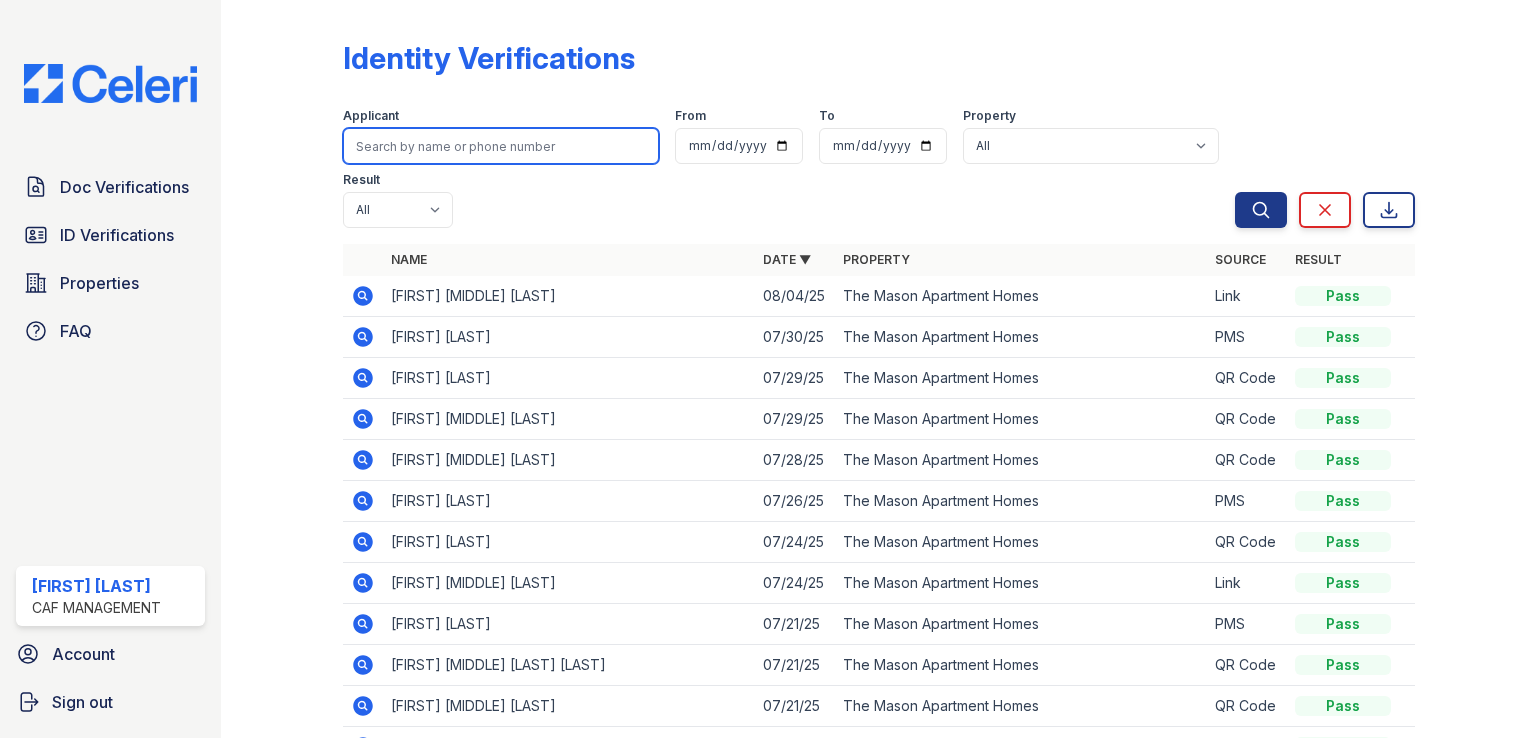 click at bounding box center (501, 146) 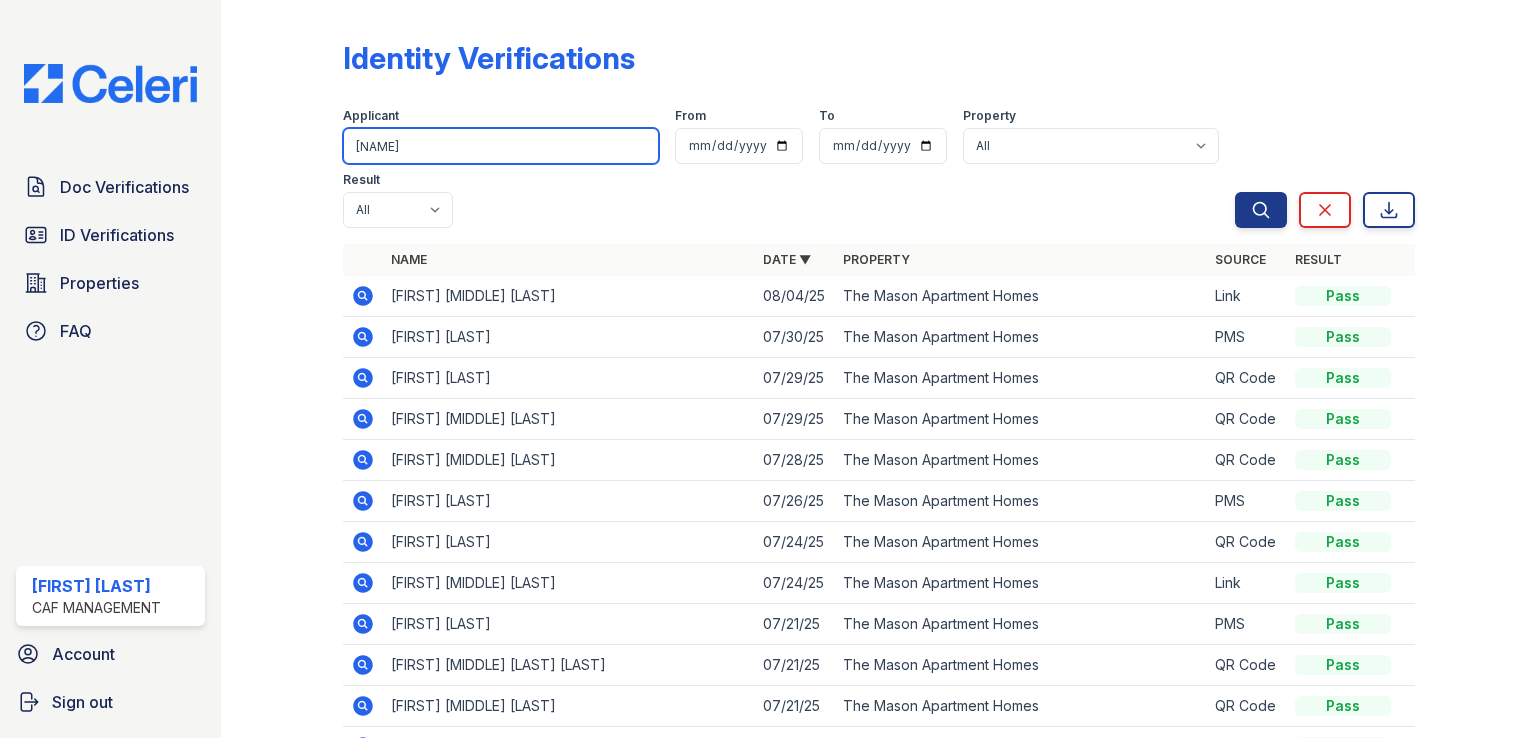 type on "christy" 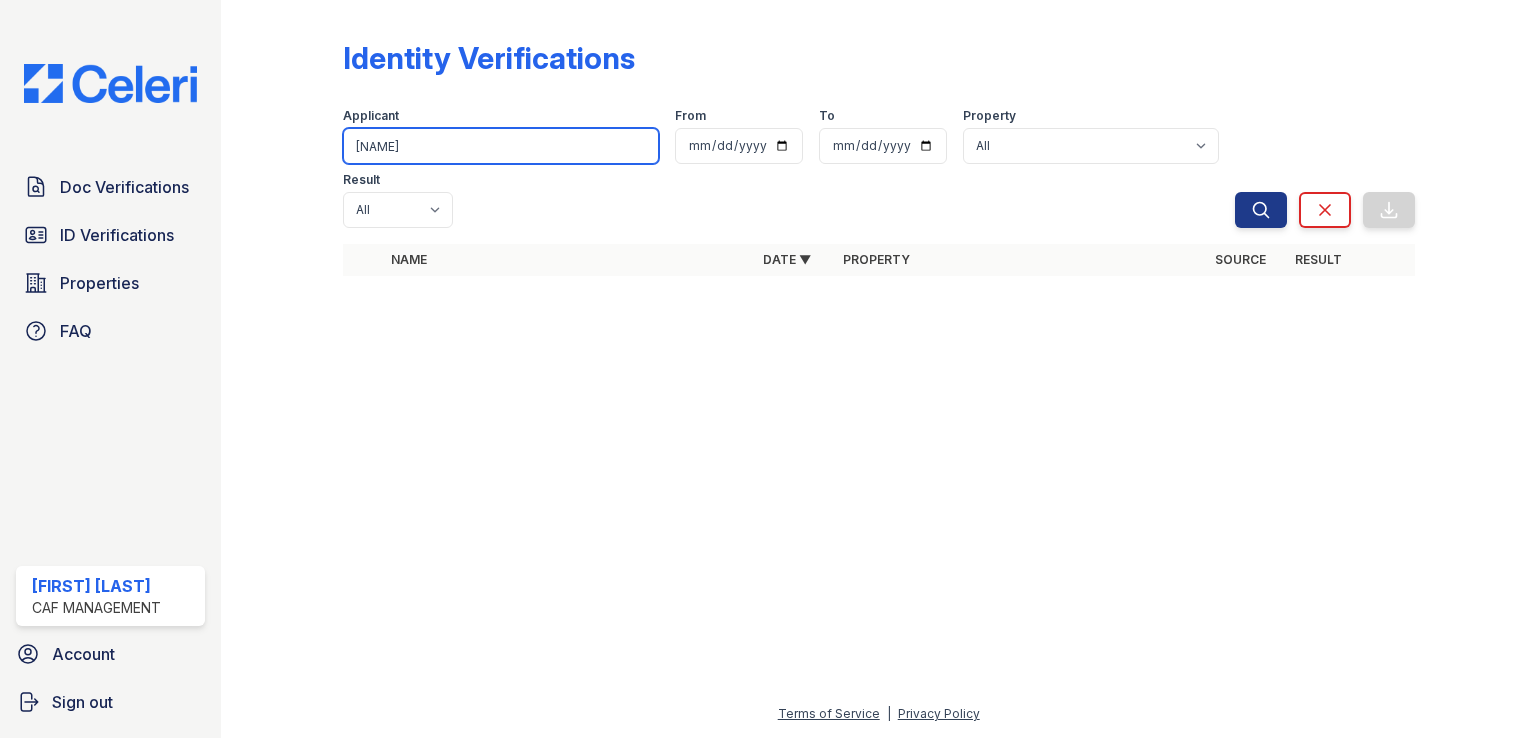drag, startPoint x: 460, startPoint y: 137, endPoint x: 364, endPoint y: 146, distance: 96.42095 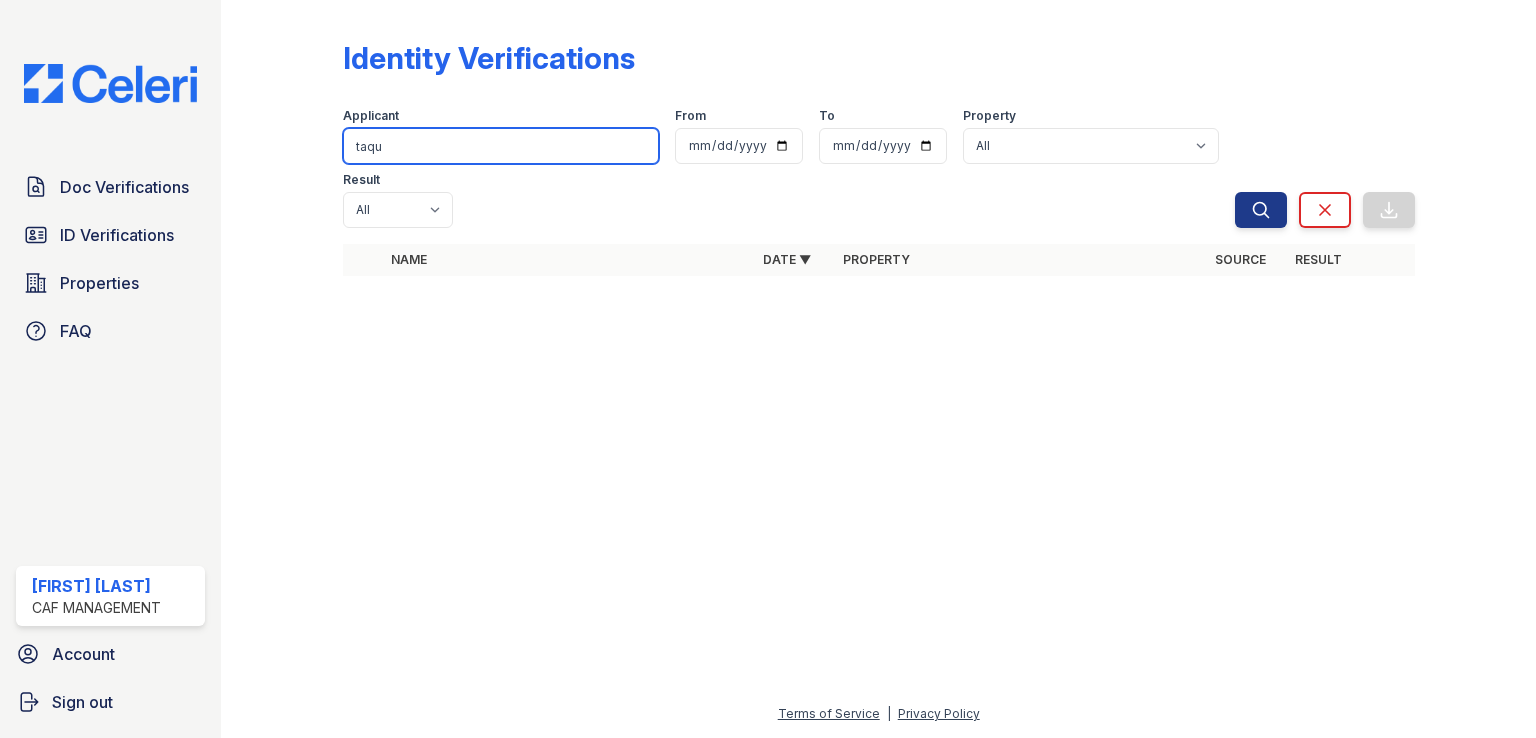 type on "taqu" 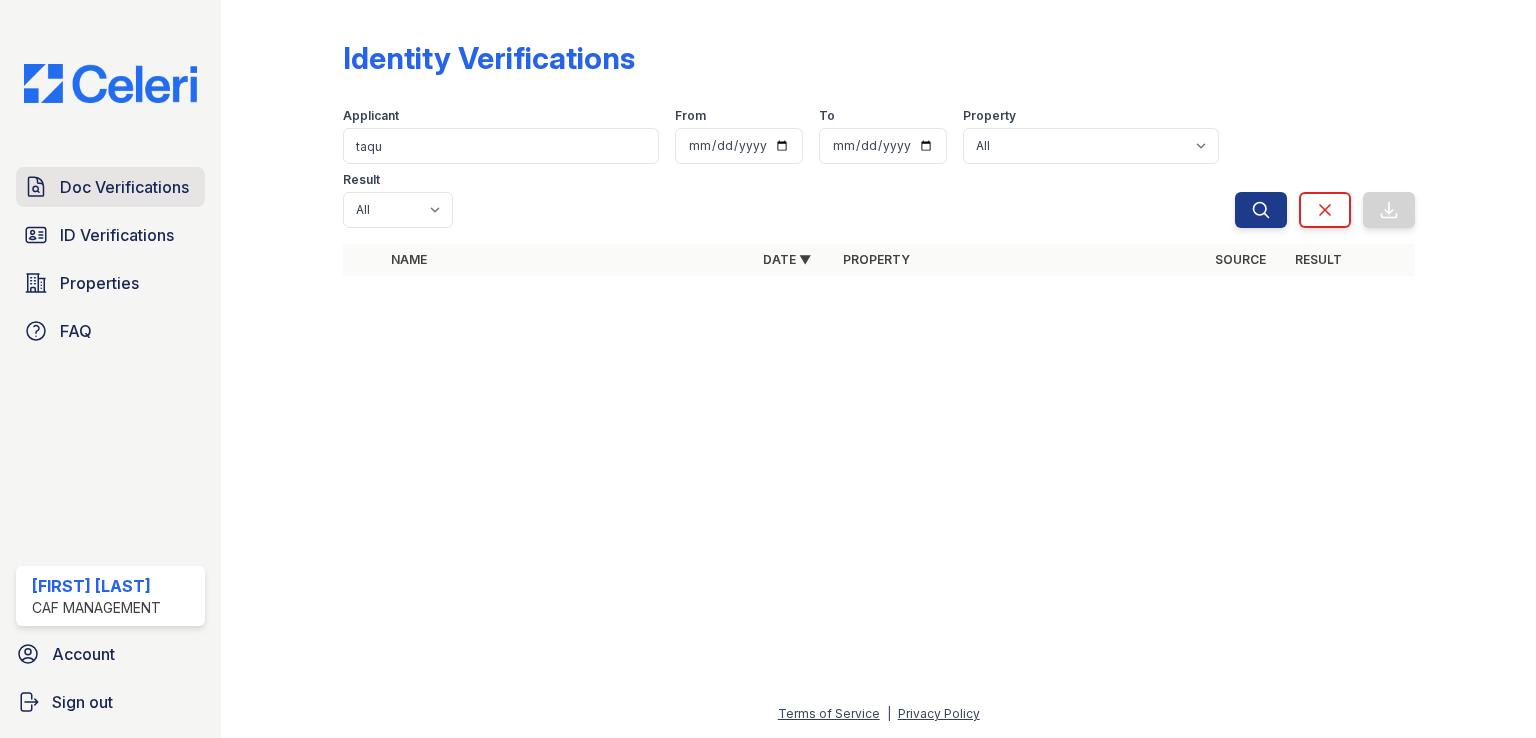 click on "Doc Verifications" at bounding box center [124, 187] 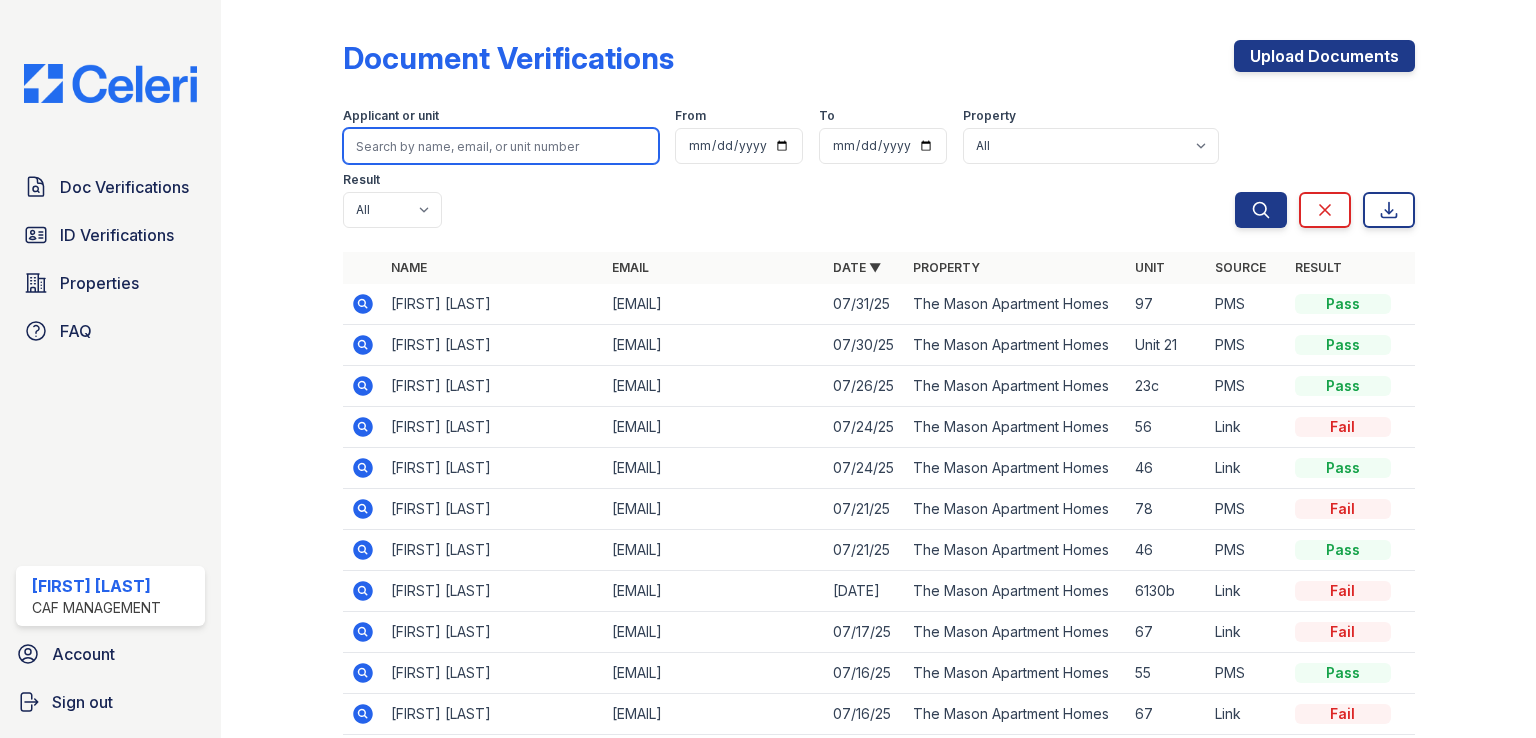 click at bounding box center [501, 146] 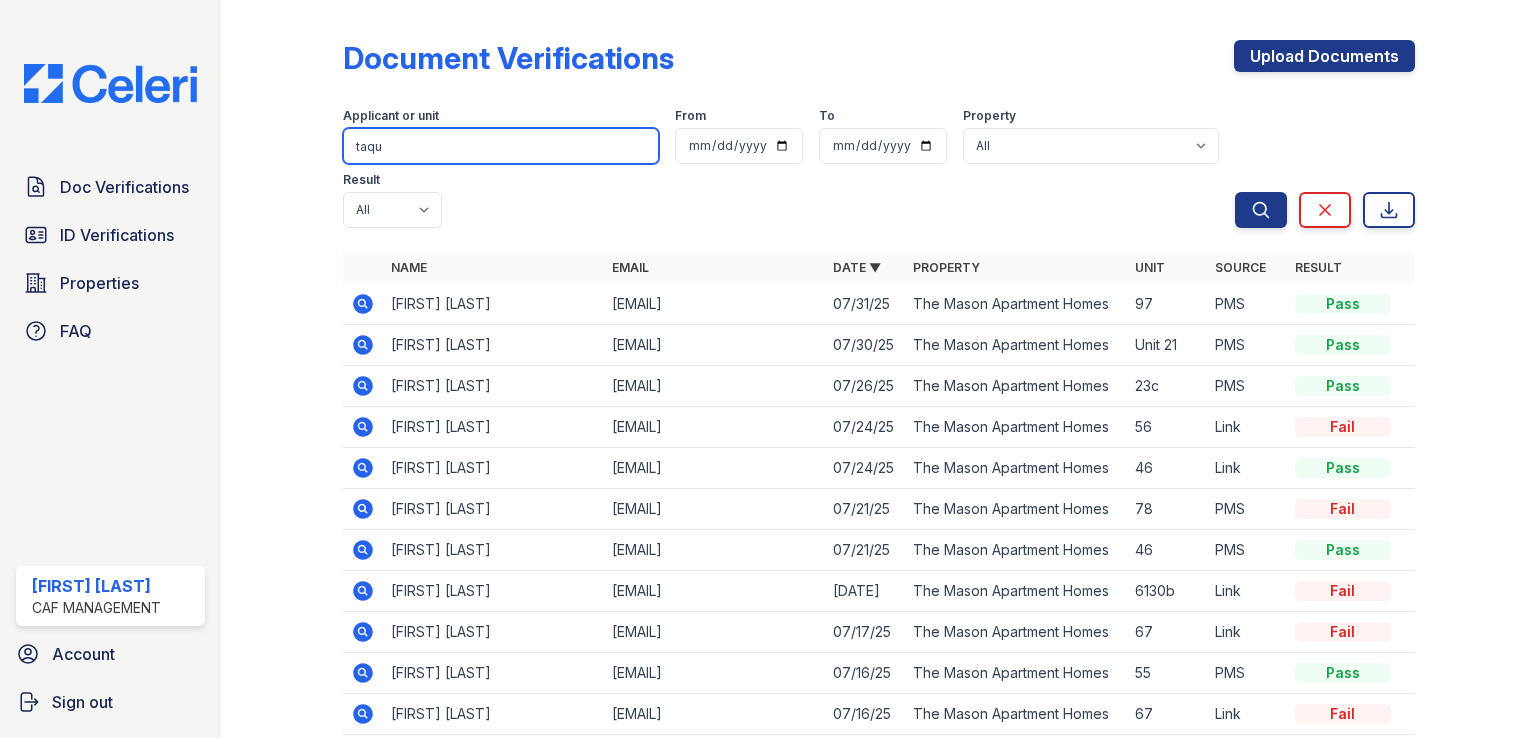 type on "taqu" 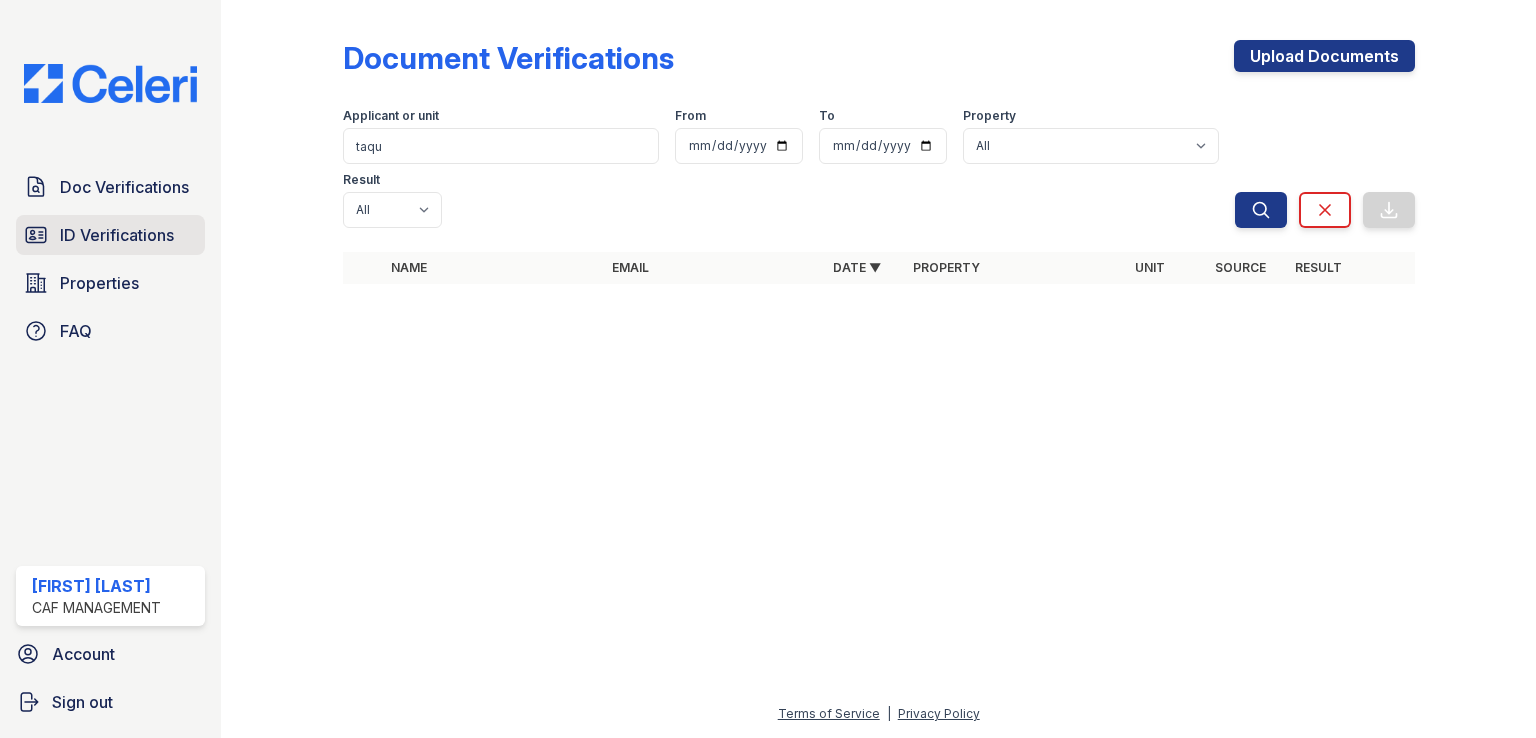 click on "ID Verifications" at bounding box center [117, 235] 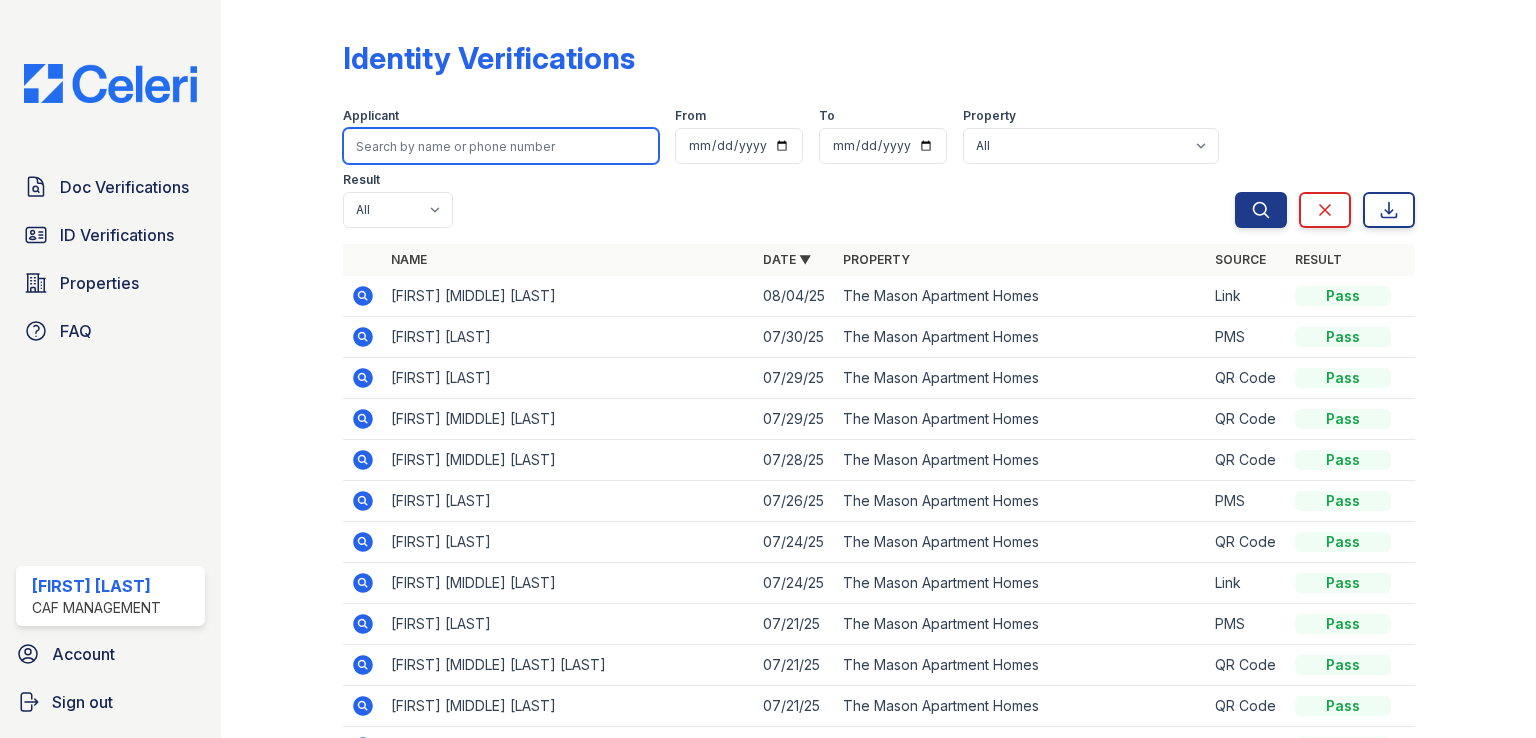 click at bounding box center [501, 146] 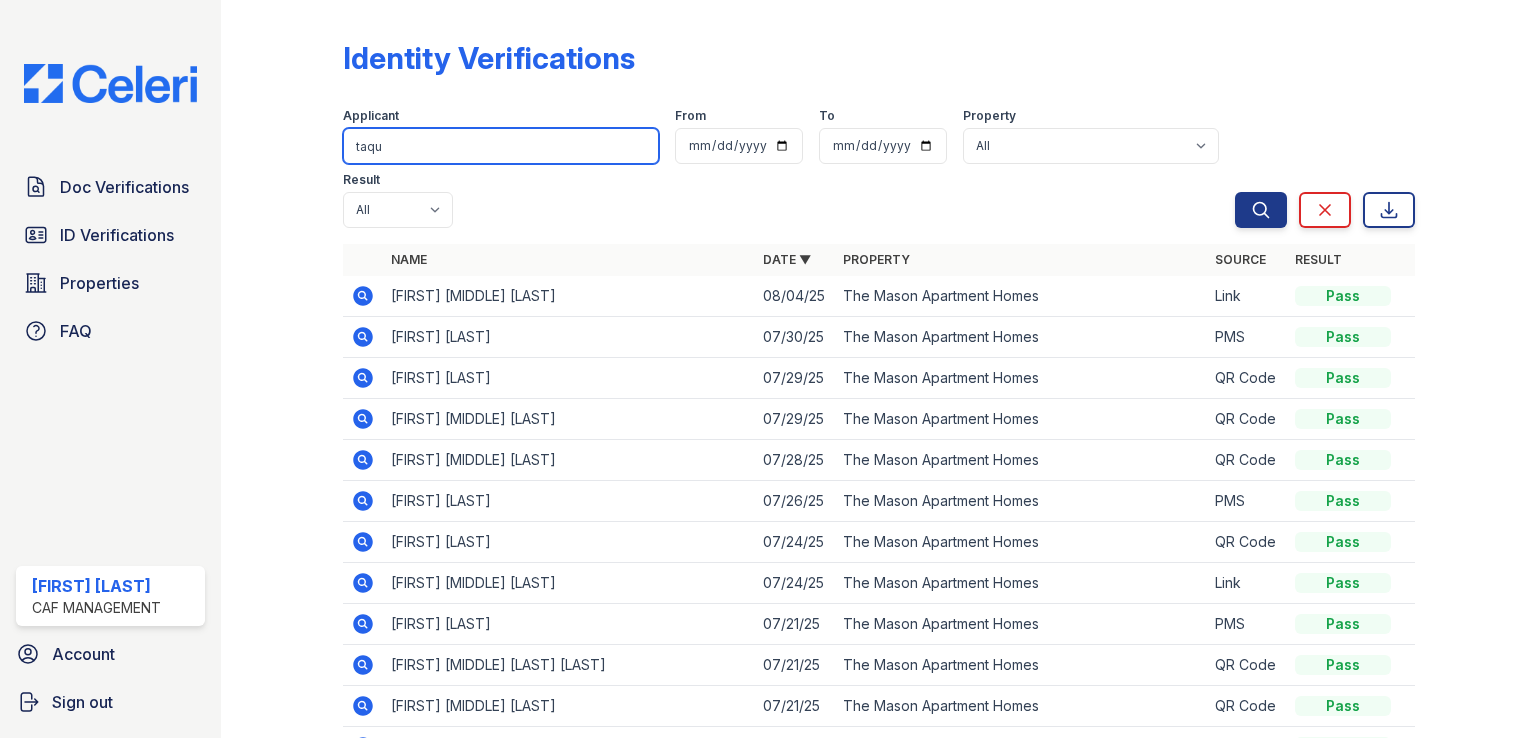type on "taqu" 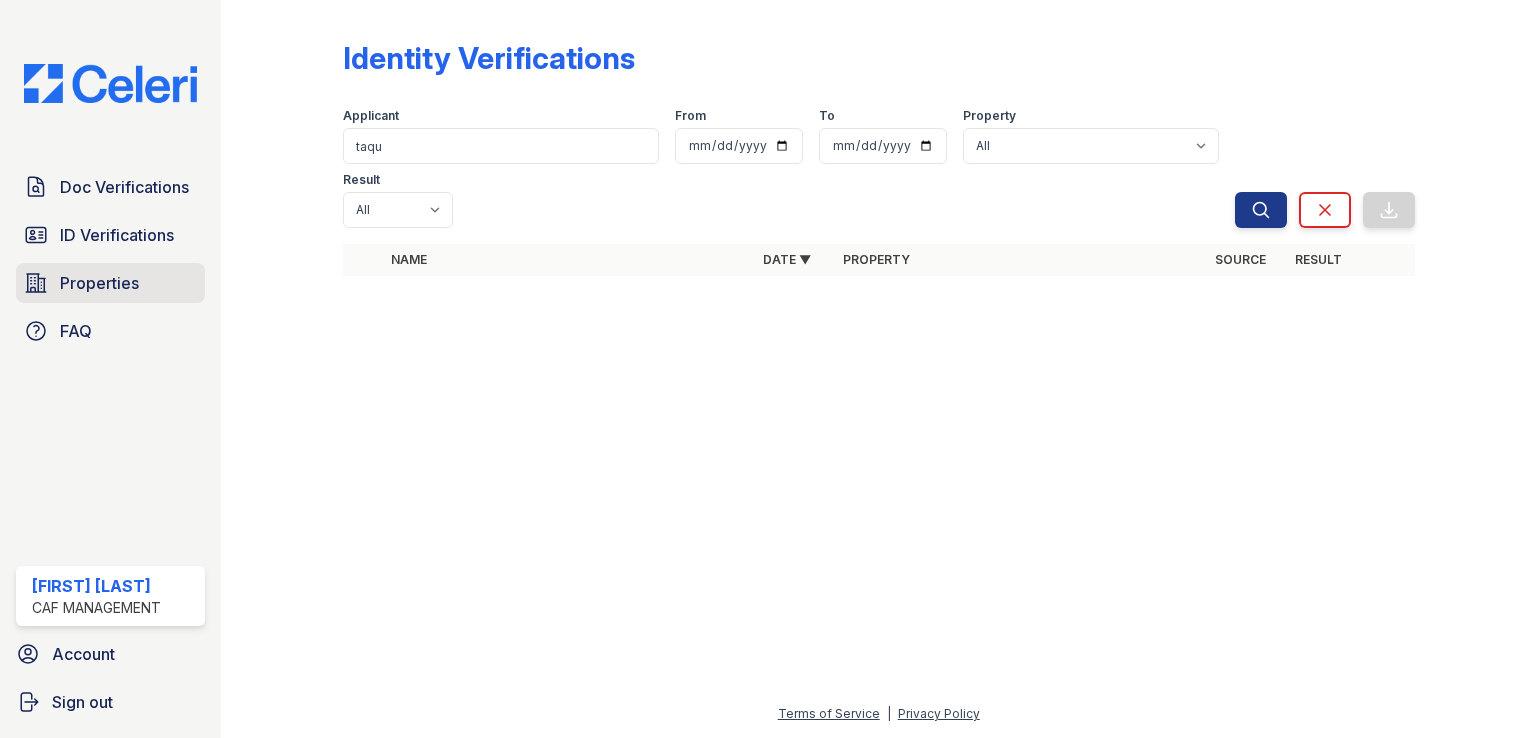 click on "Properties" at bounding box center (110, 283) 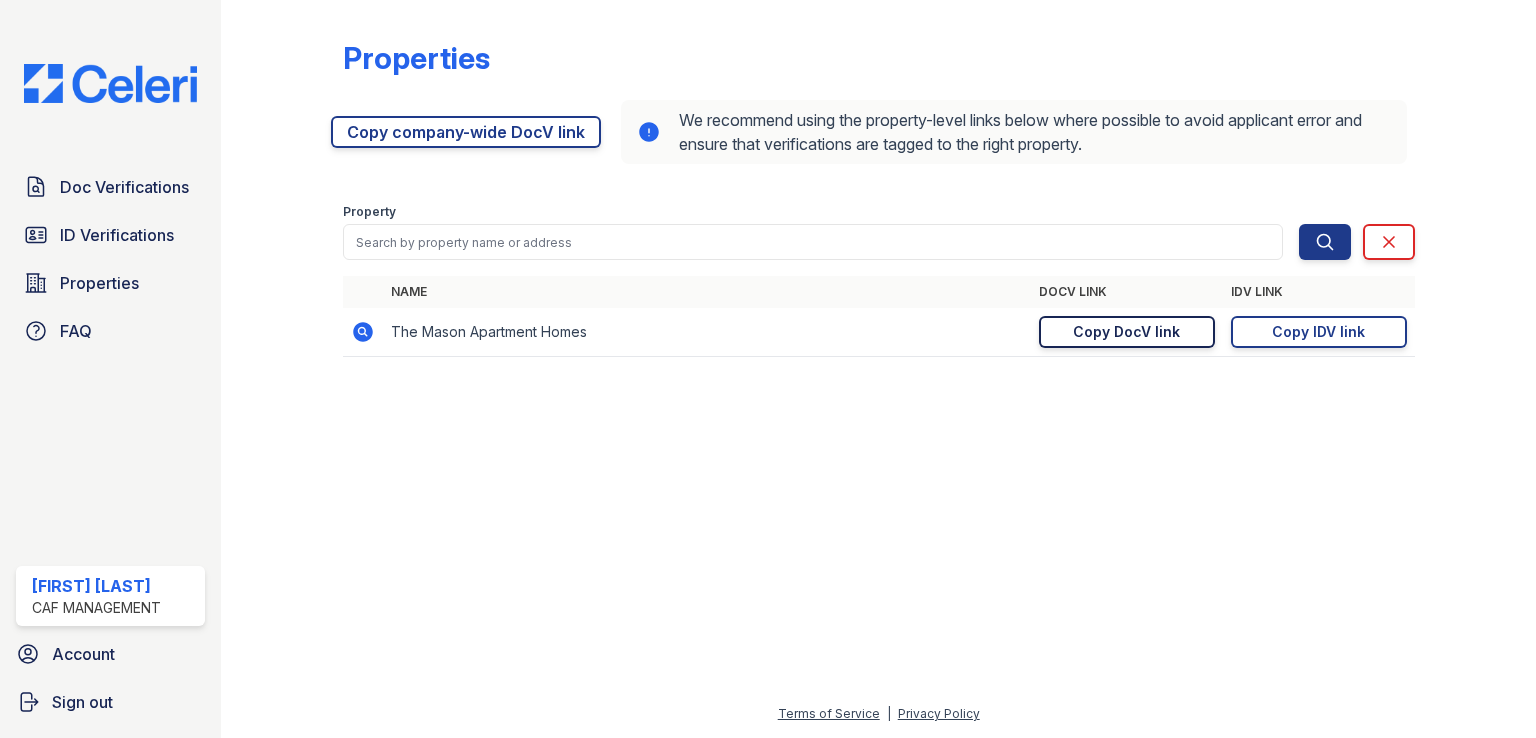 click on "Copy DocV link
Copy link" at bounding box center (1127, 332) 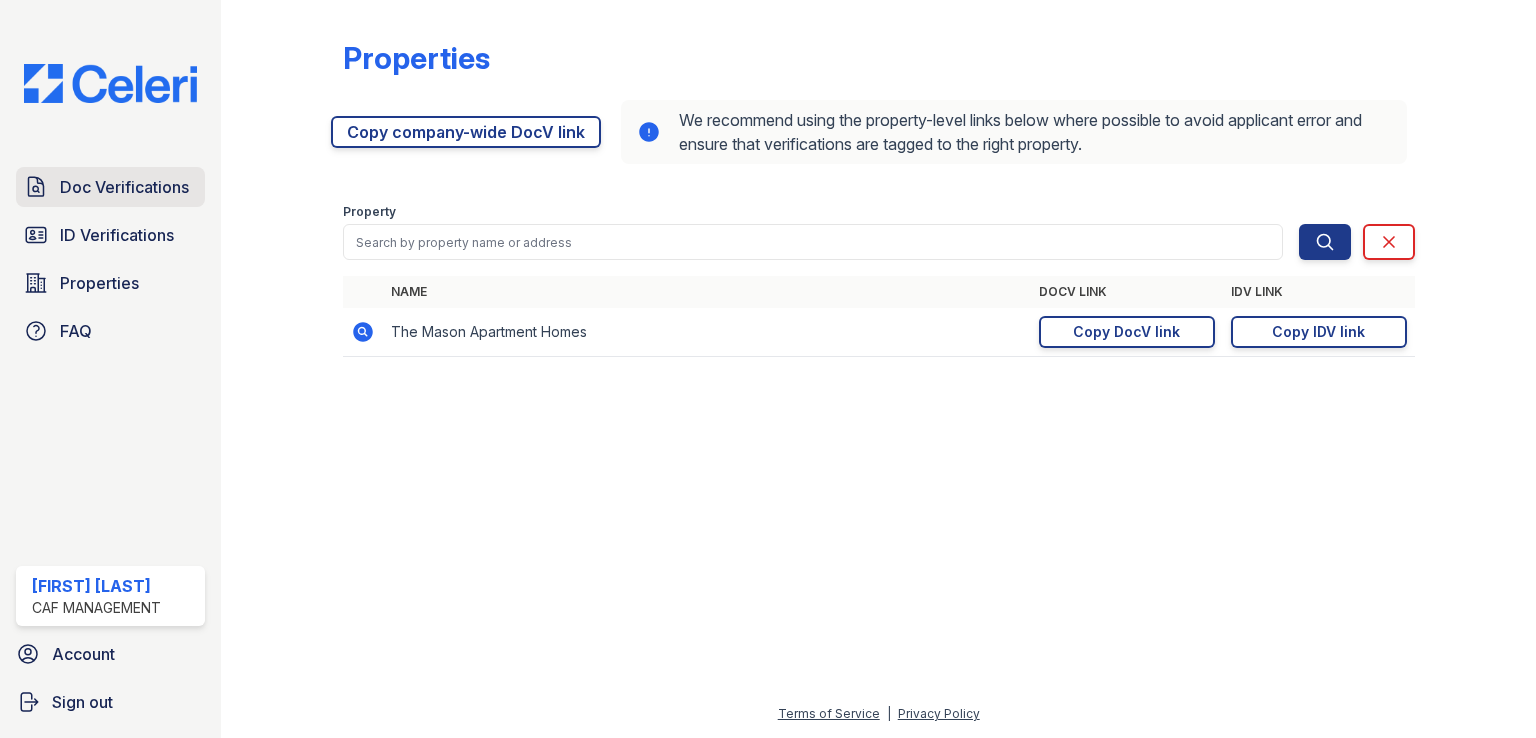 click on "Doc Verifications" at bounding box center [124, 187] 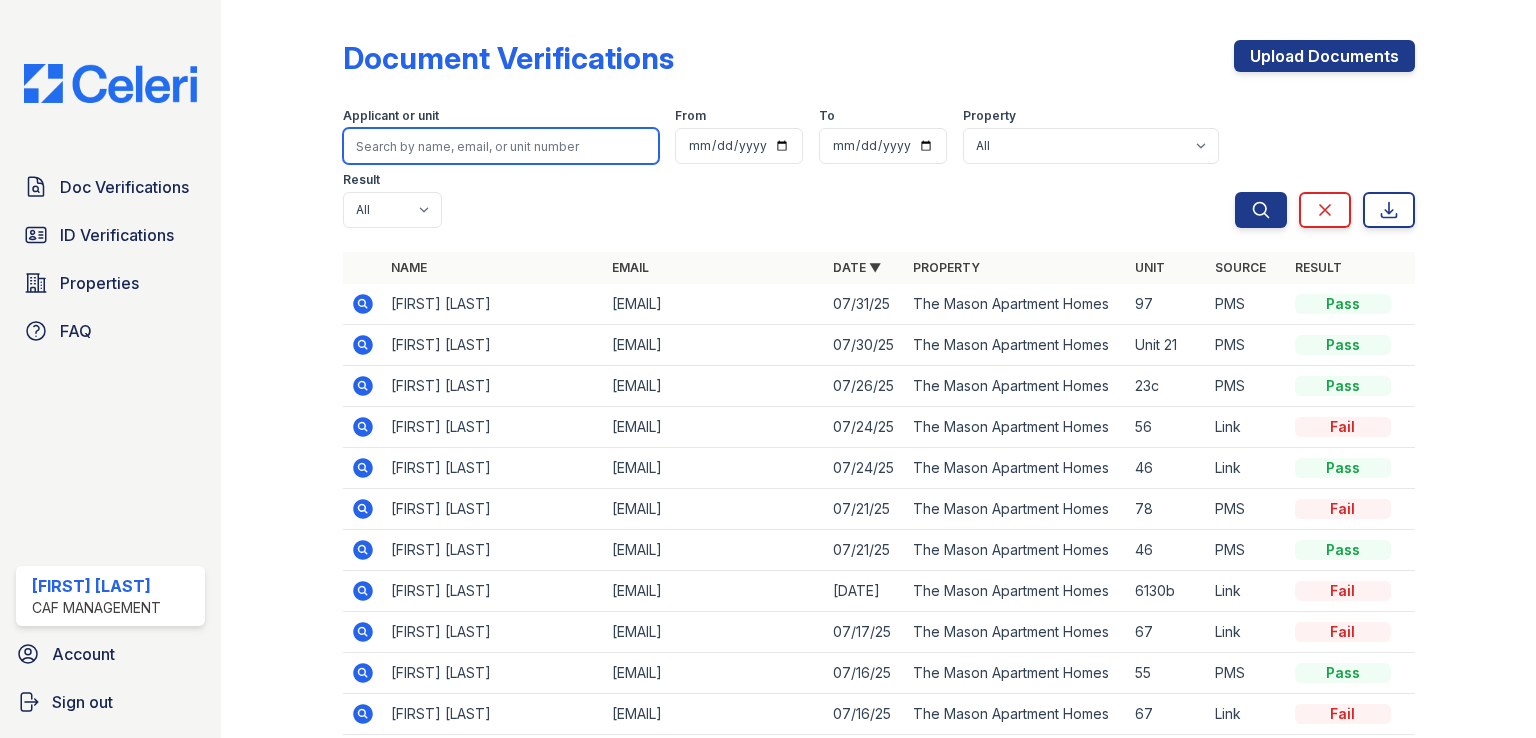 click at bounding box center (501, 146) 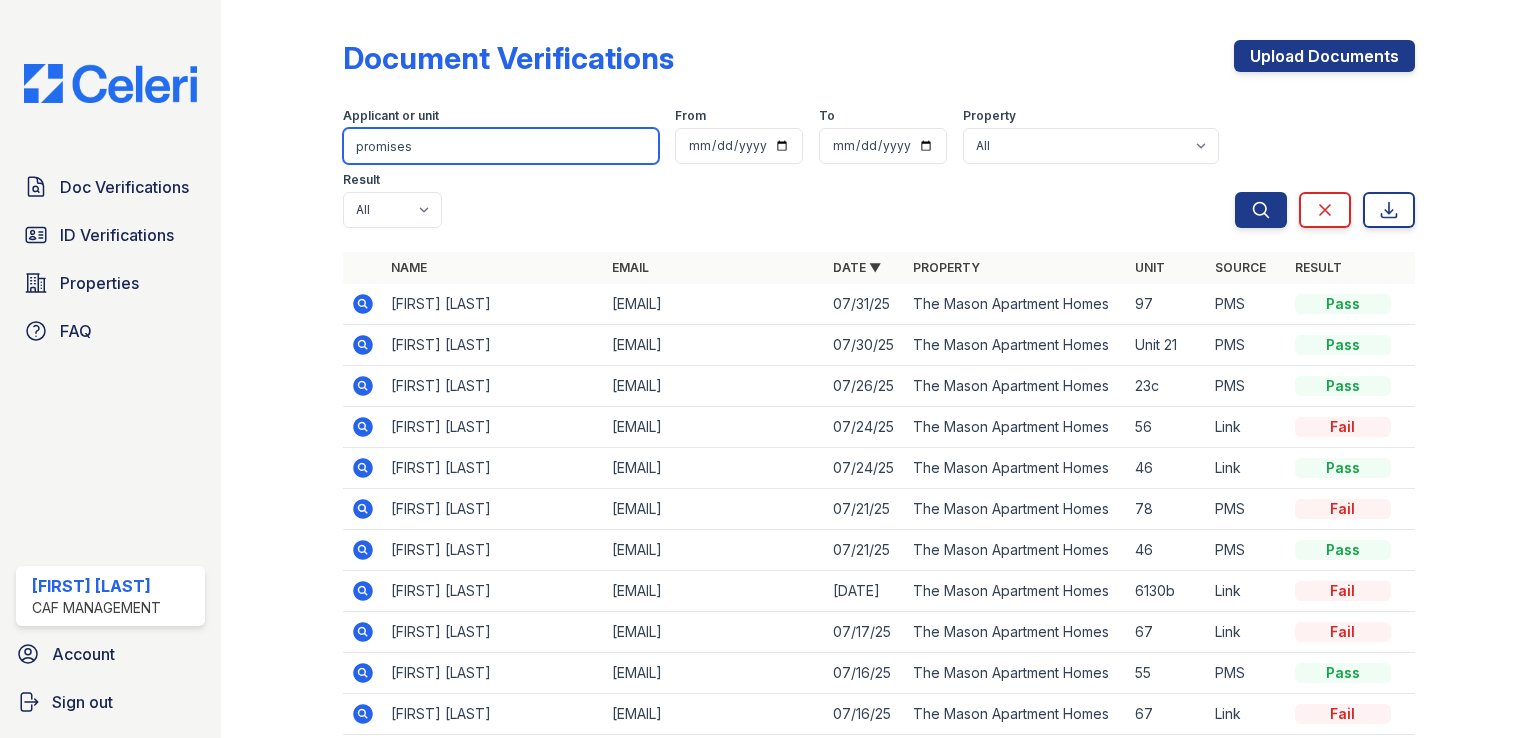type on "promises" 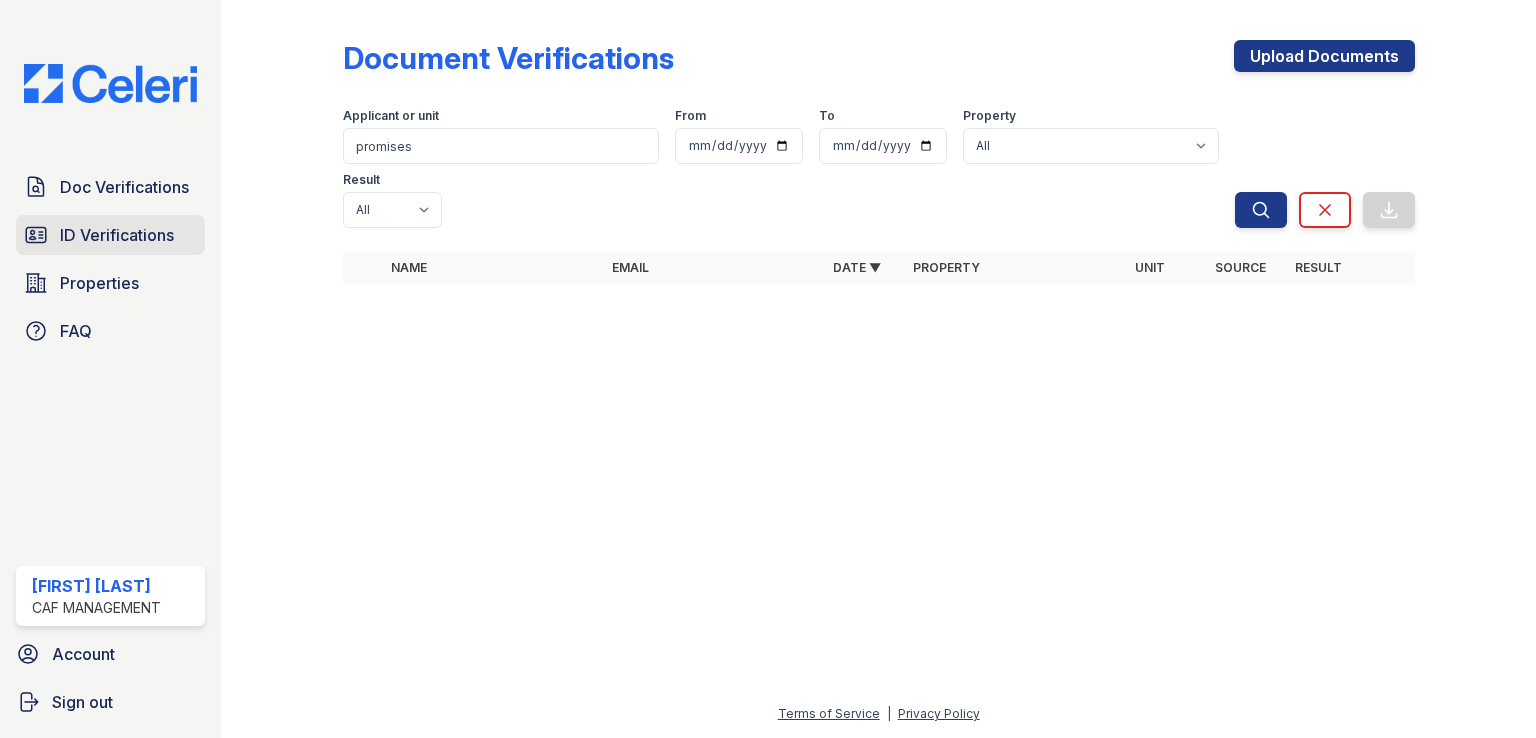 click on "ID Verifications" at bounding box center (110, 235) 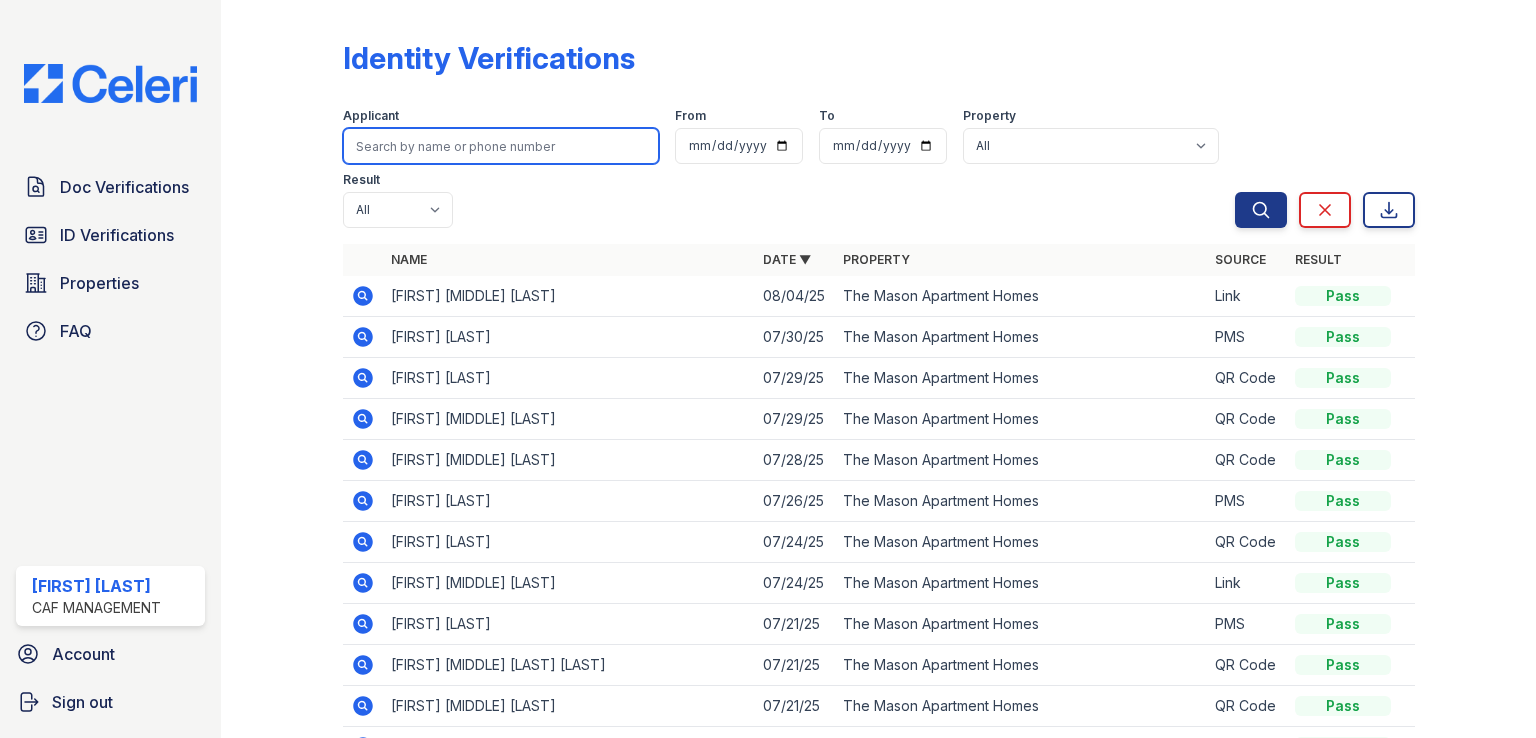 click at bounding box center [501, 146] 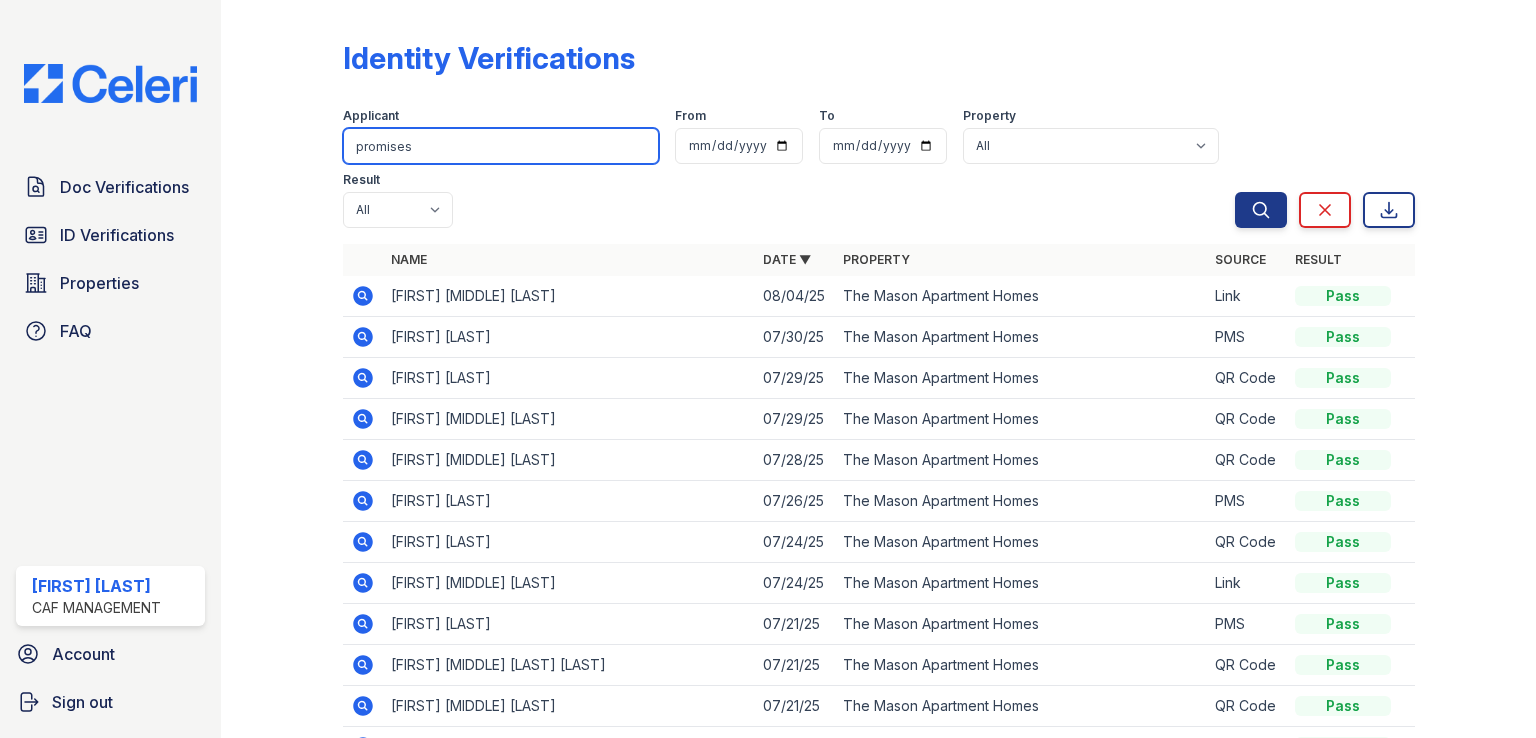 type on "promises" 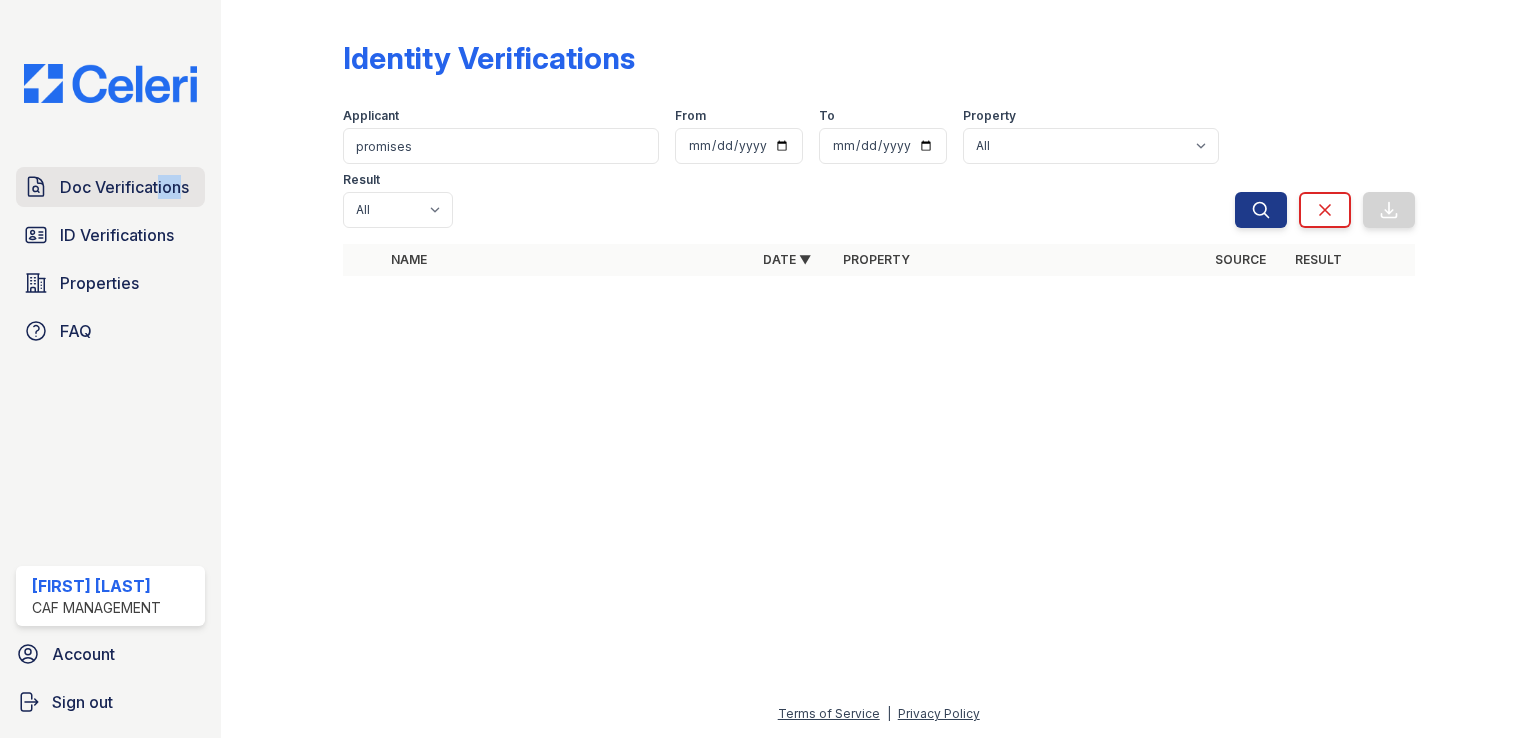 drag, startPoint x: 154, startPoint y: 208, endPoint x: 176, endPoint y: 197, distance: 24.596748 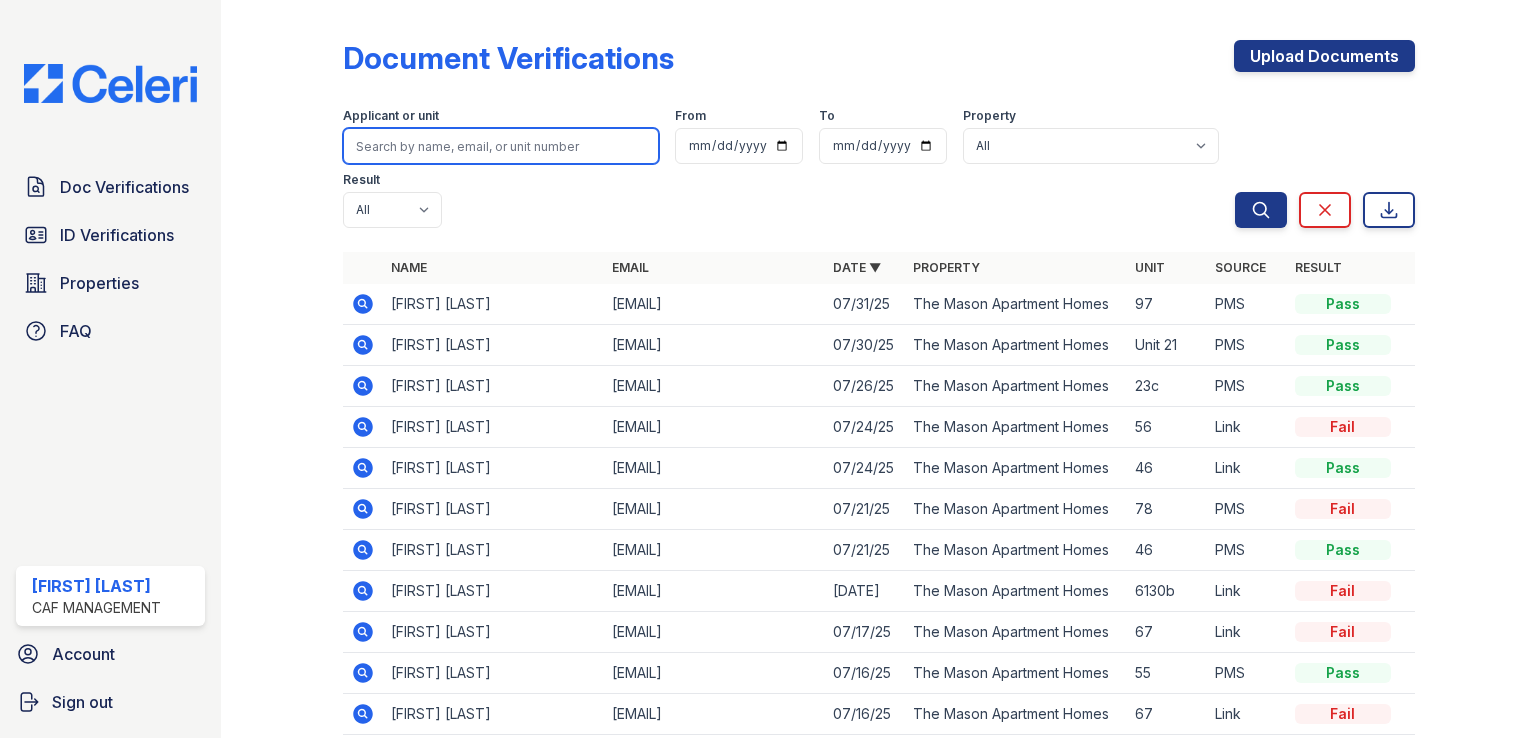 click at bounding box center [501, 146] 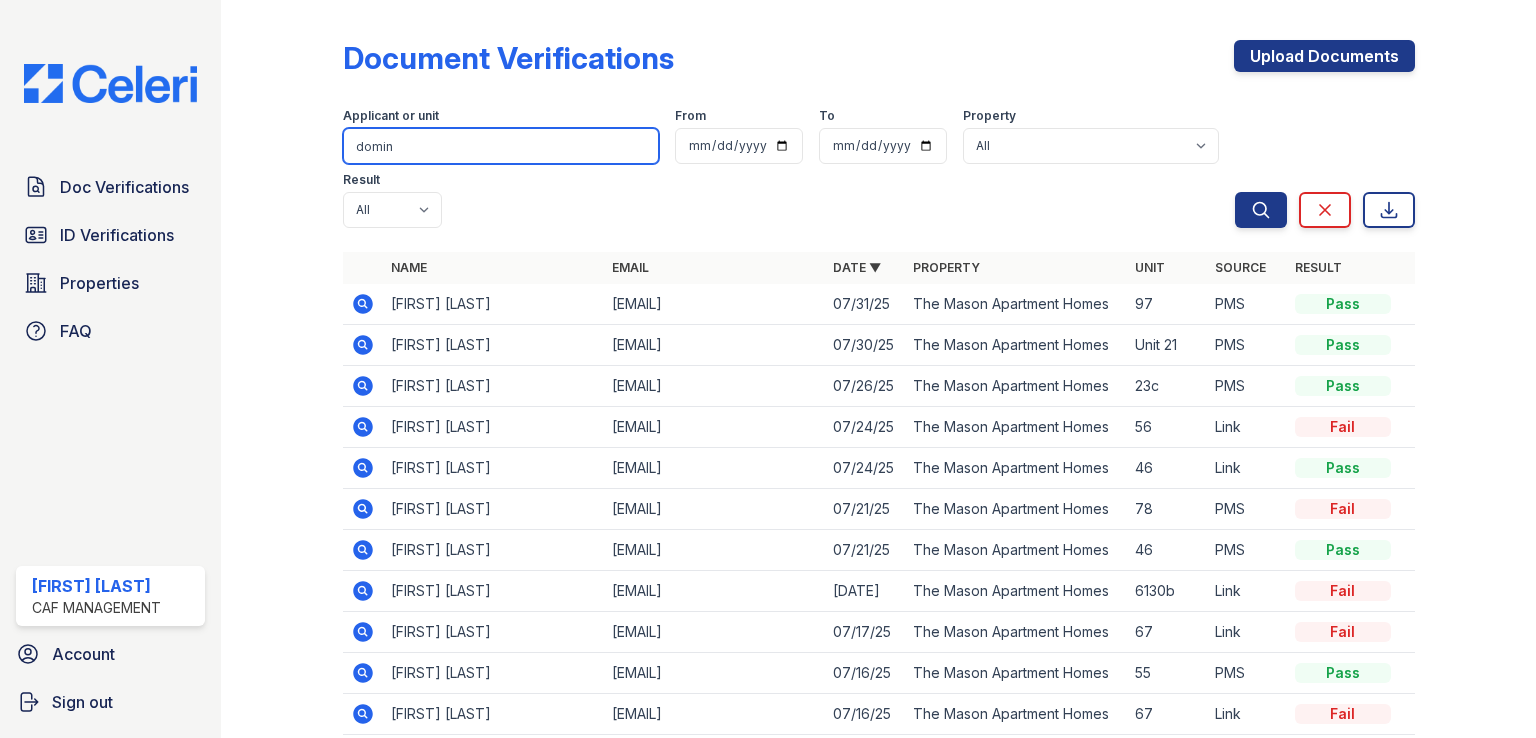 type on "domin" 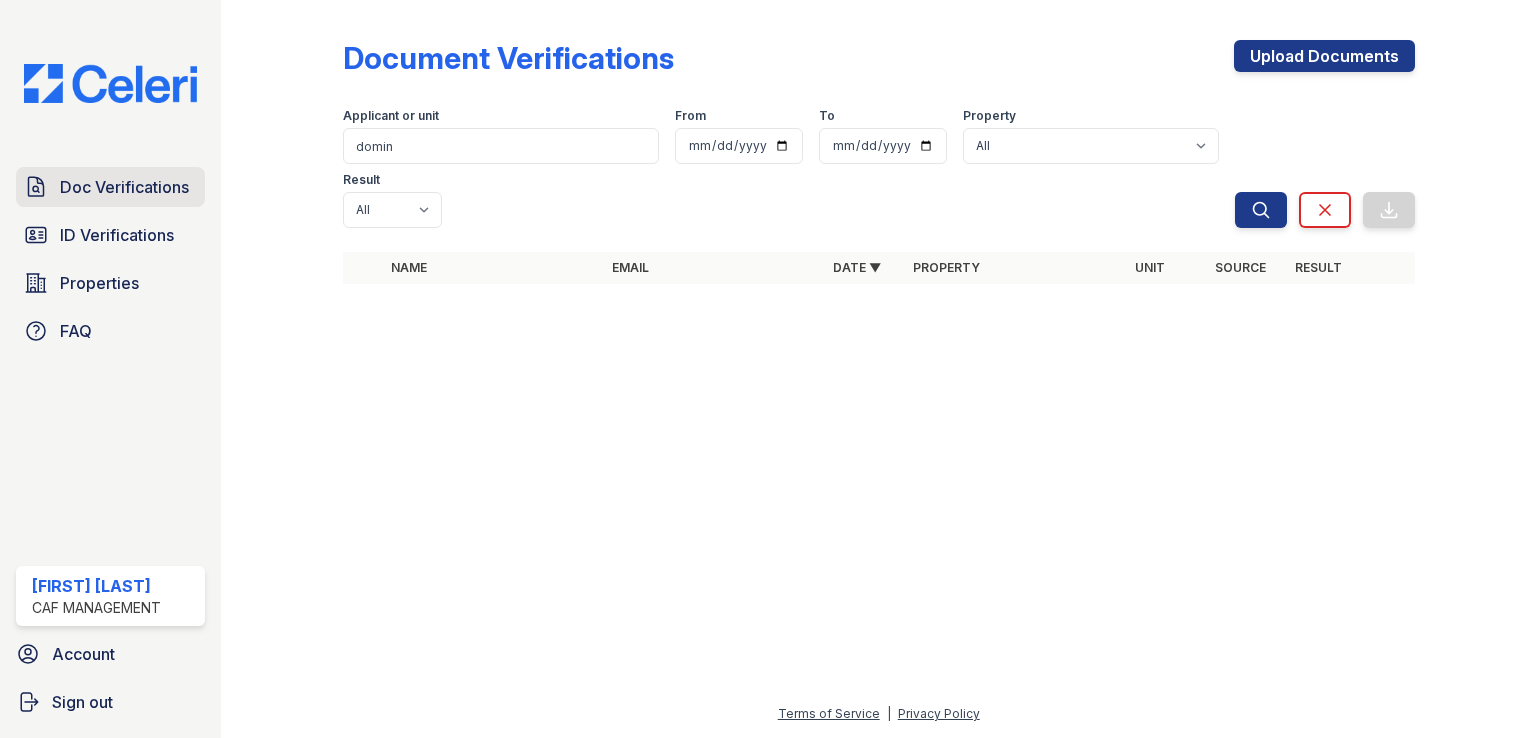 click on "Doc Verifications" at bounding box center [124, 187] 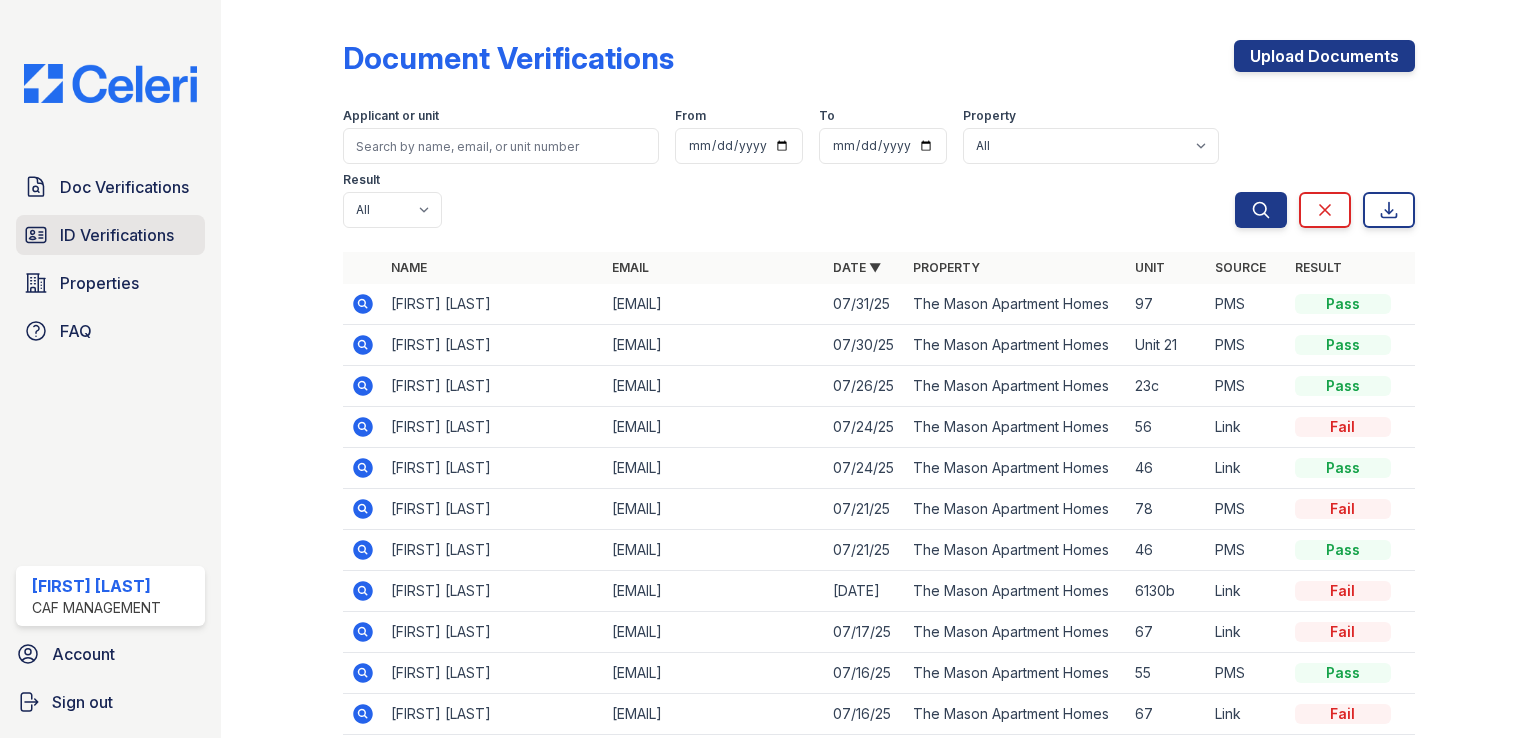 click on "ID Verifications" at bounding box center (117, 235) 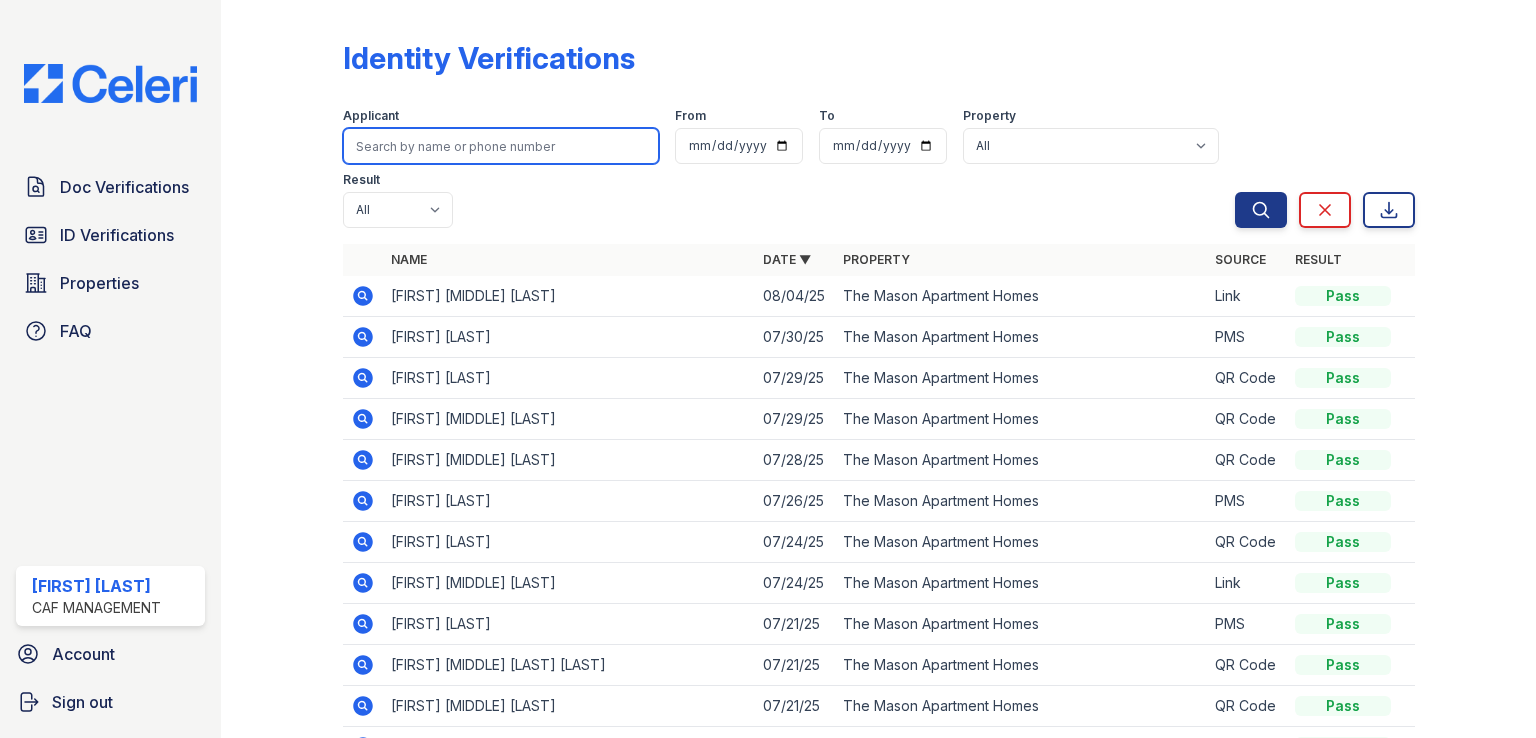 click at bounding box center [501, 146] 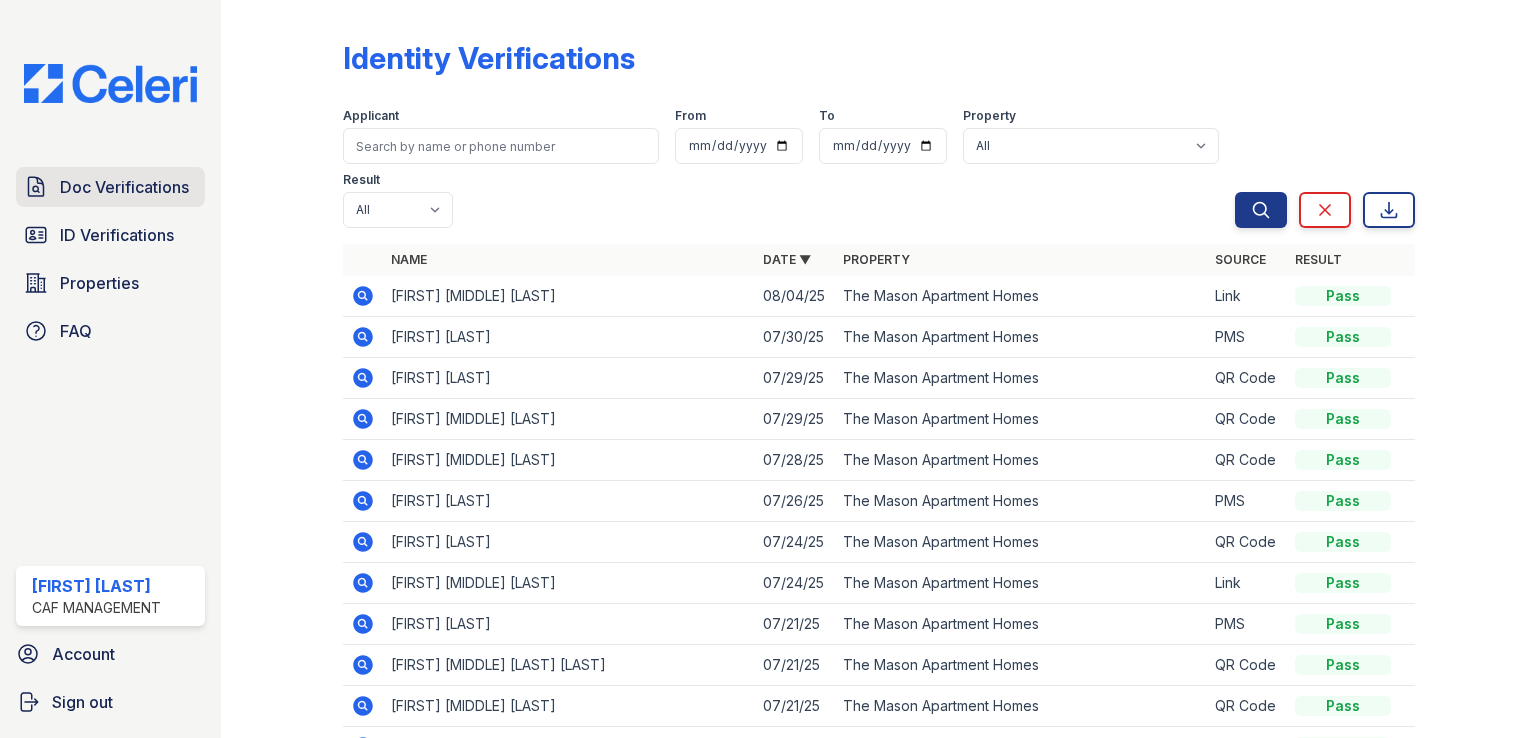 click on "Doc Verifications" at bounding box center [124, 187] 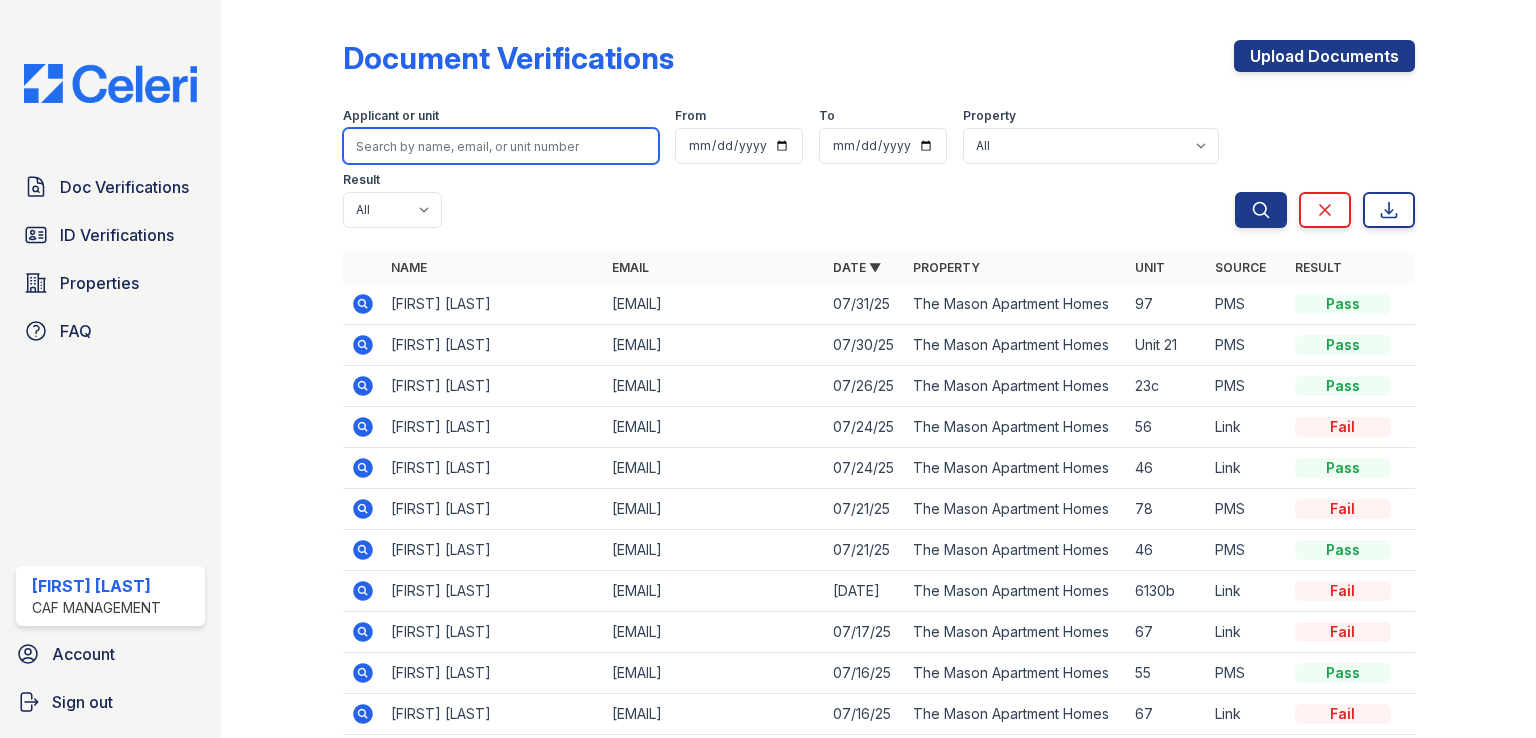 click at bounding box center (501, 146) 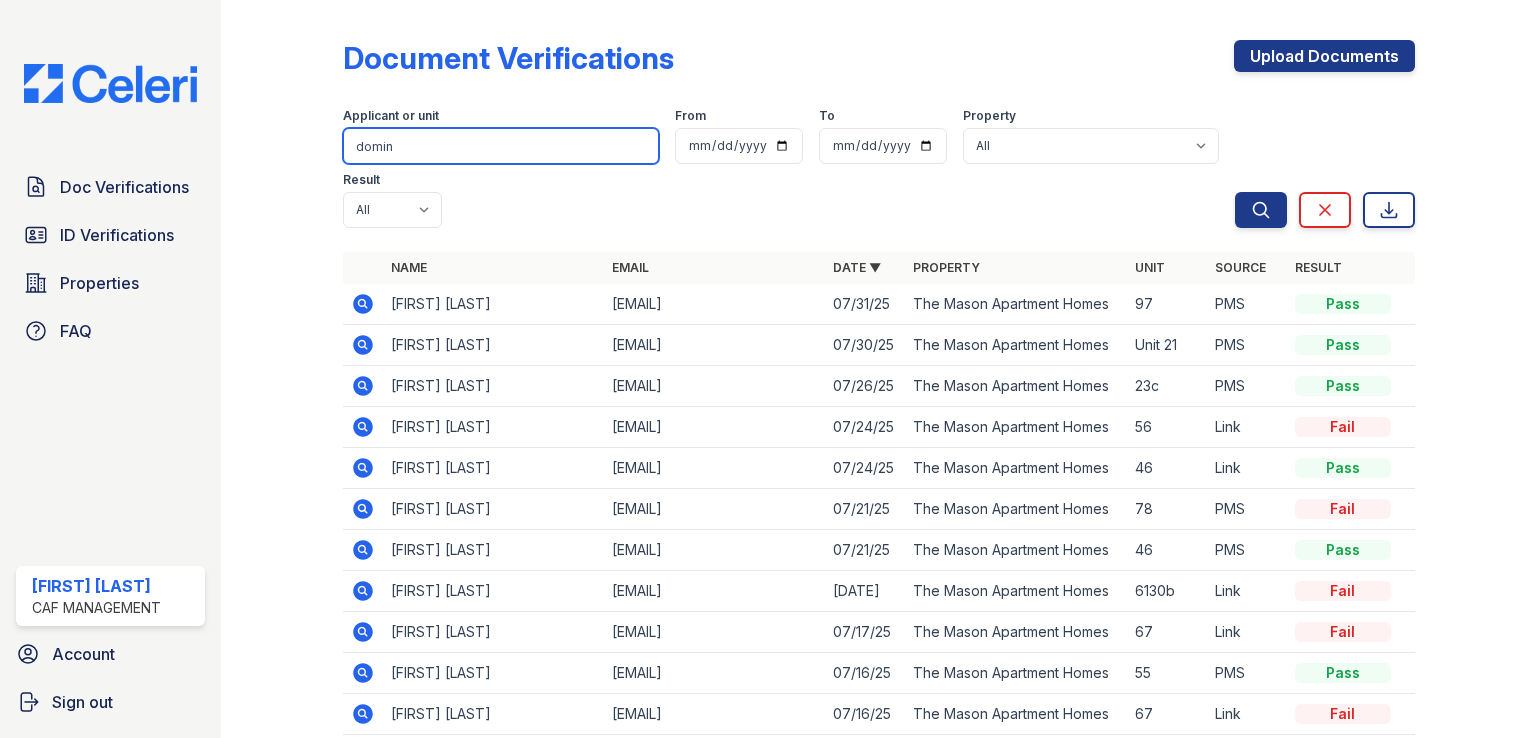 type on "domin" 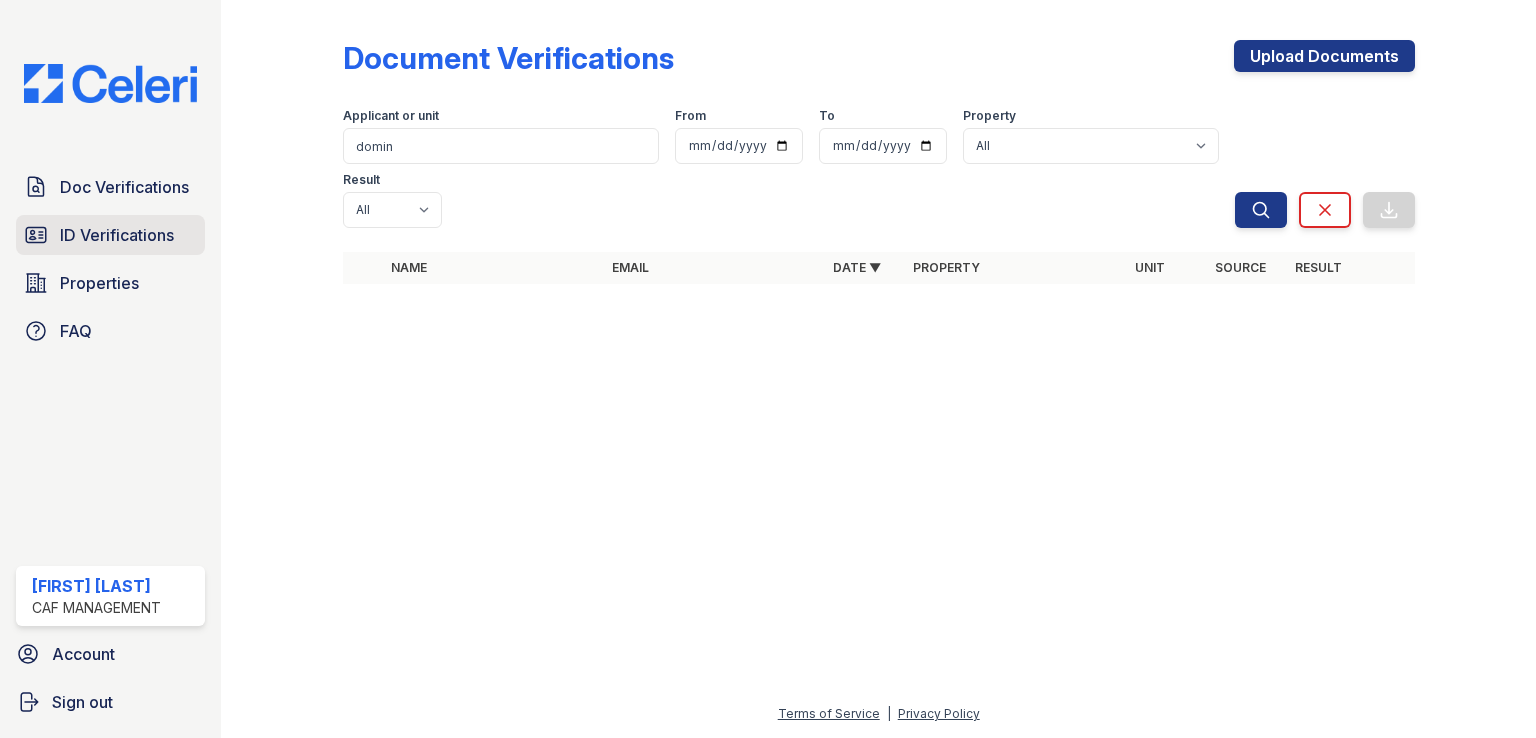 click on "ID Verifications" at bounding box center (117, 235) 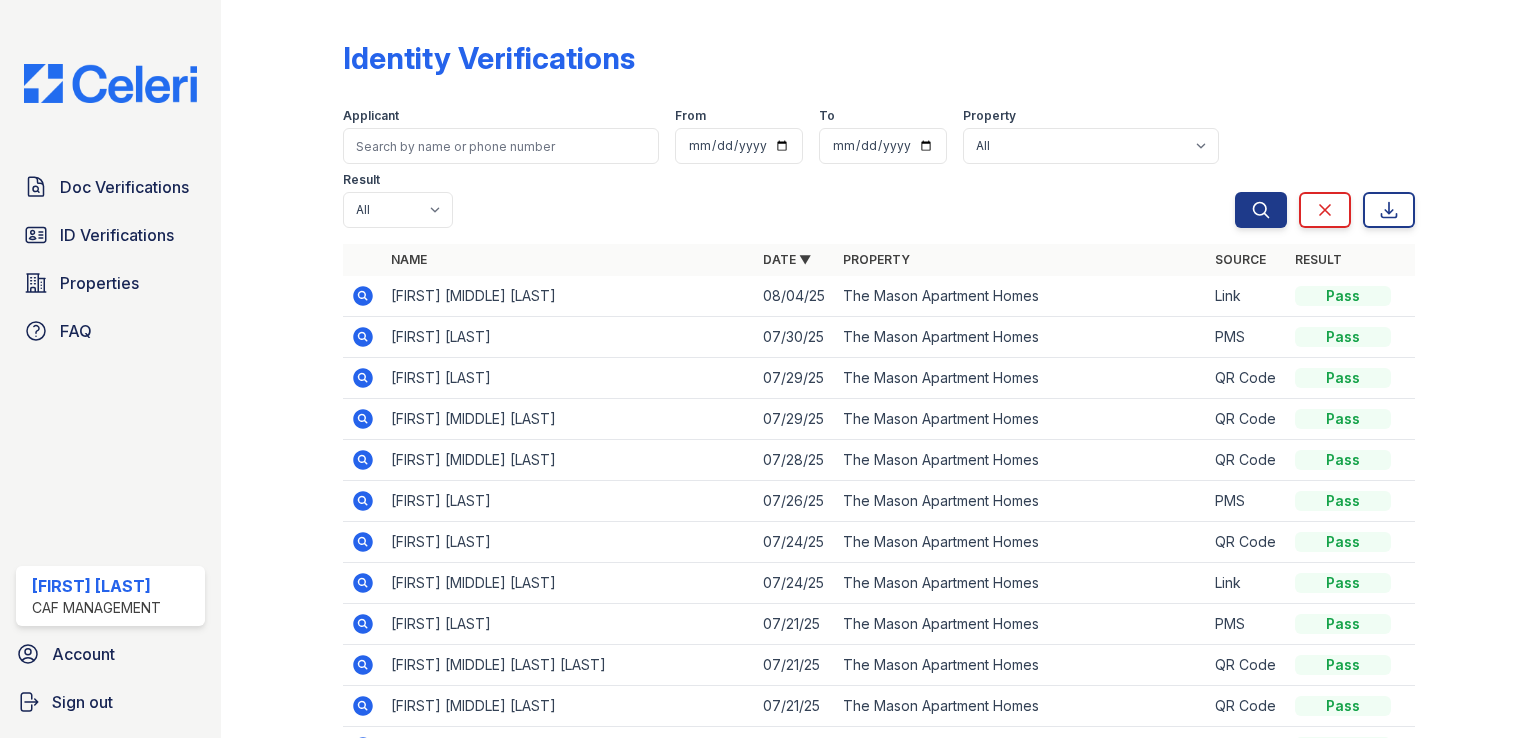 click 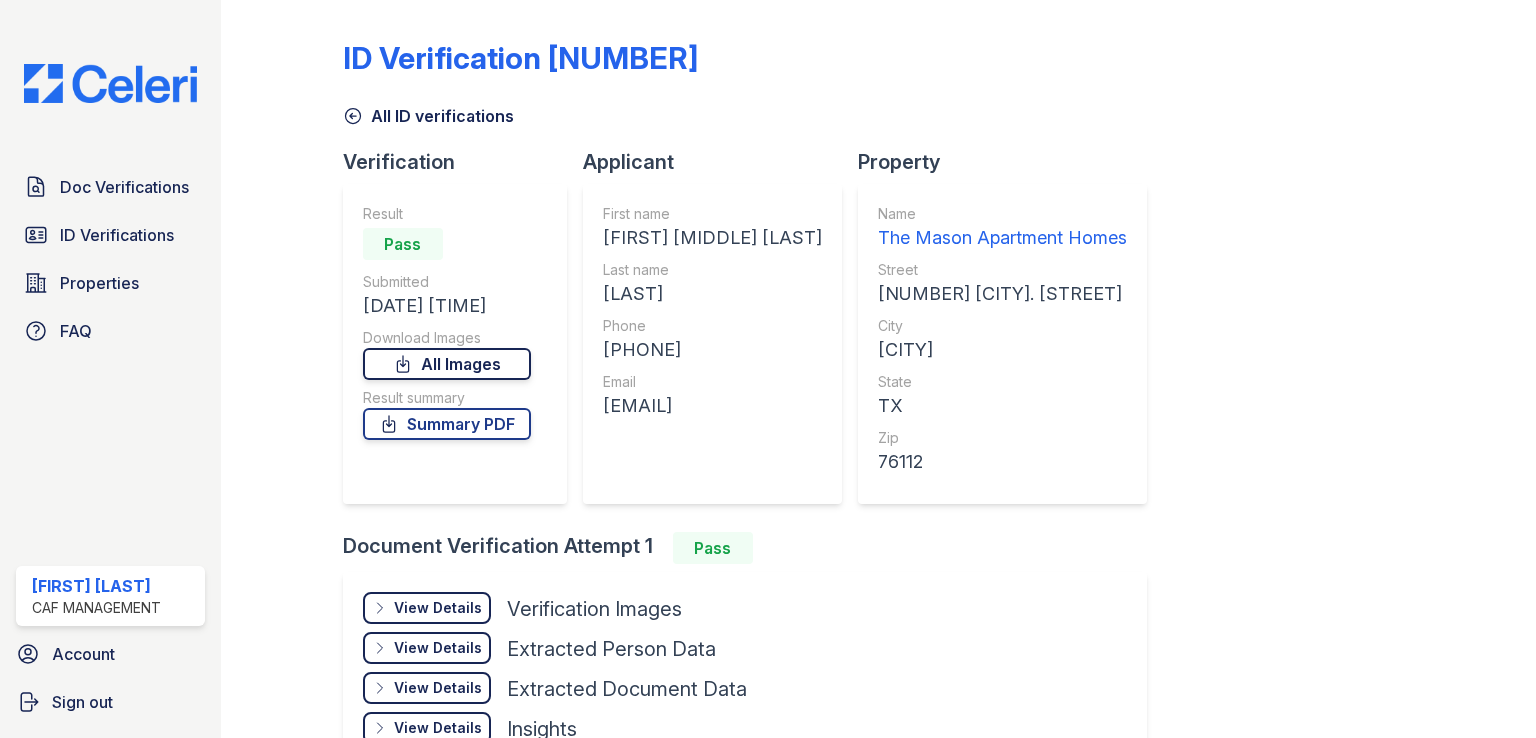 scroll, scrollTop: 0, scrollLeft: 0, axis: both 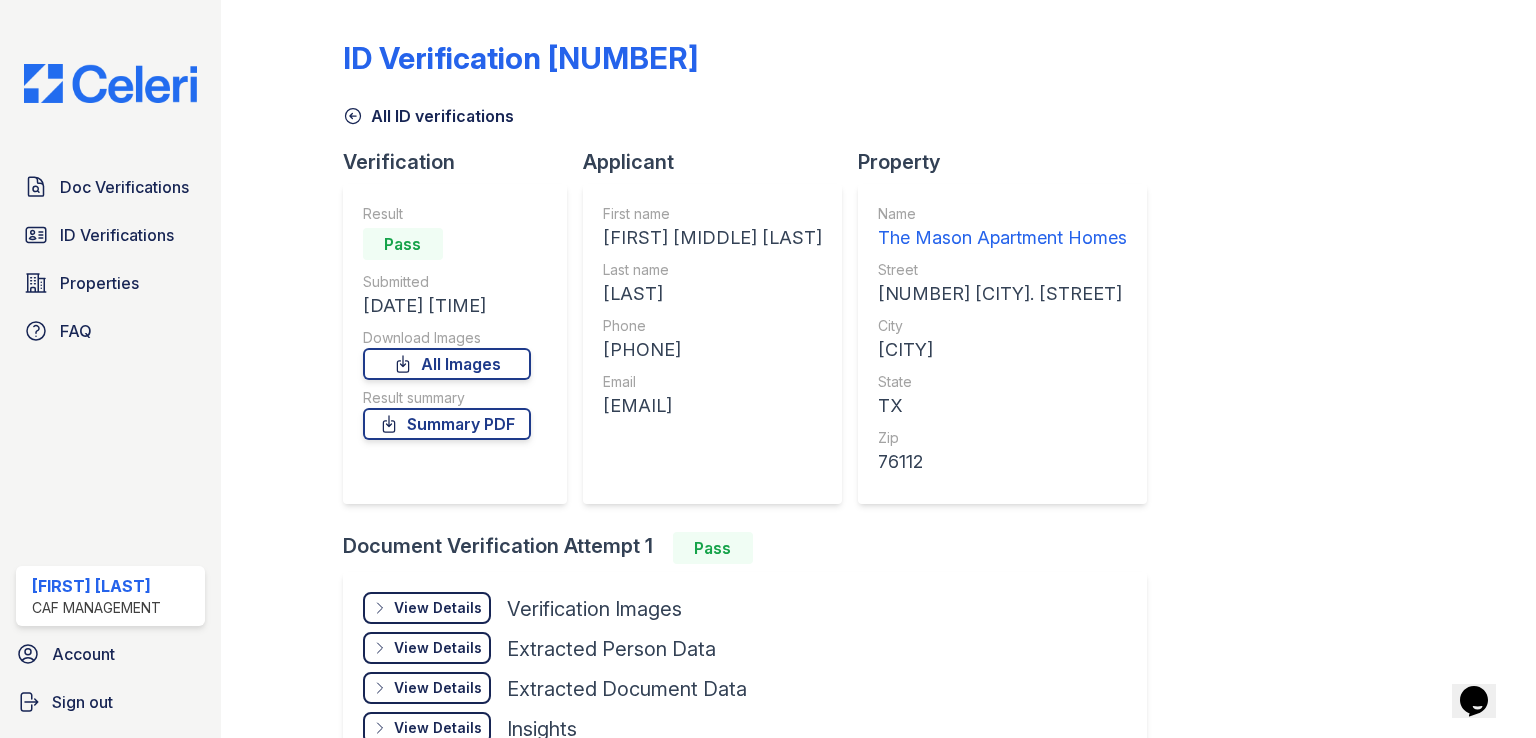 click at bounding box center [297, 404] 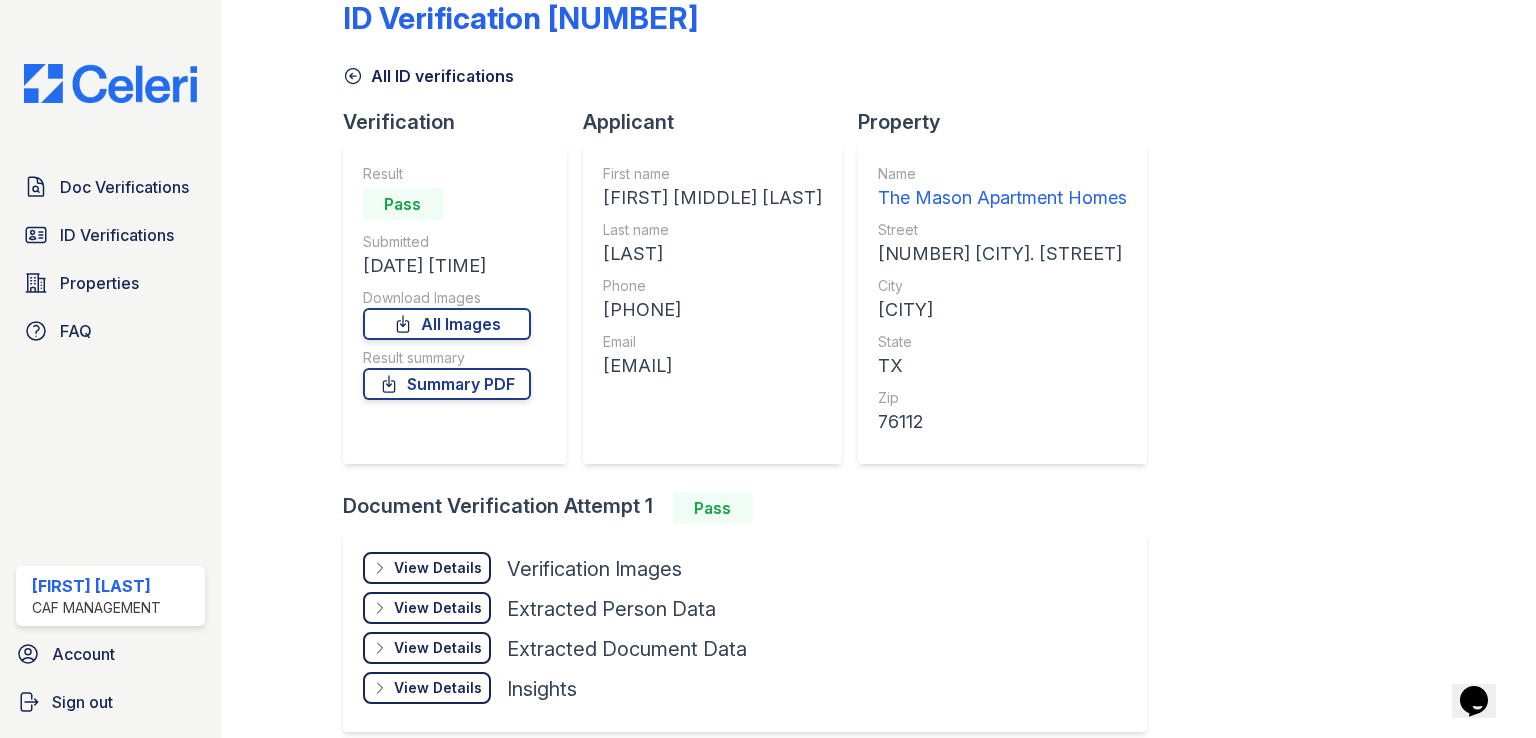 scroll, scrollTop: 127, scrollLeft: 0, axis: vertical 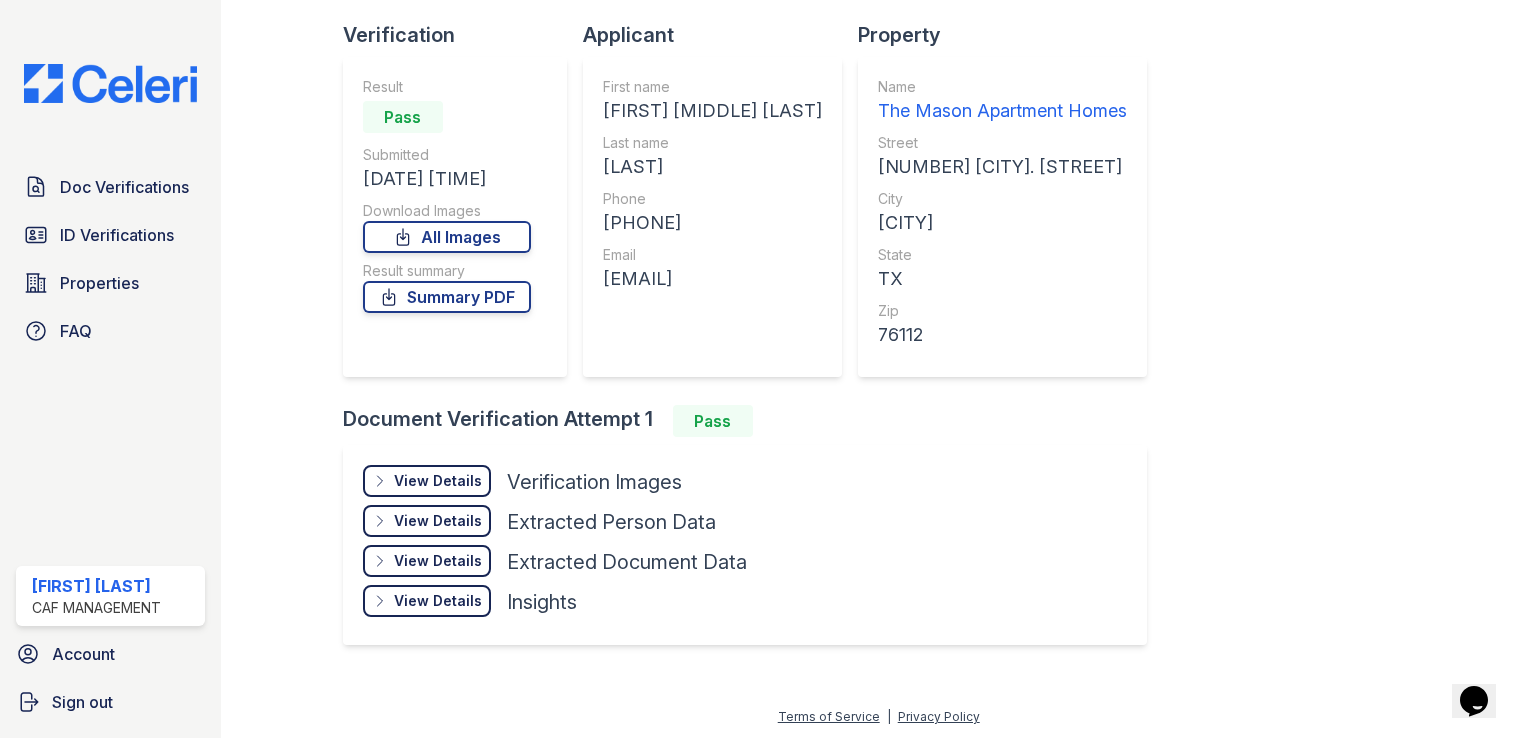 click on "View Details" at bounding box center (438, 481) 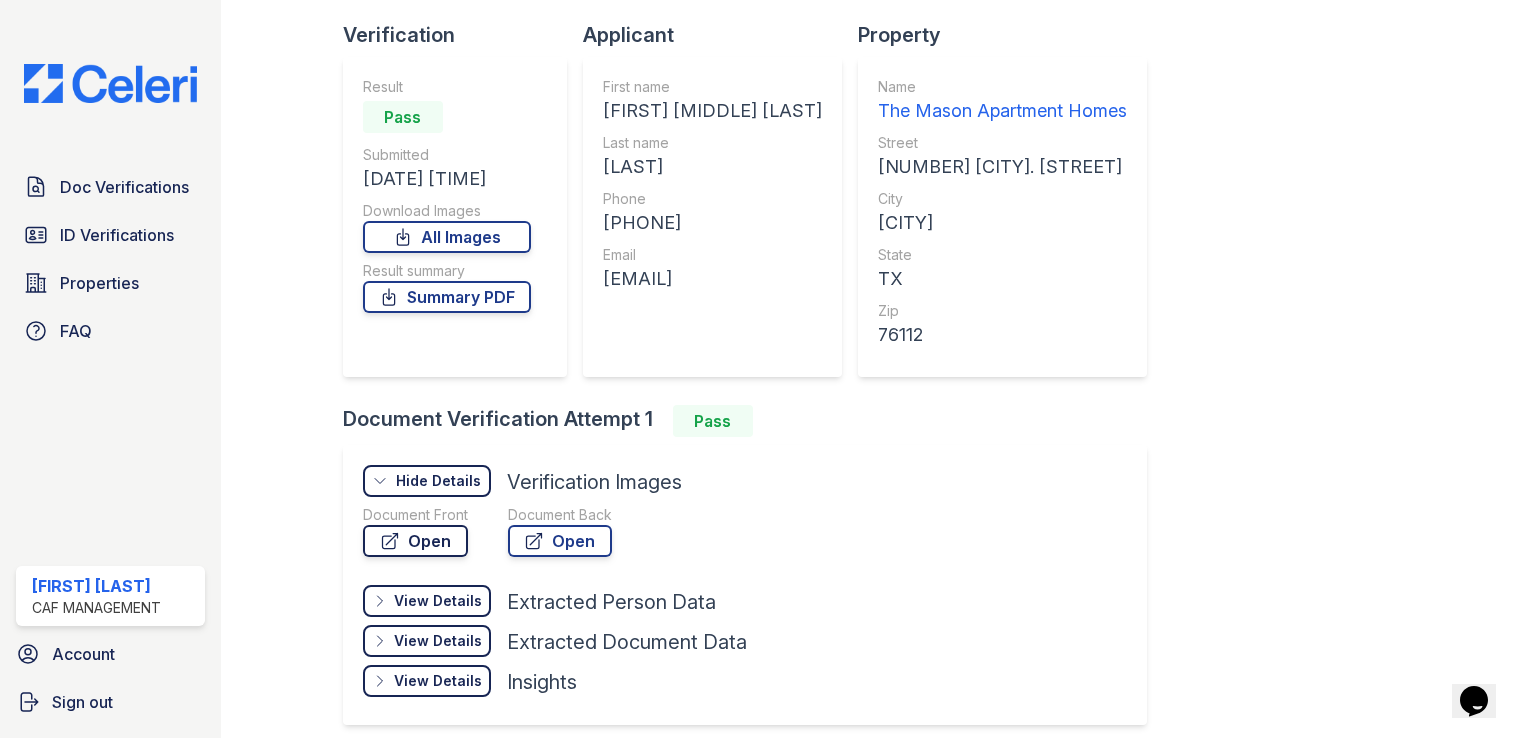 click on "Open" at bounding box center [415, 541] 